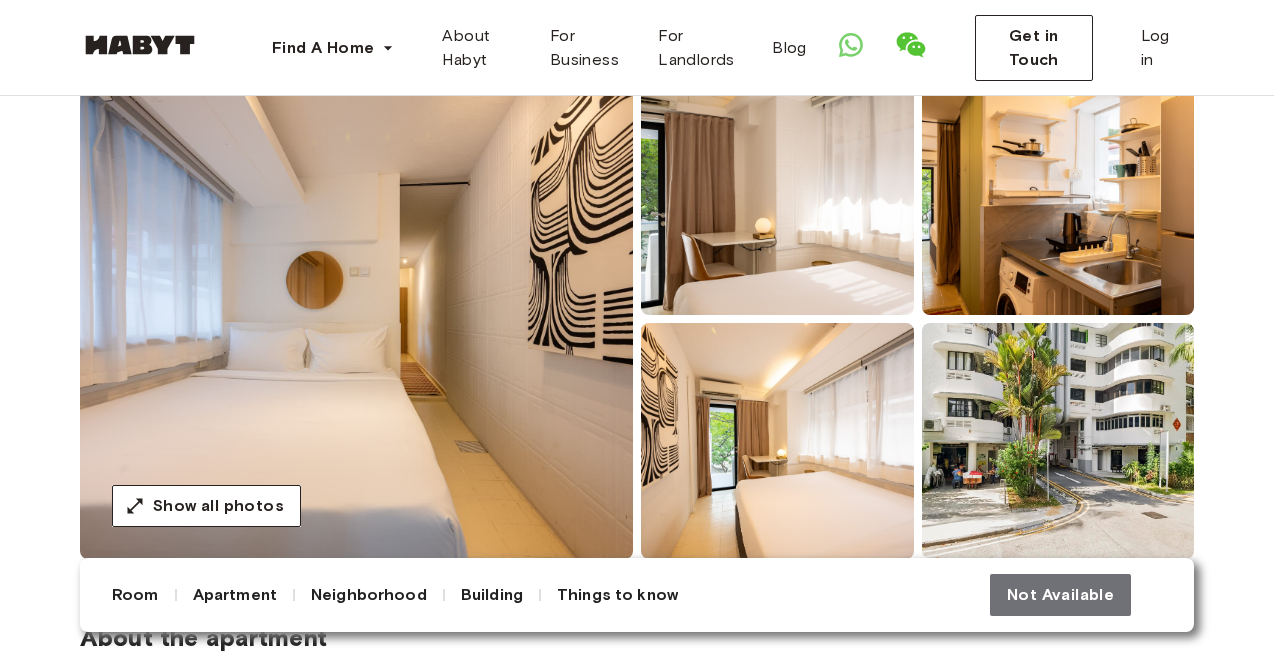 scroll, scrollTop: 239, scrollLeft: 0, axis: vertical 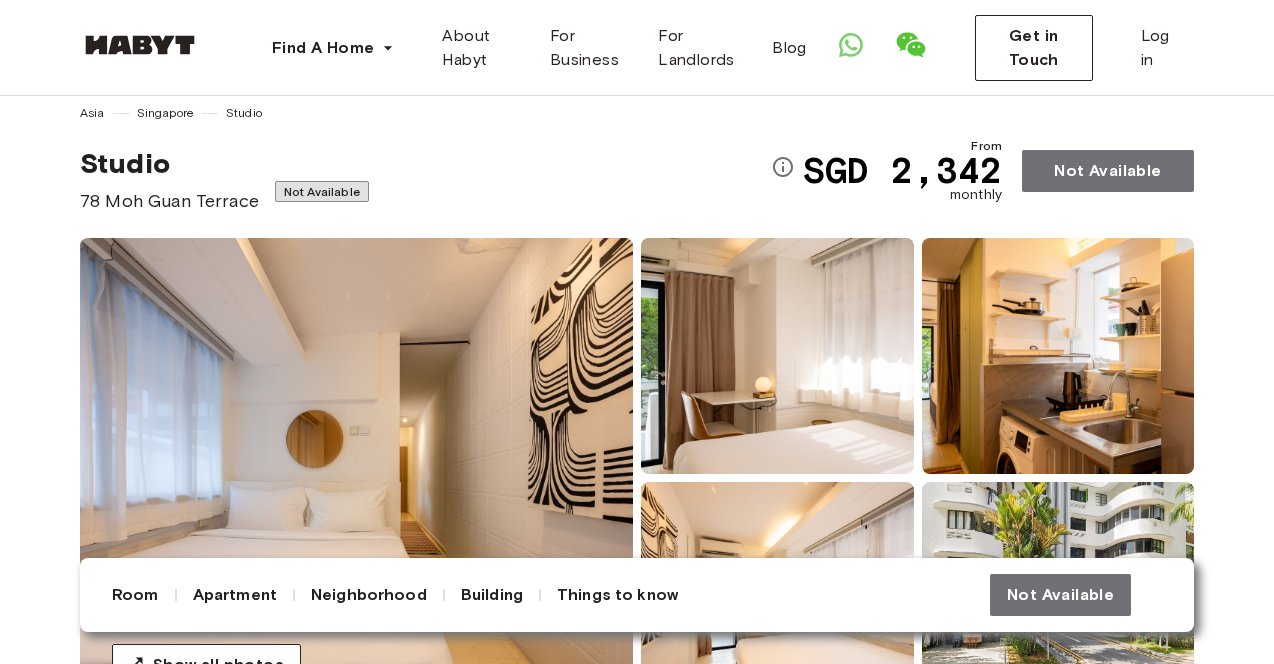 click at bounding box center (356, 478) 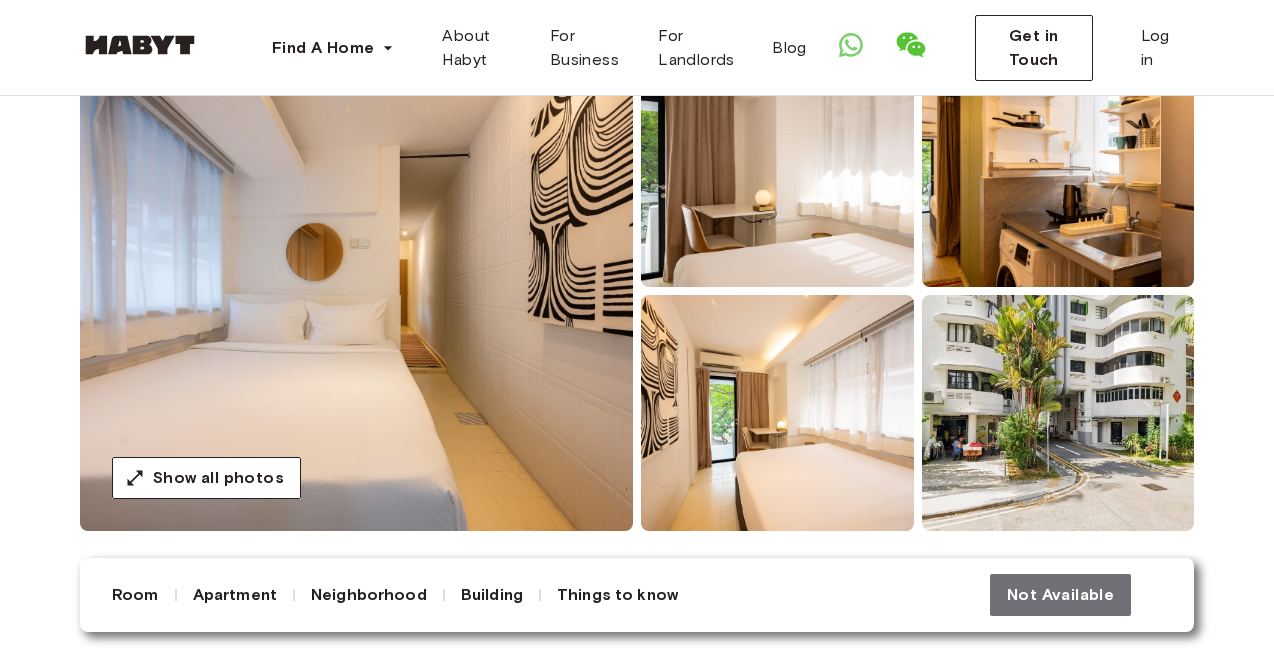 scroll, scrollTop: 213, scrollLeft: 0, axis: vertical 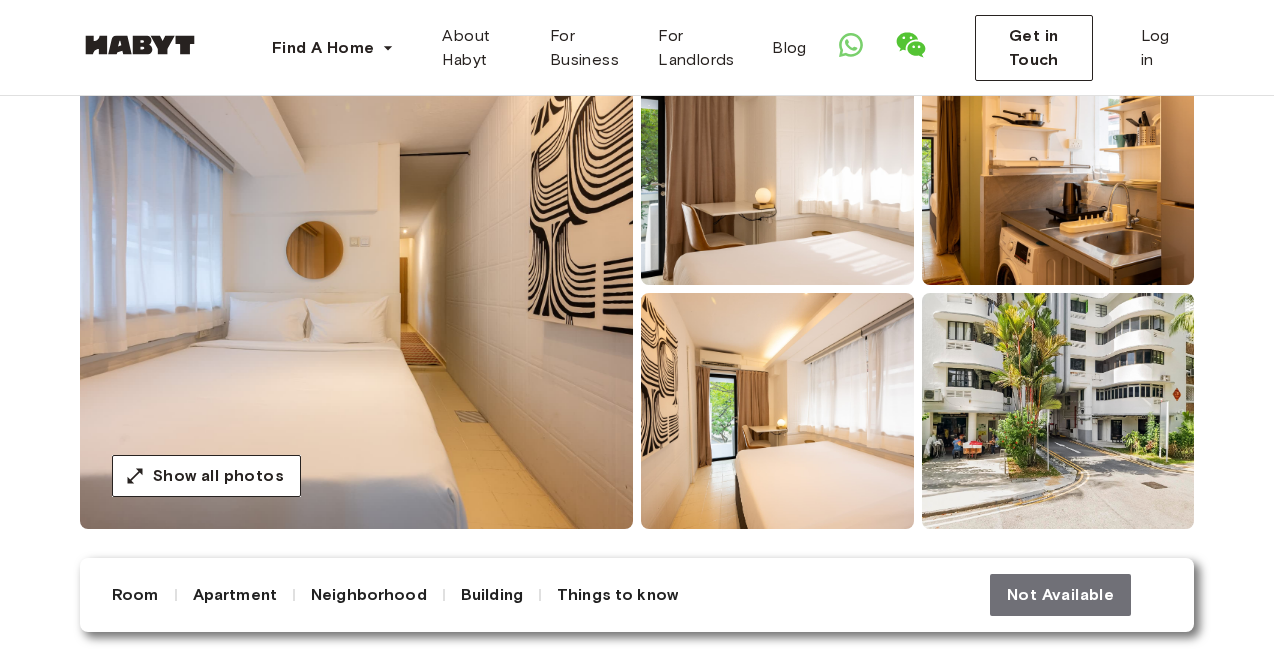 click at bounding box center [356, 289] 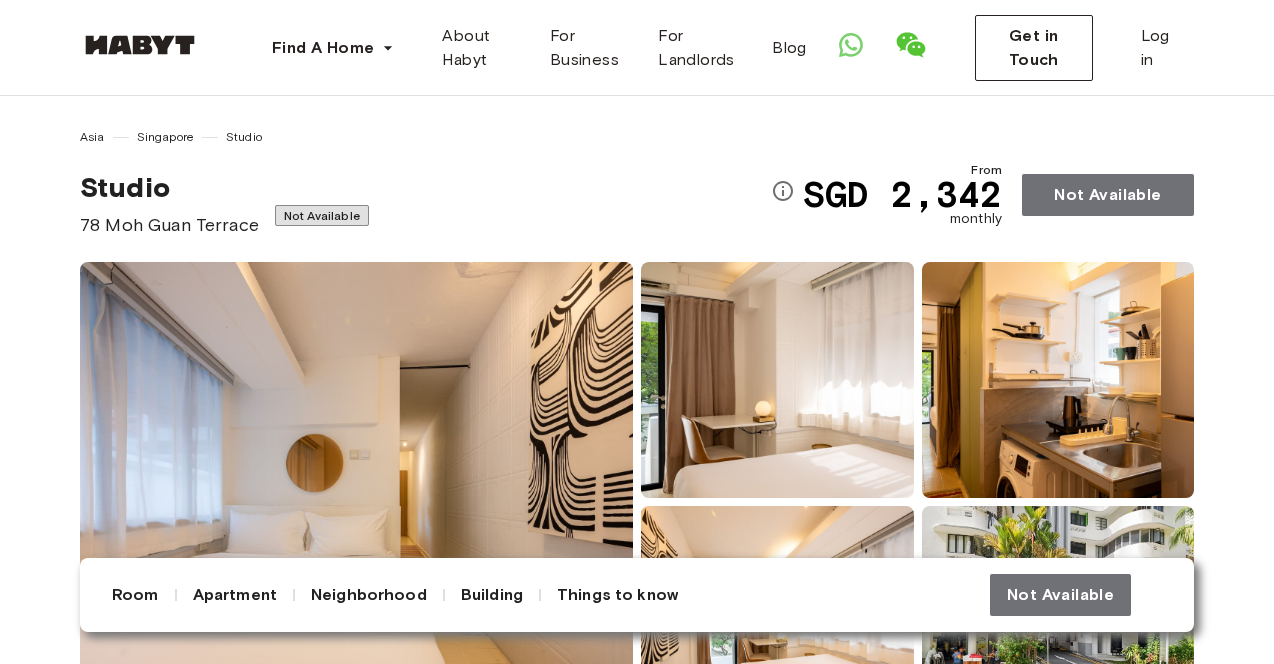 scroll, scrollTop: 0, scrollLeft: 0, axis: both 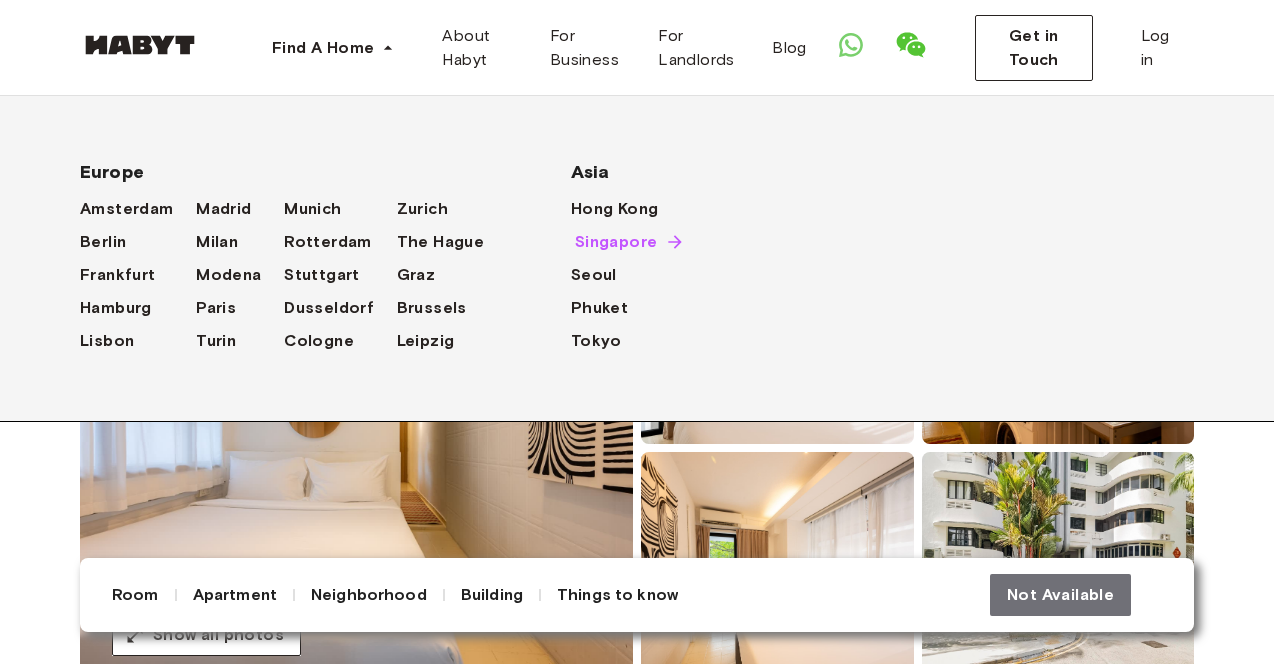 click on "Singapore" at bounding box center [616, 242] 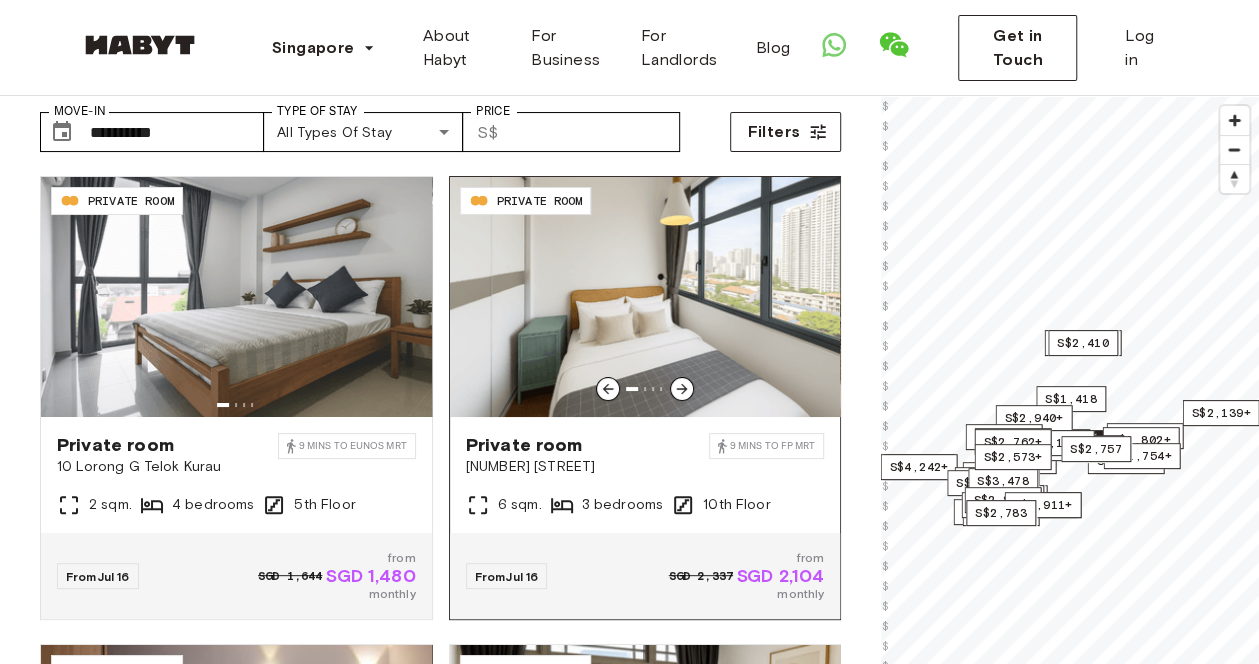 scroll, scrollTop: 98, scrollLeft: 0, axis: vertical 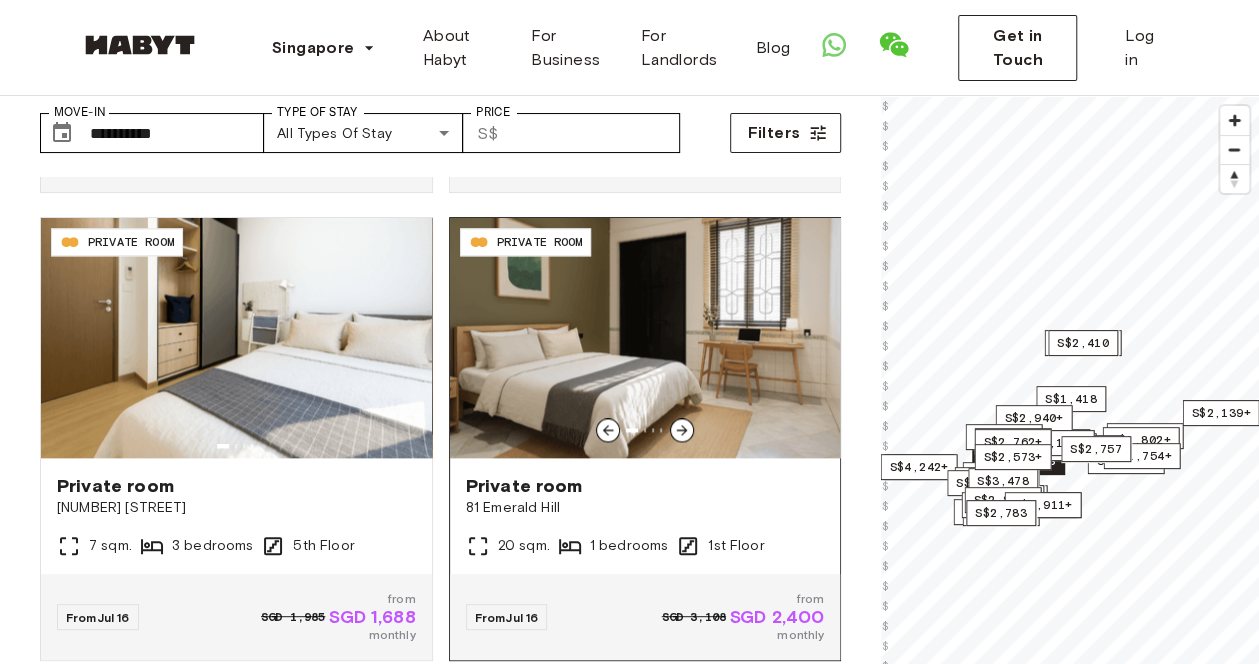 click 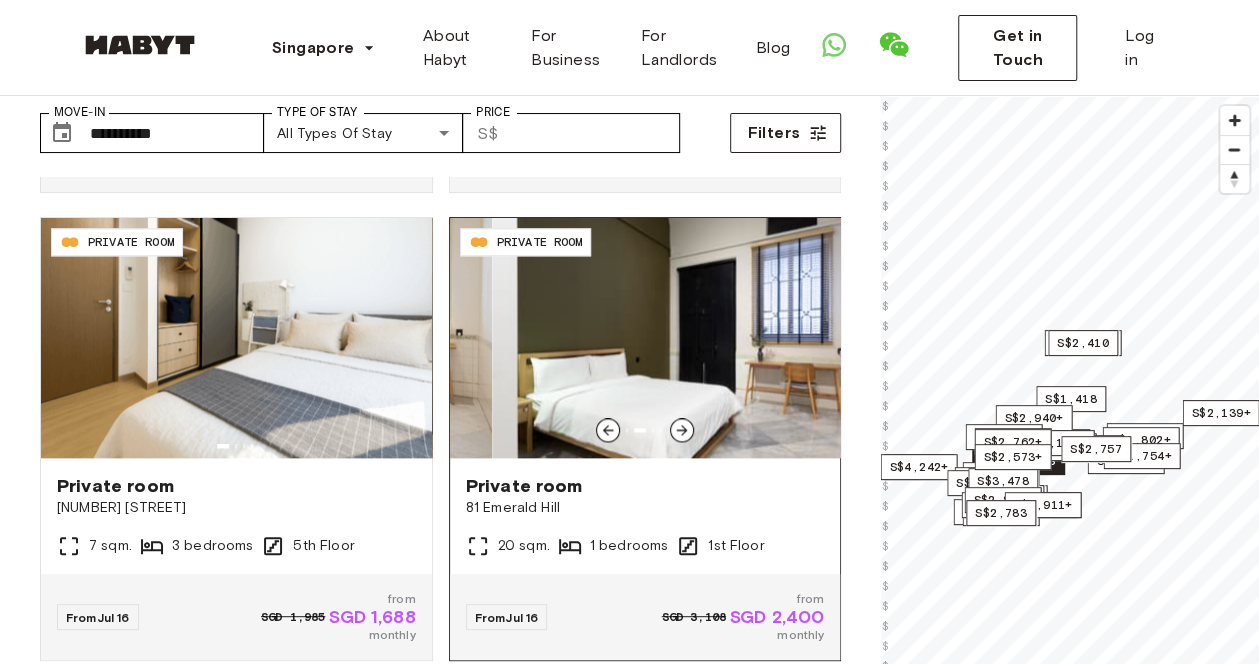 click 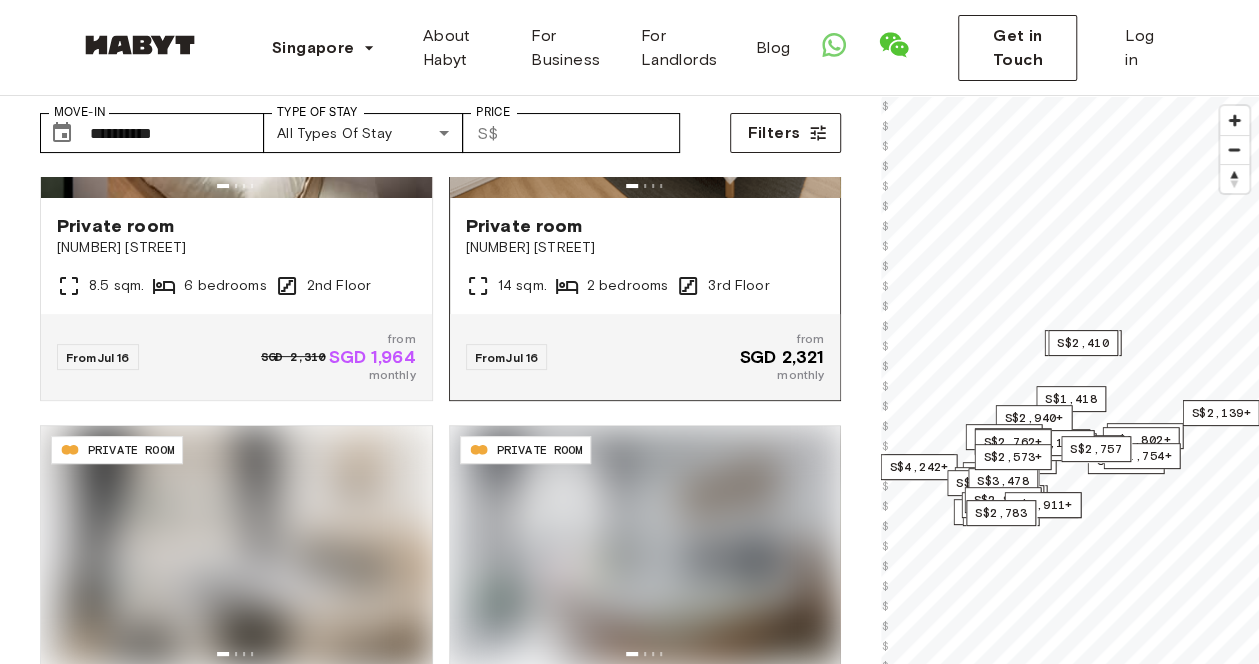 scroll, scrollTop: 4114, scrollLeft: 0, axis: vertical 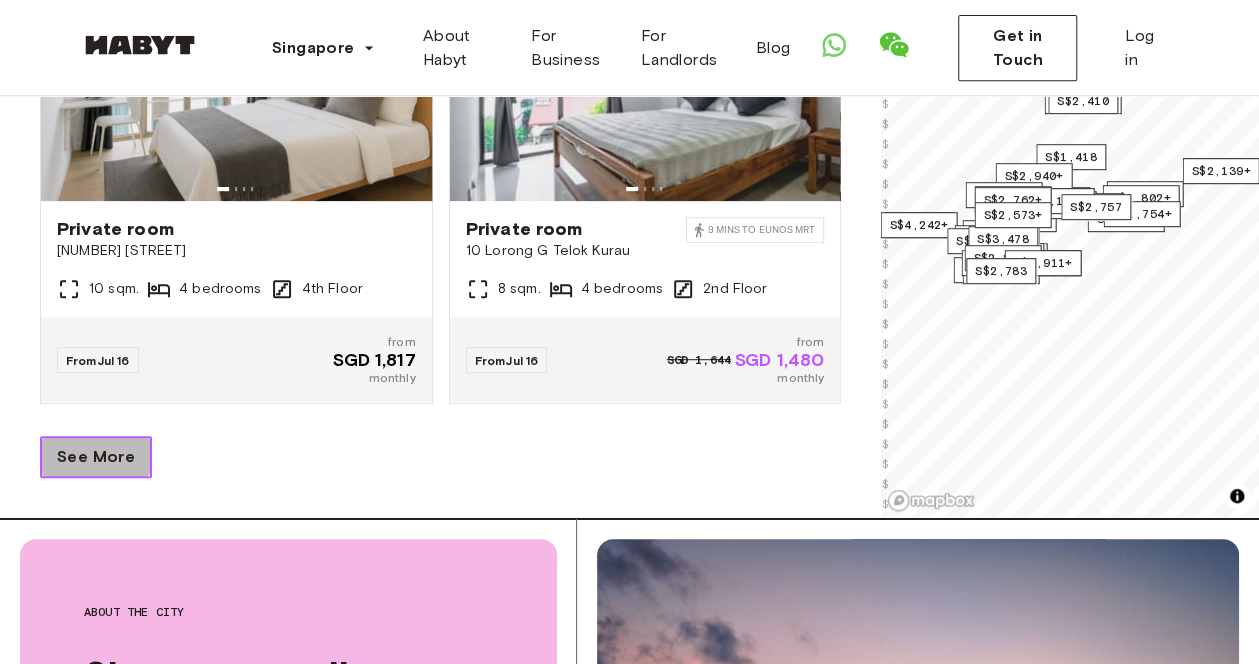 click on "See More" at bounding box center [96, 457] 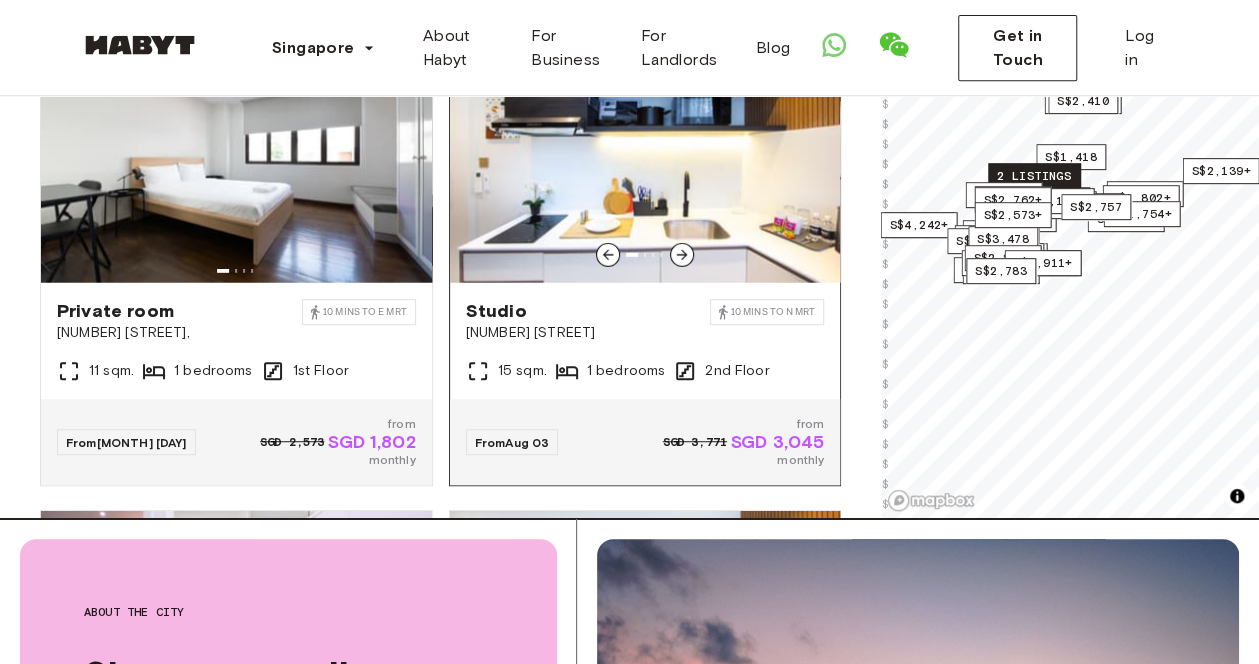 scroll, scrollTop: 6302, scrollLeft: 0, axis: vertical 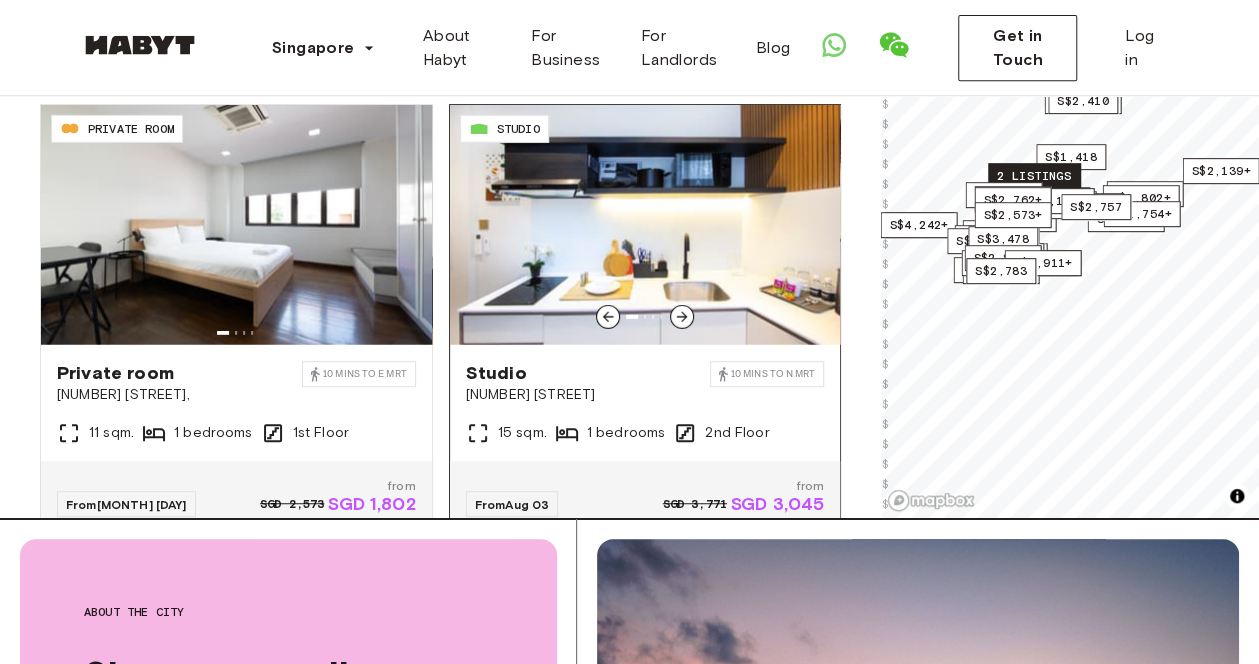 click at bounding box center (682, 317) 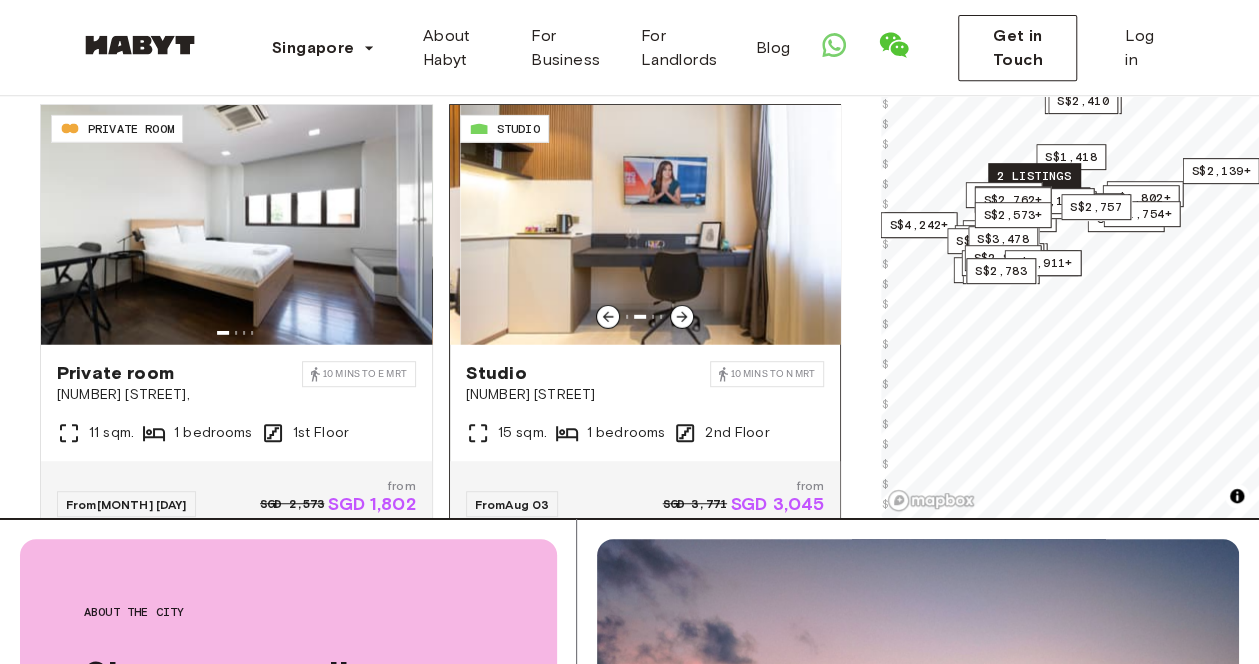 click at bounding box center (682, 317) 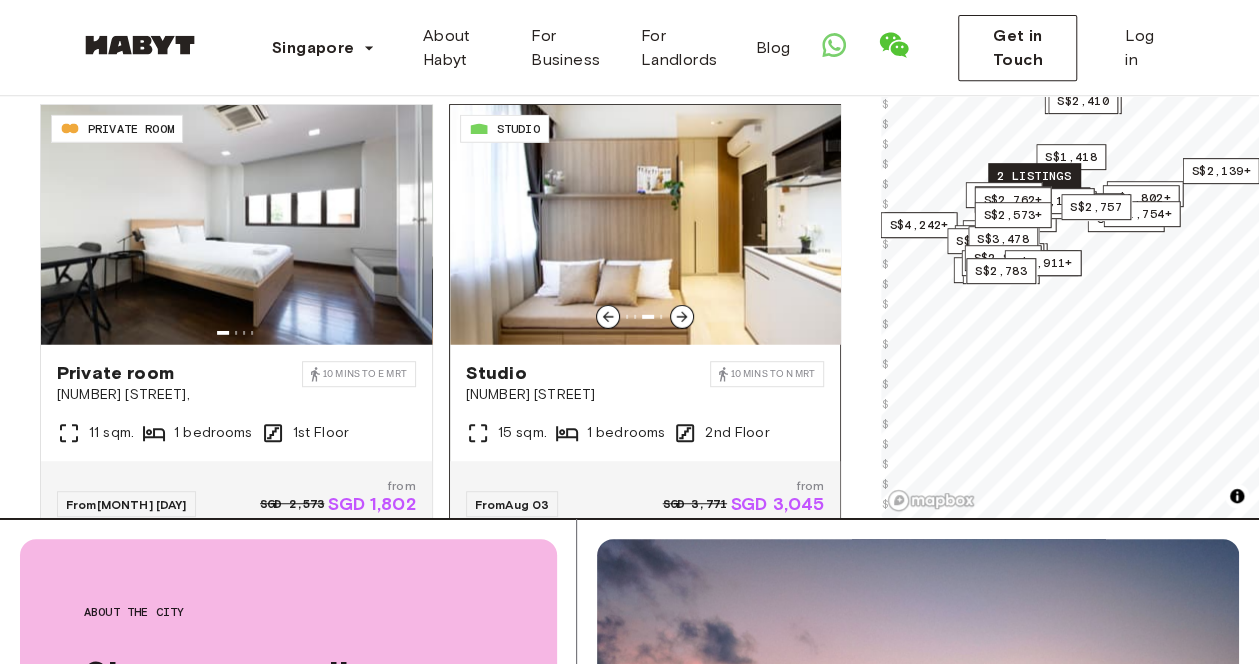 click at bounding box center [682, 317] 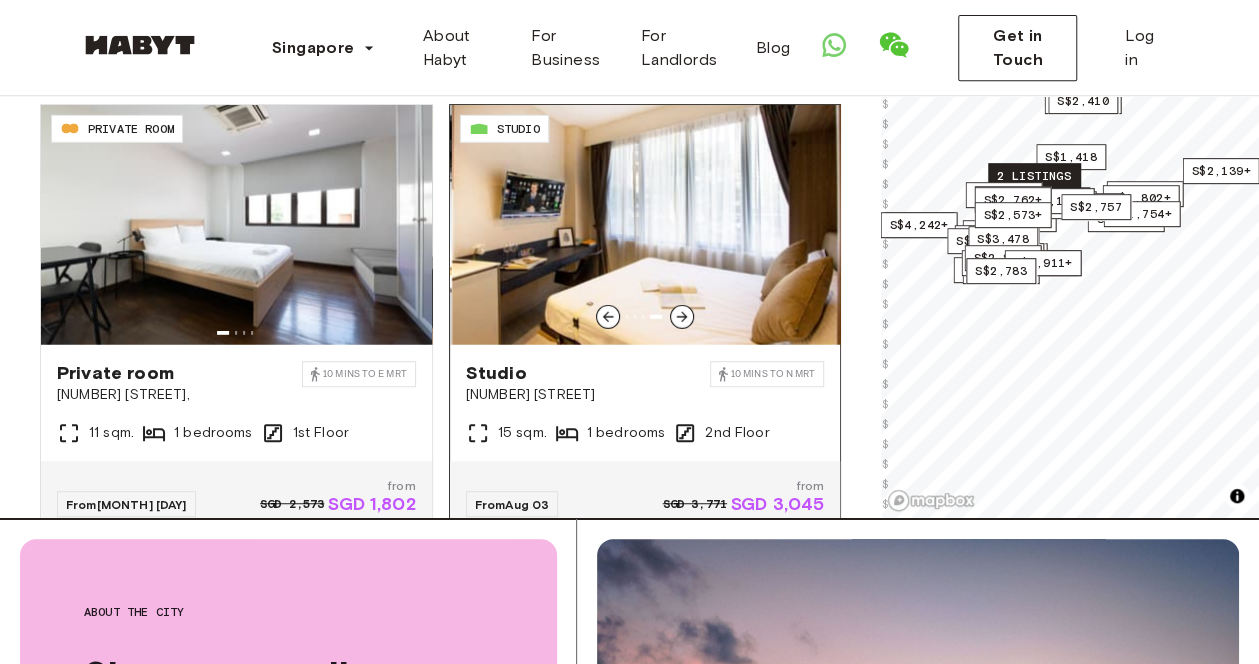 click at bounding box center [682, 317] 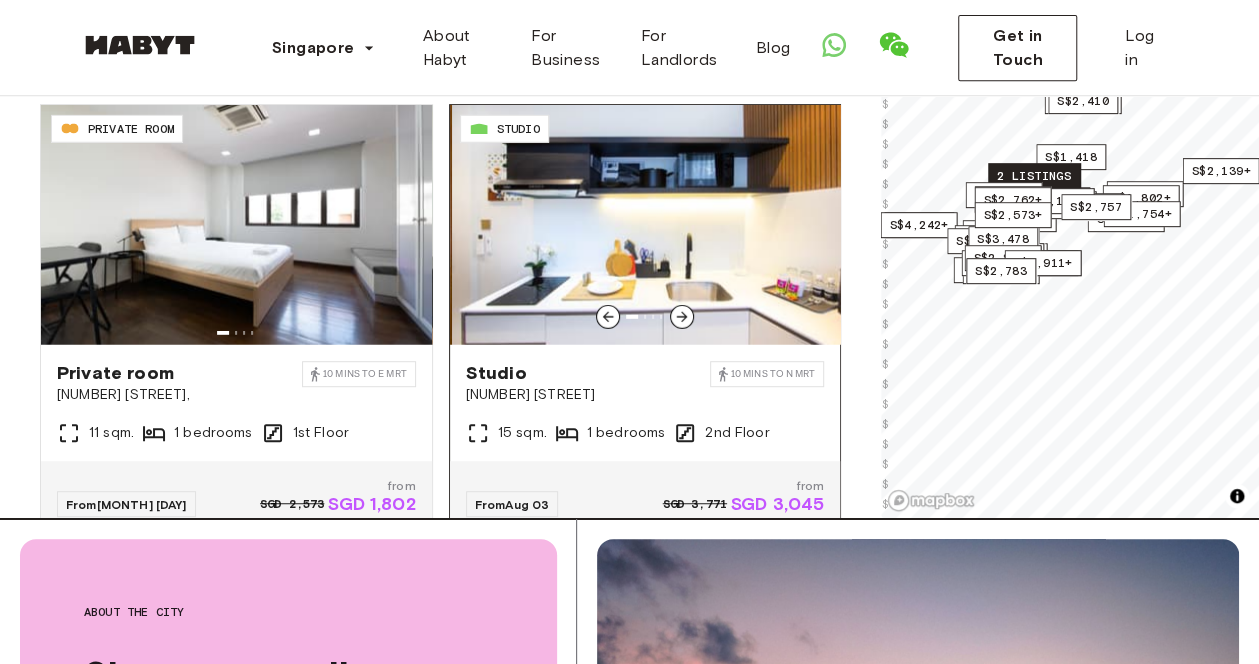 click at bounding box center [682, 317] 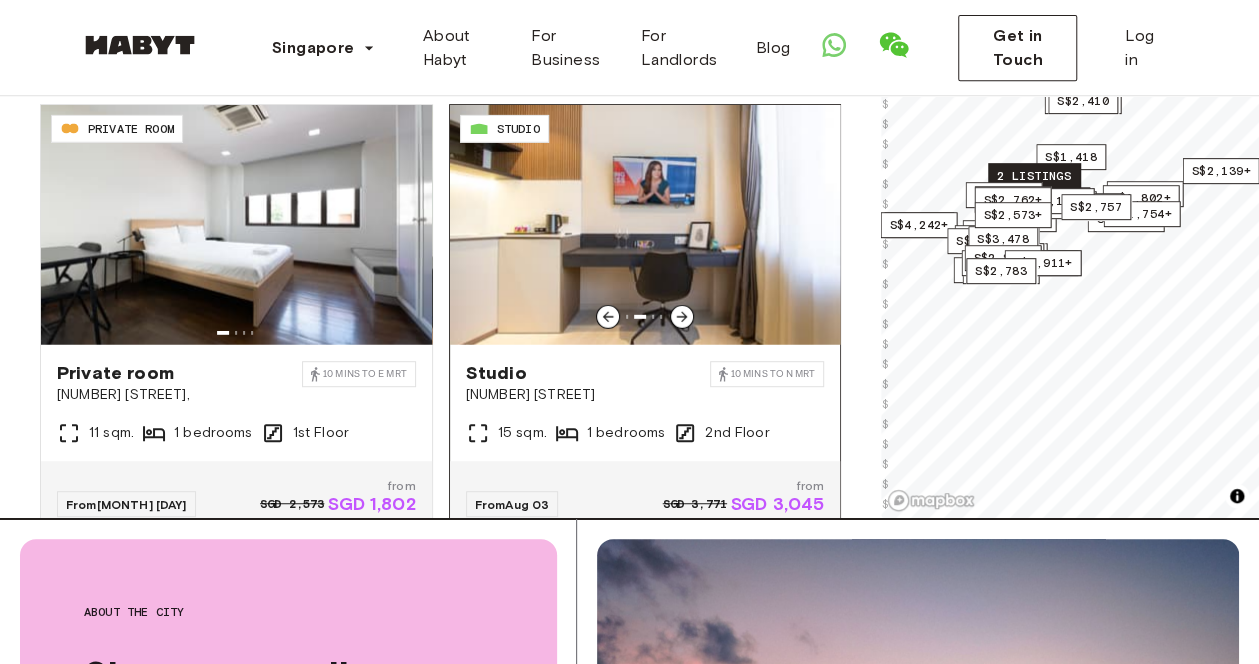 click at bounding box center (645, 225) 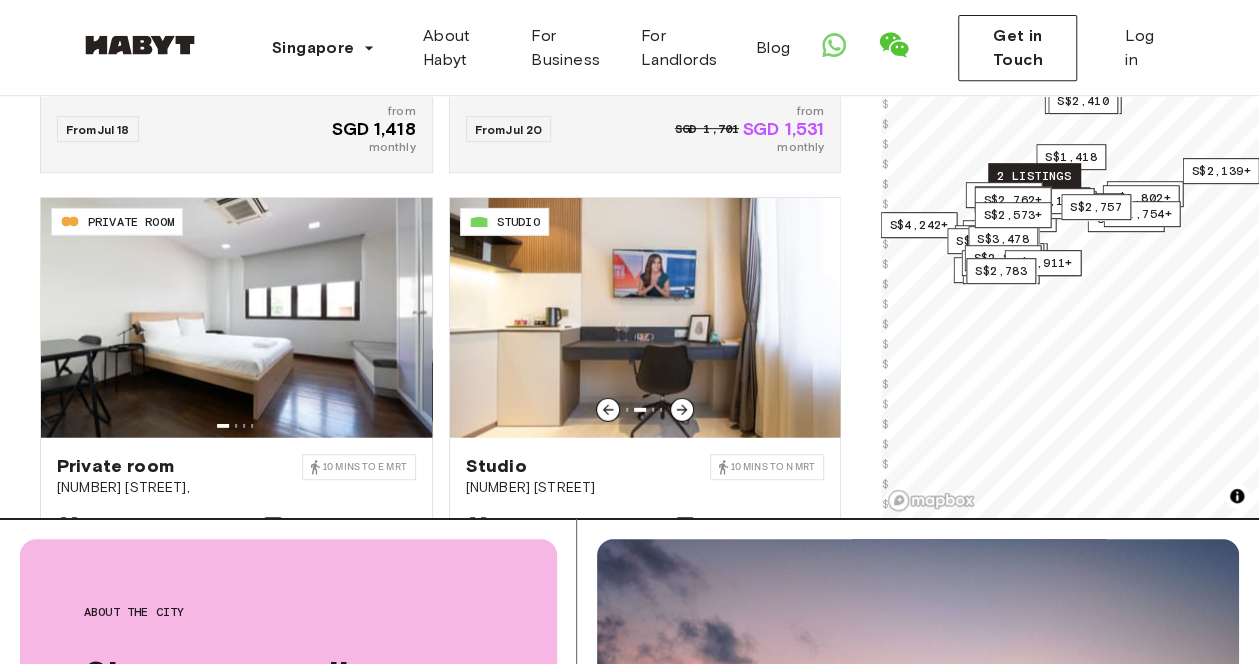 scroll, scrollTop: 6207, scrollLeft: 0, axis: vertical 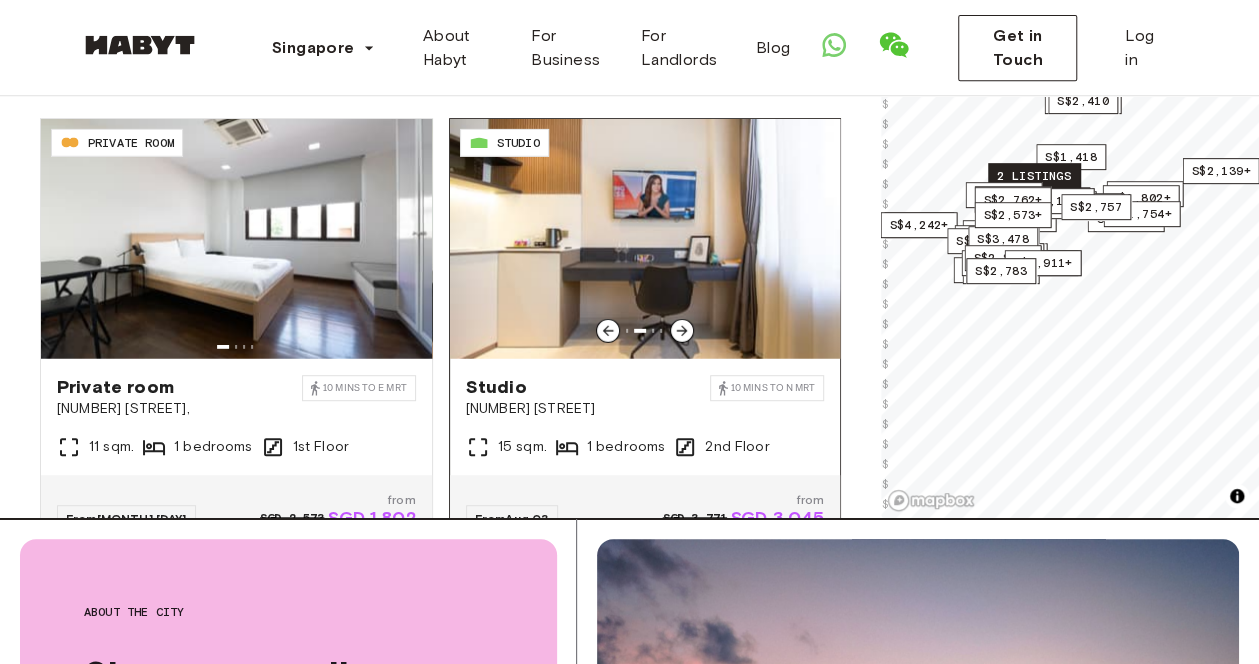 click 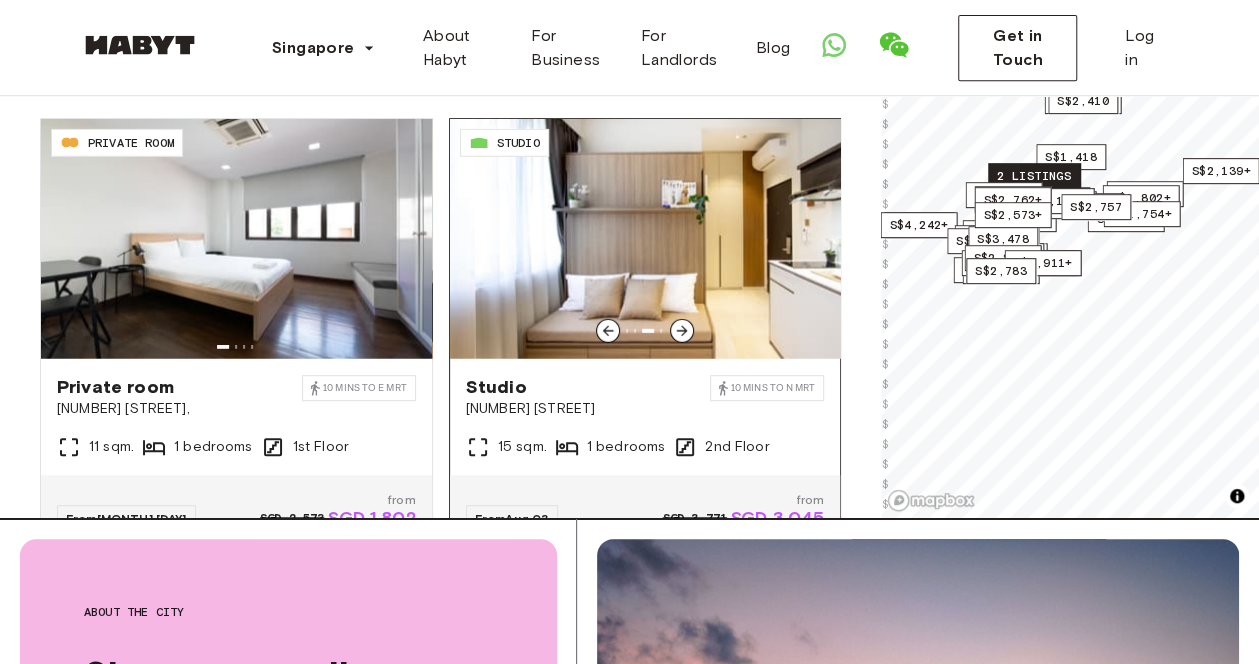 click 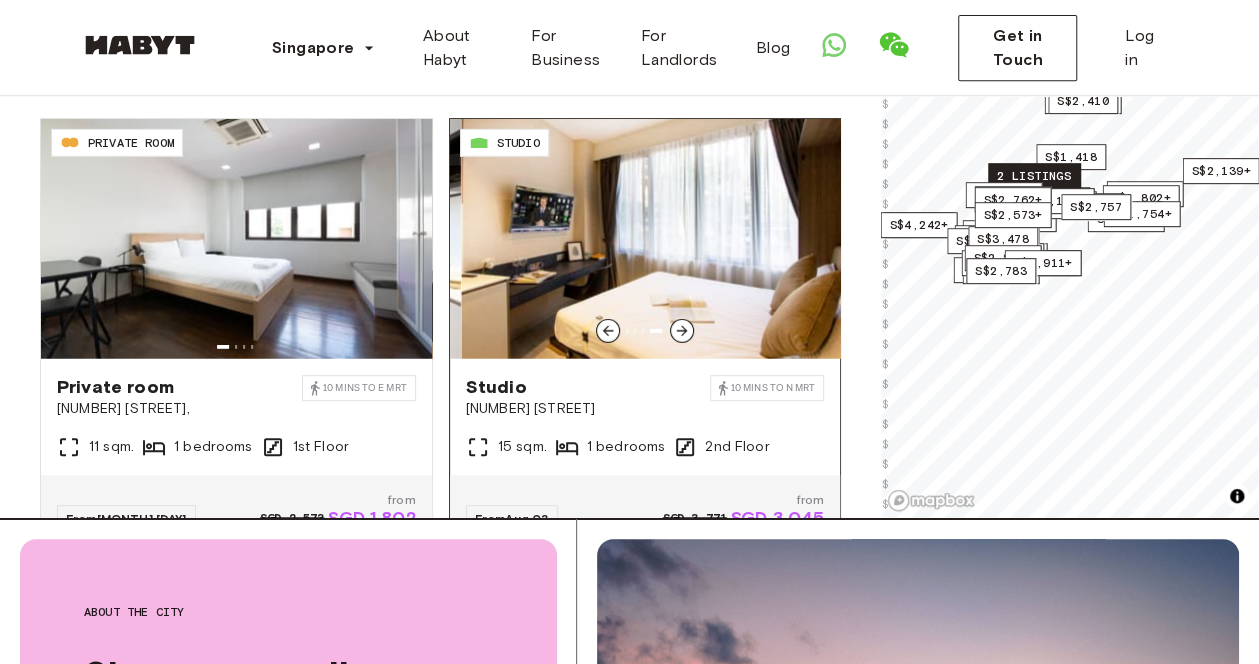 click 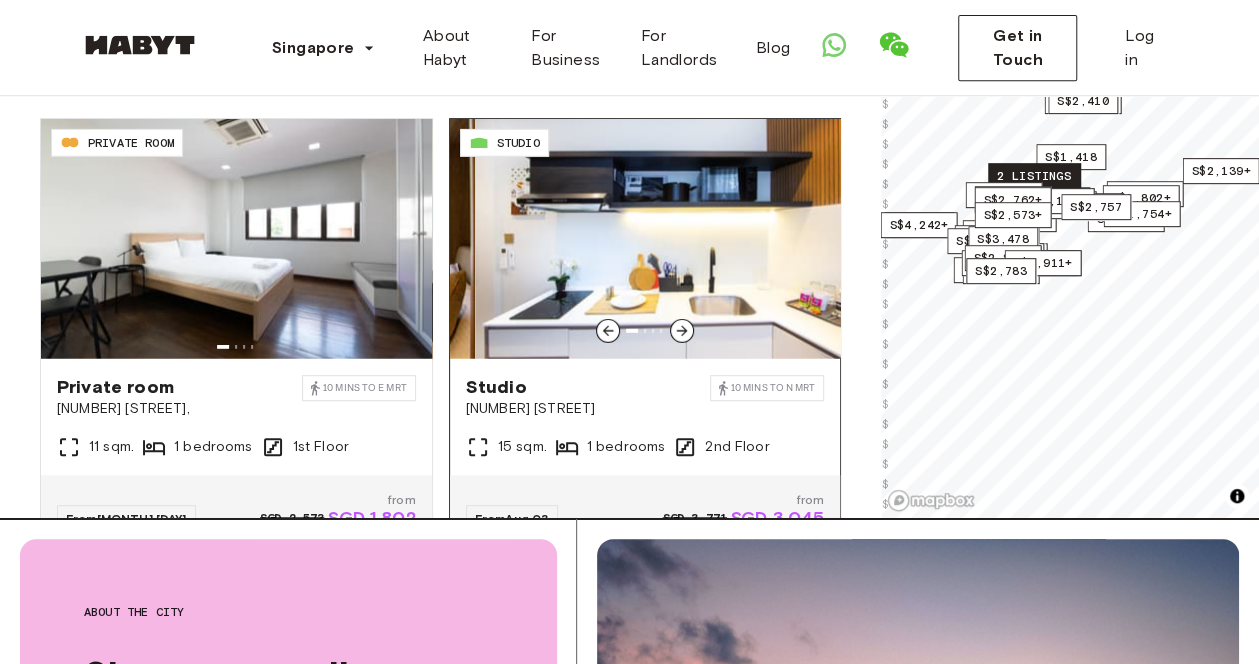 click 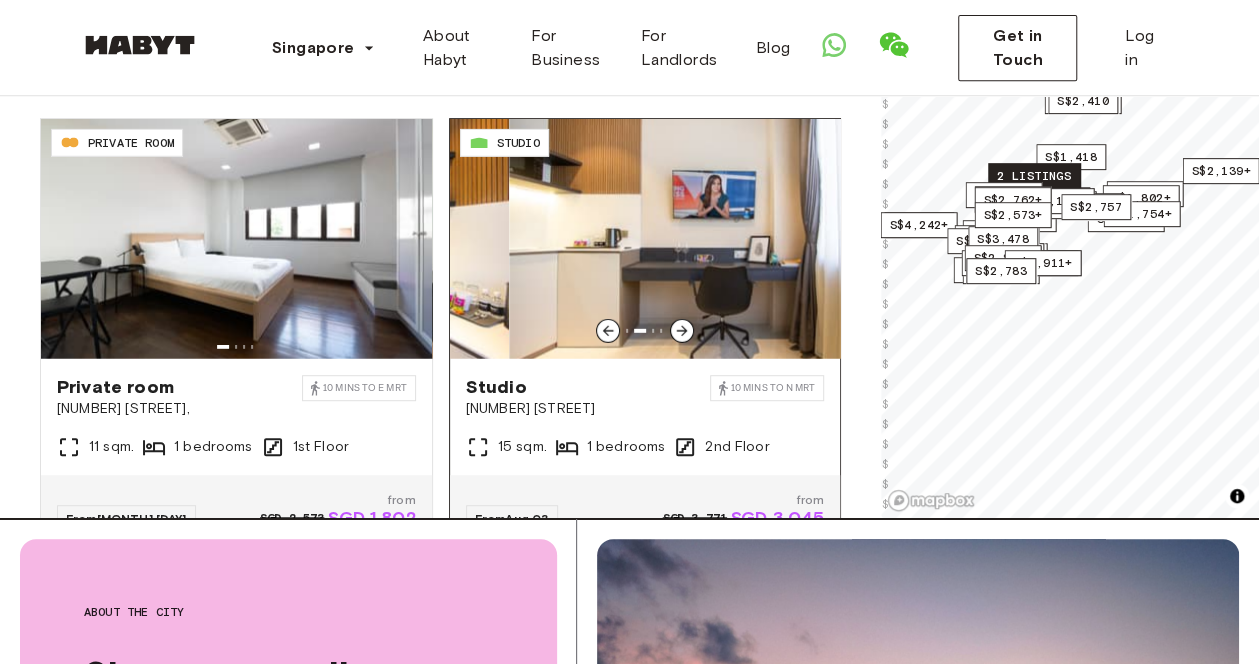 click 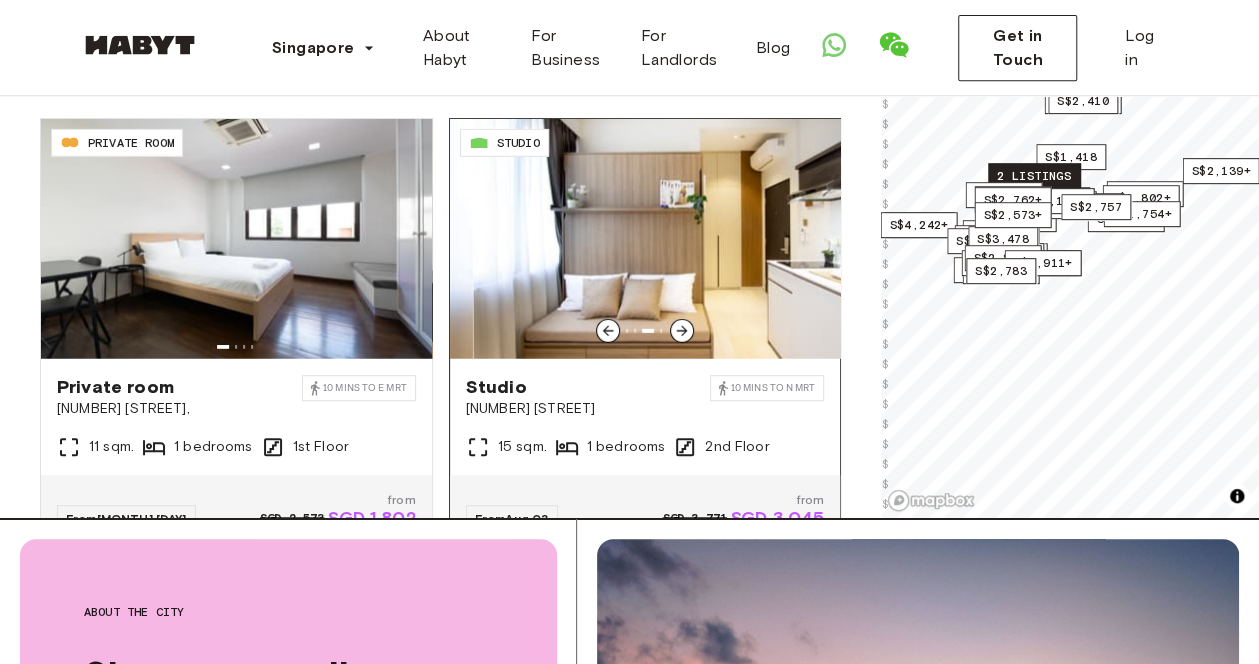 click at bounding box center (668, 239) 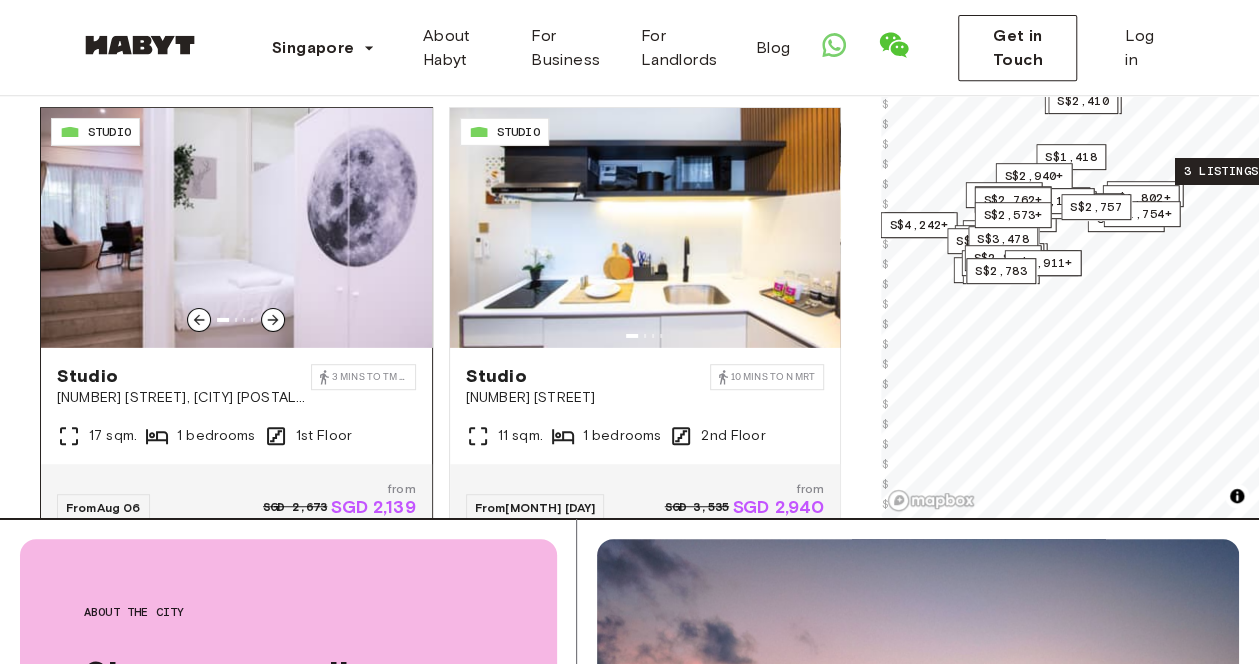 scroll, scrollTop: 6766, scrollLeft: 0, axis: vertical 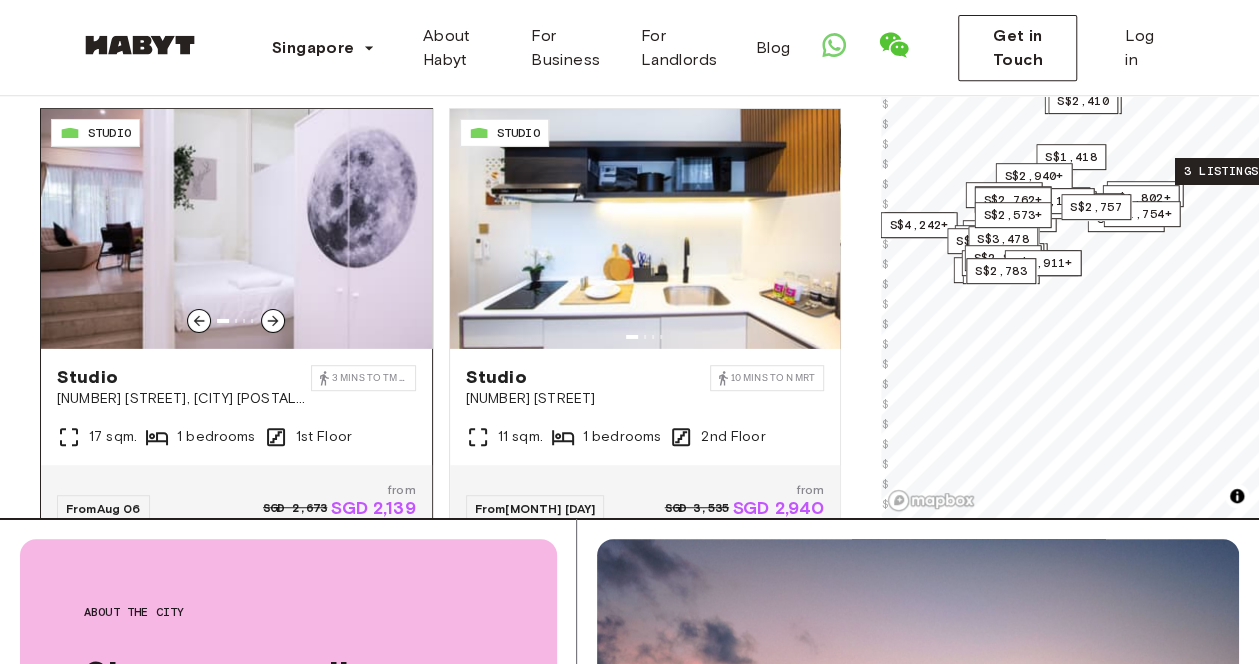 click at bounding box center [273, 321] 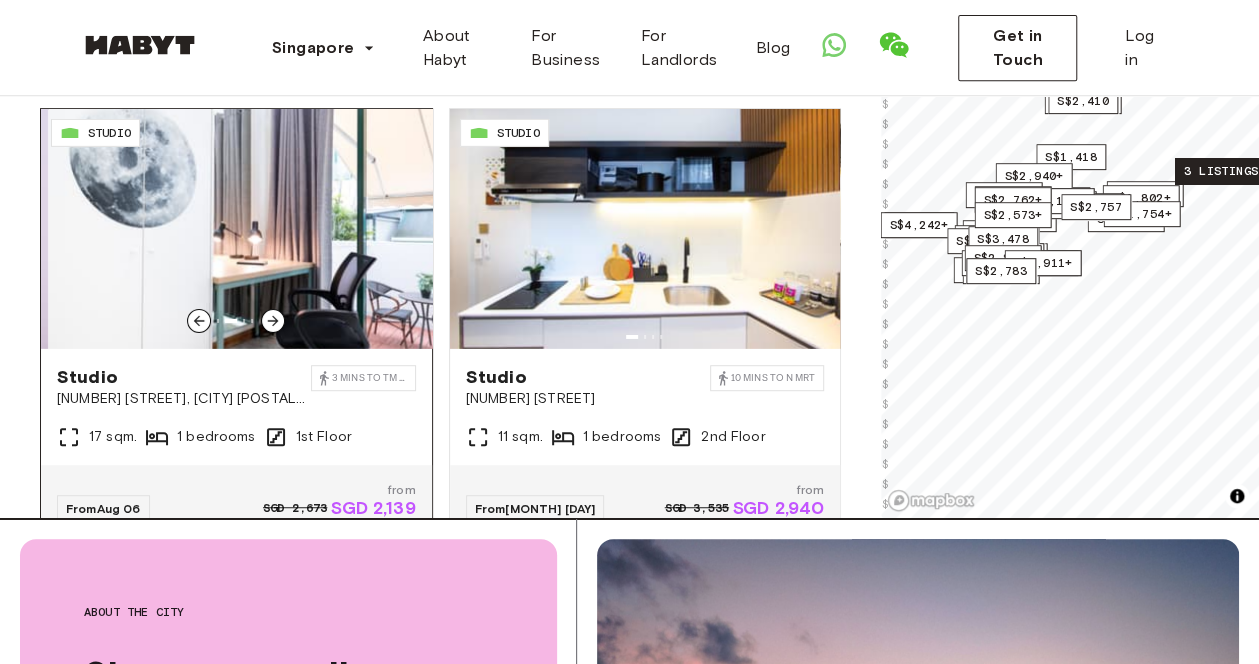 click at bounding box center [273, 321] 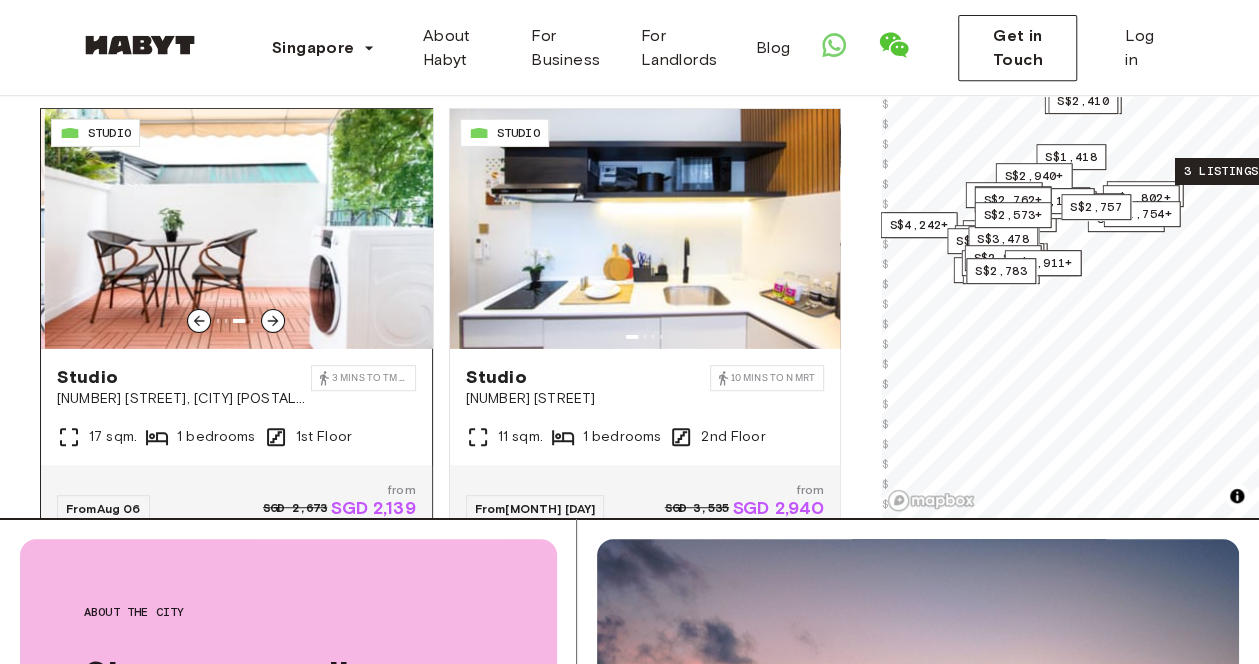 click at bounding box center (273, 321) 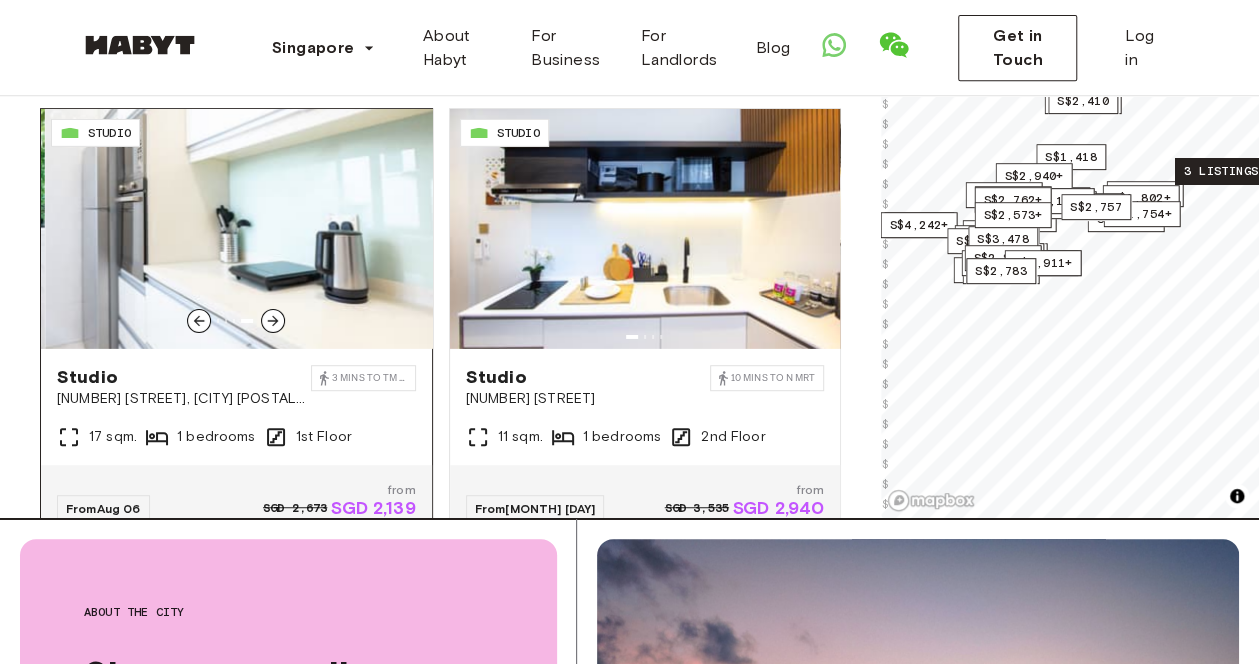 click at bounding box center (273, 321) 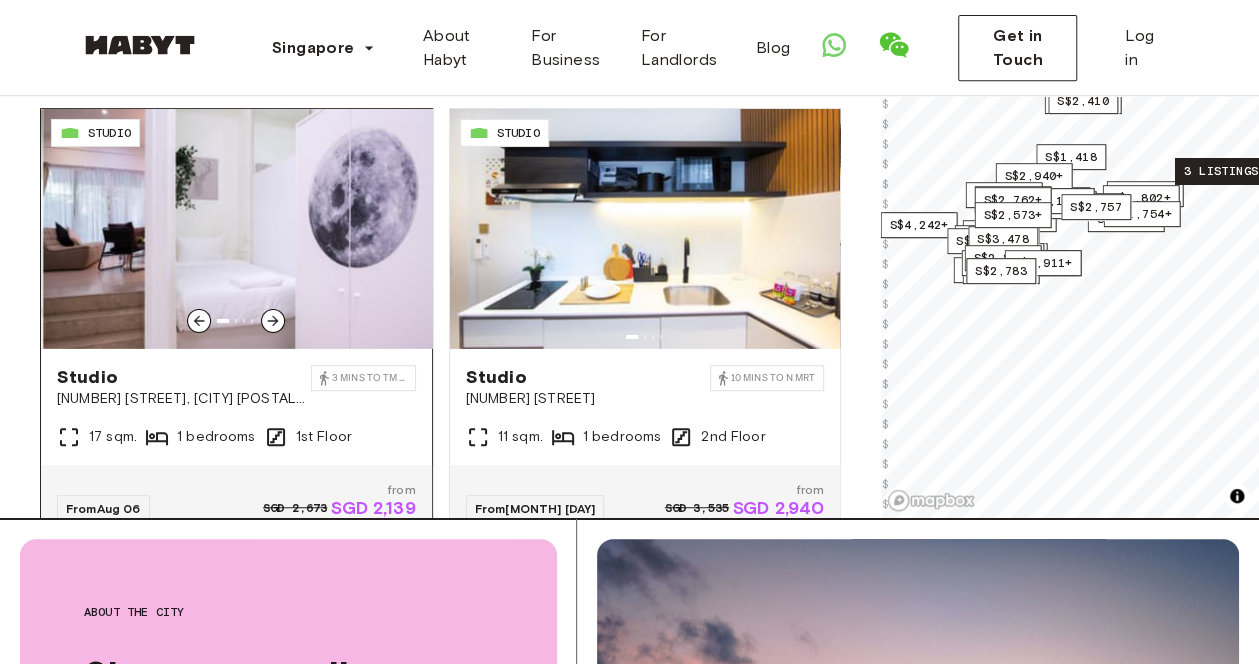 click 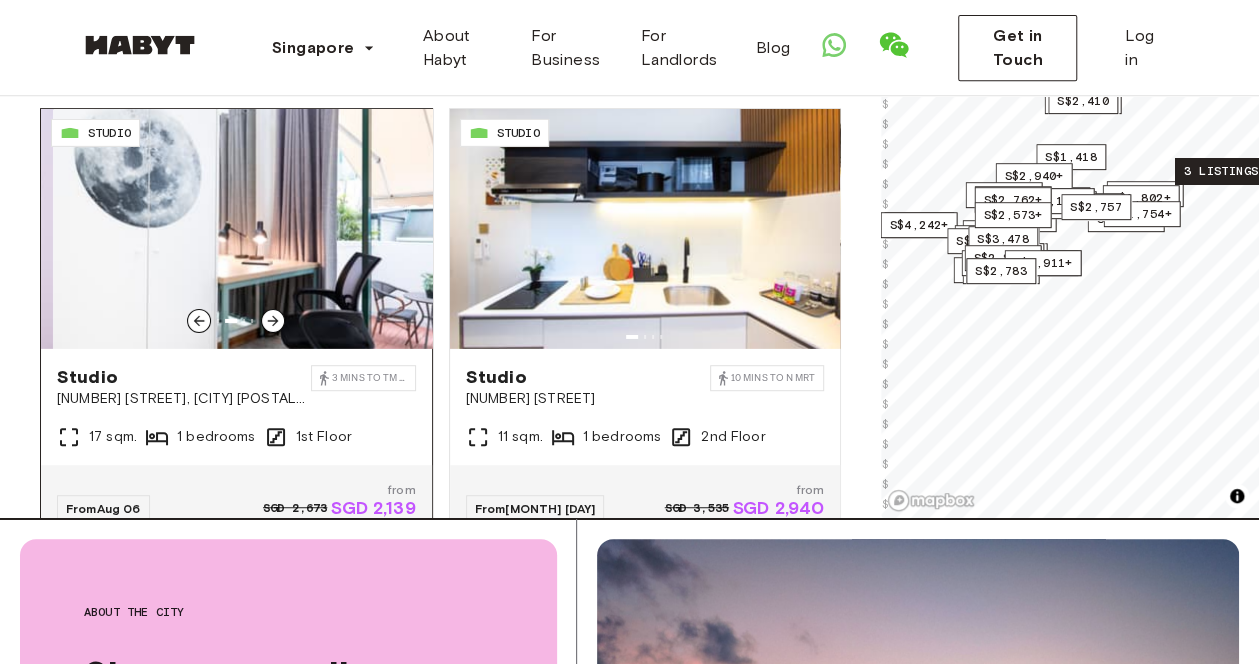 click 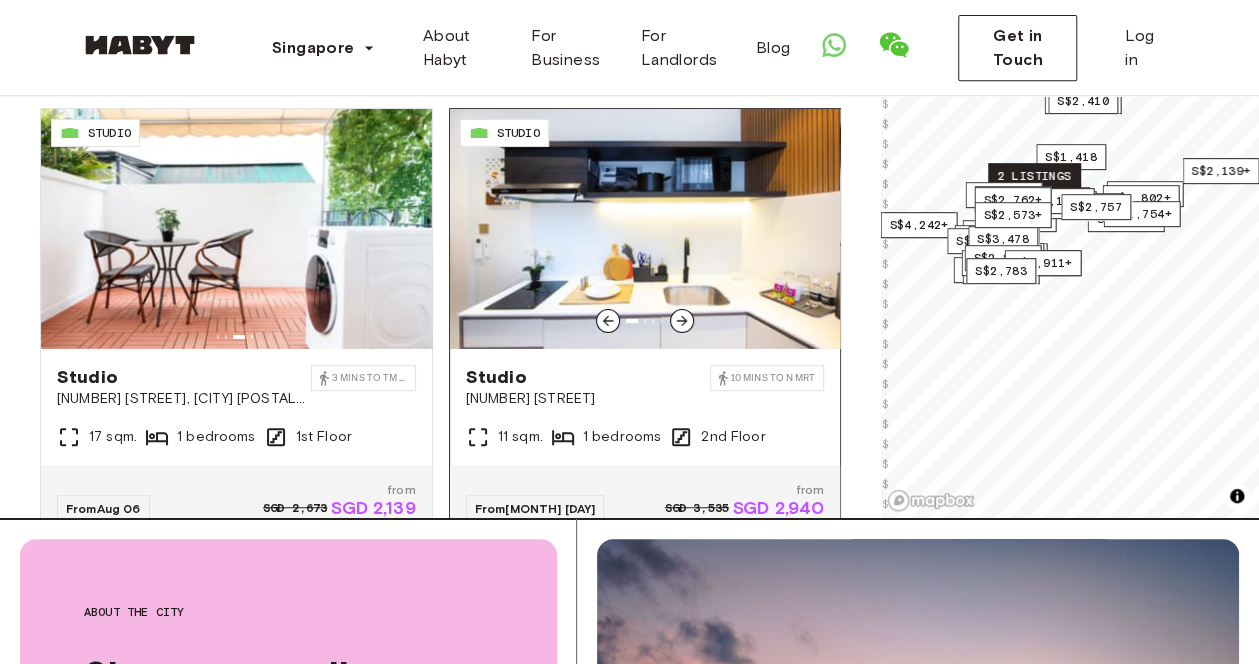 click 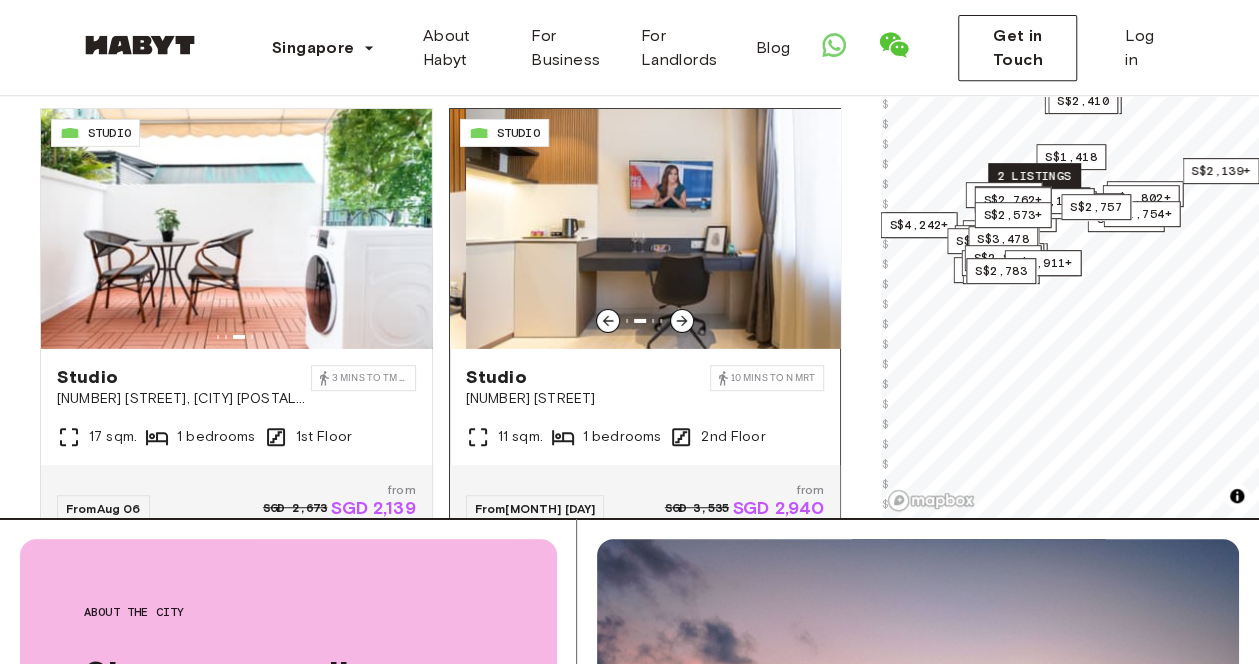 click 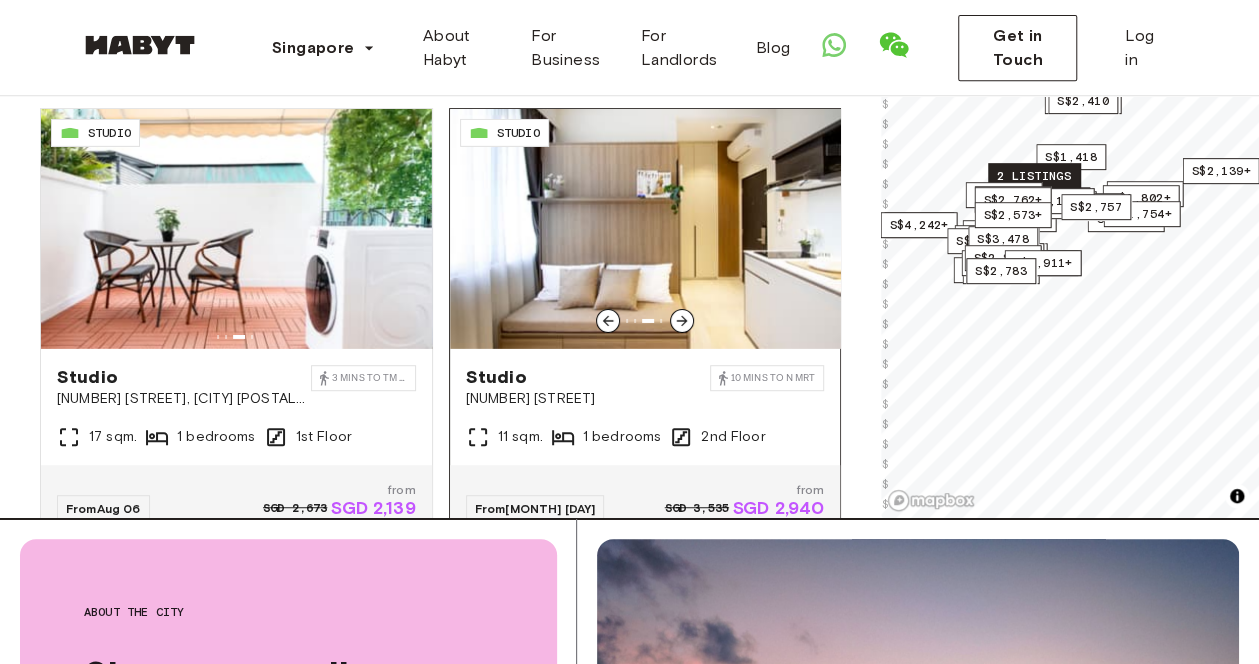 click 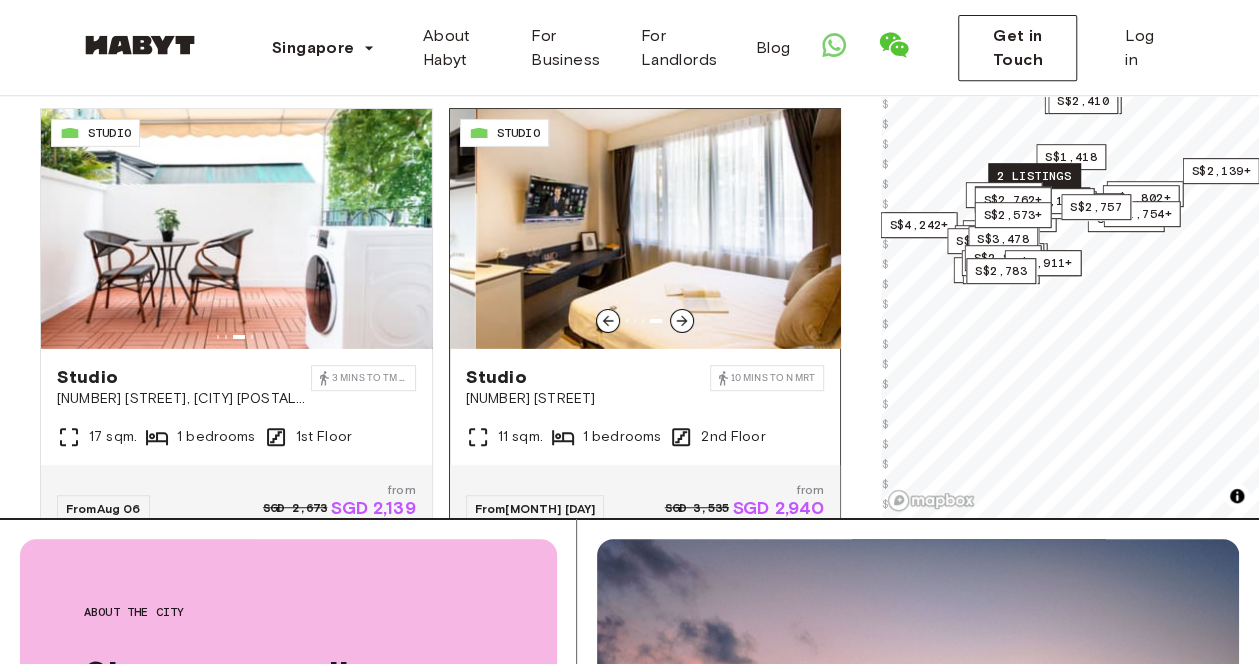 click at bounding box center (670, 229) 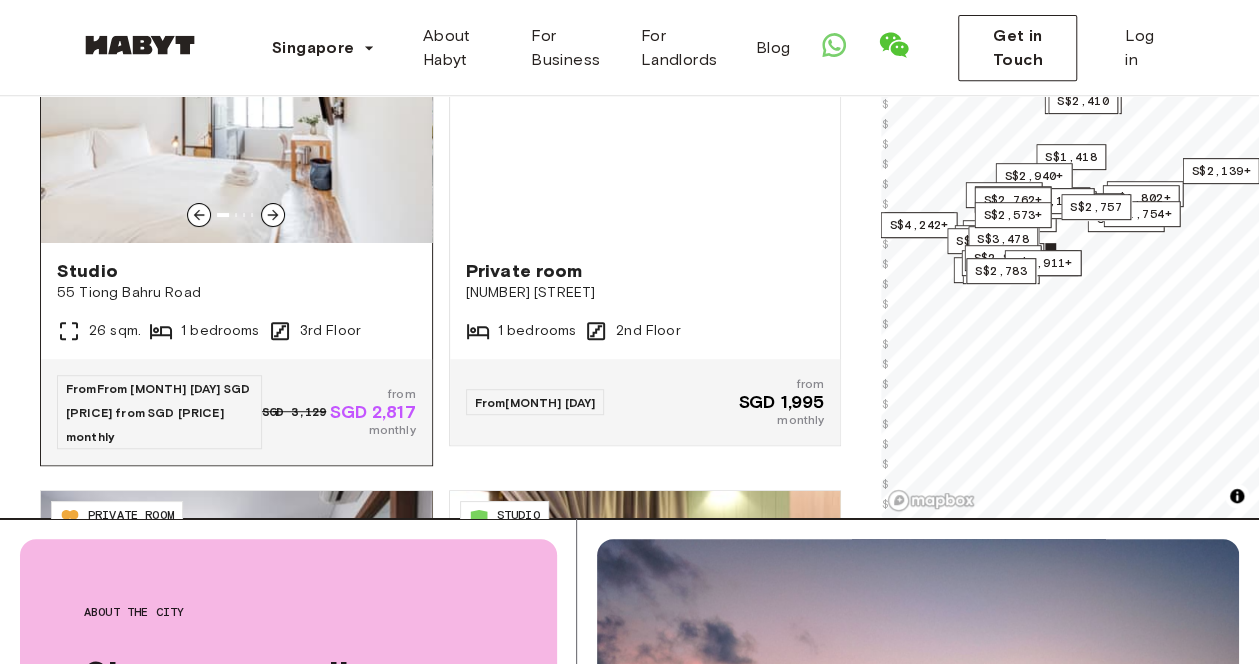 scroll, scrollTop: 7247, scrollLeft: 0, axis: vertical 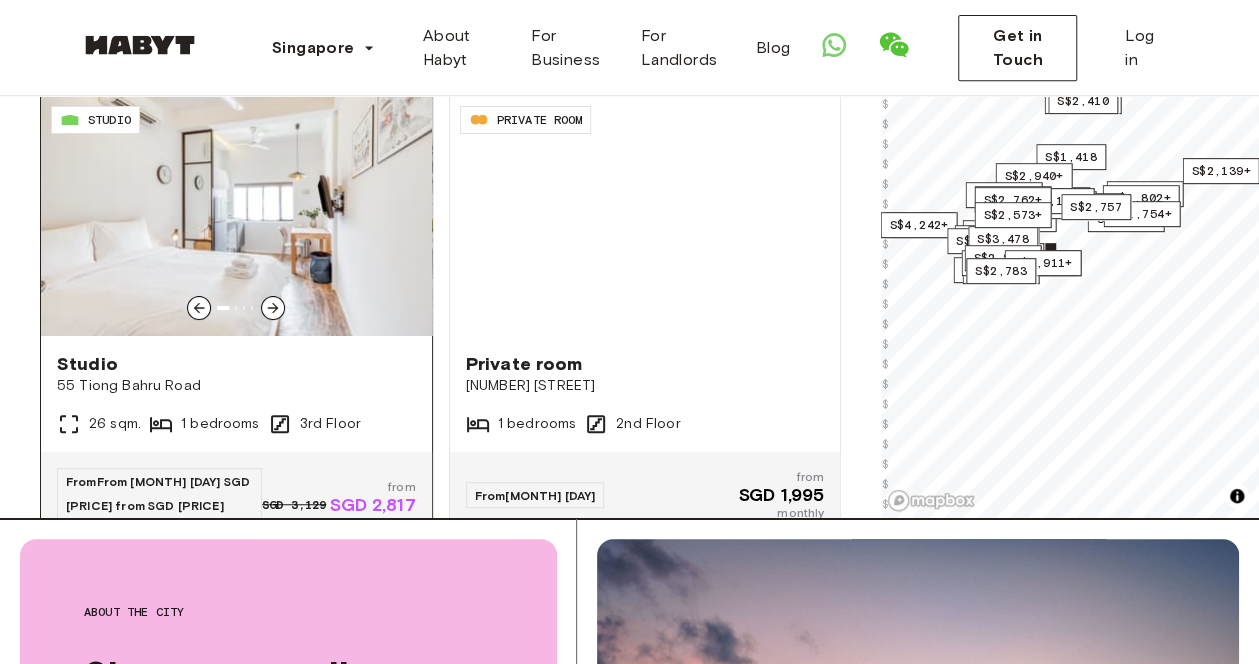 click 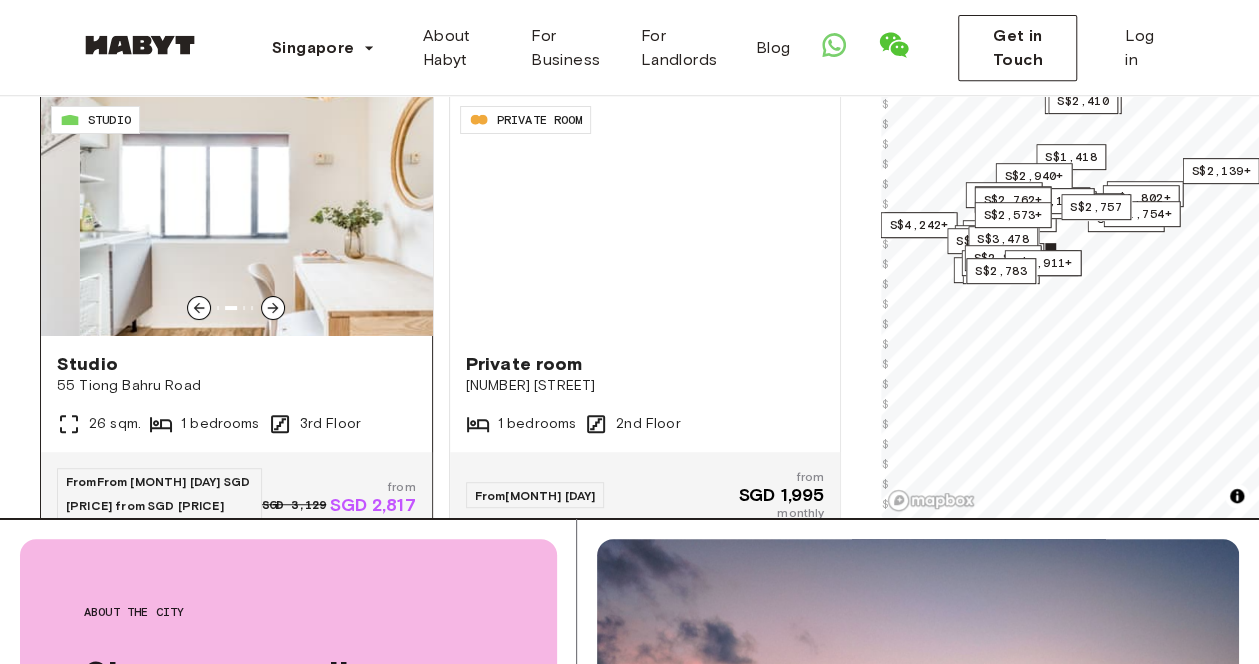 click 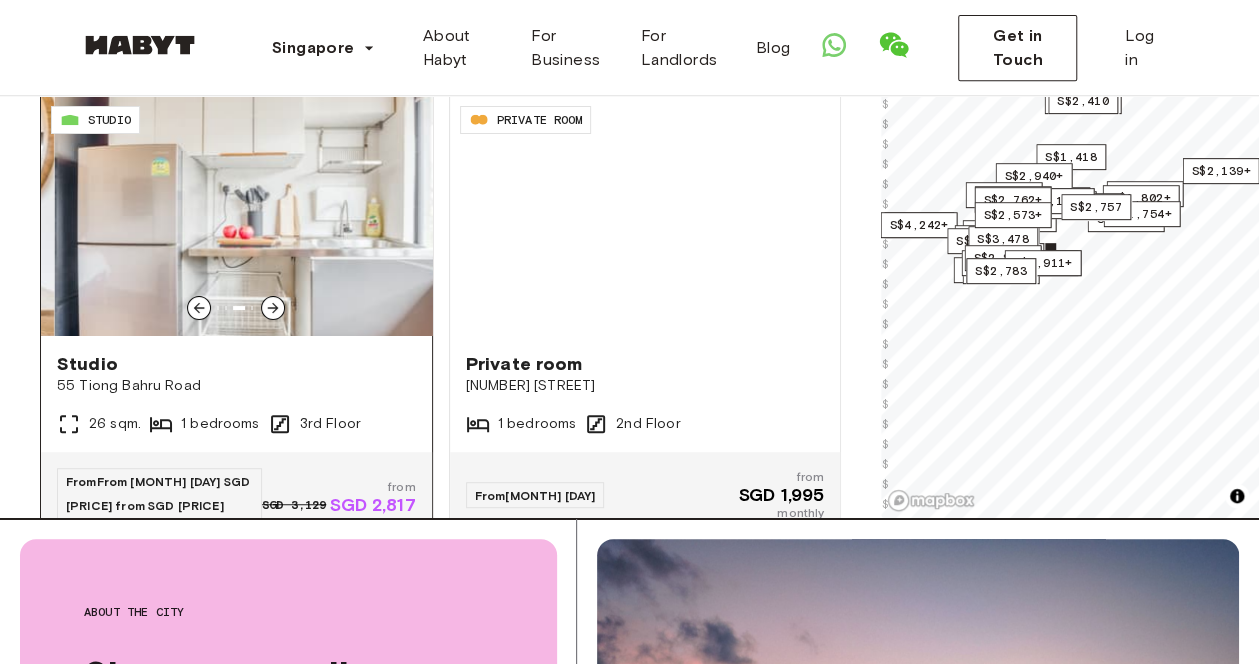 click 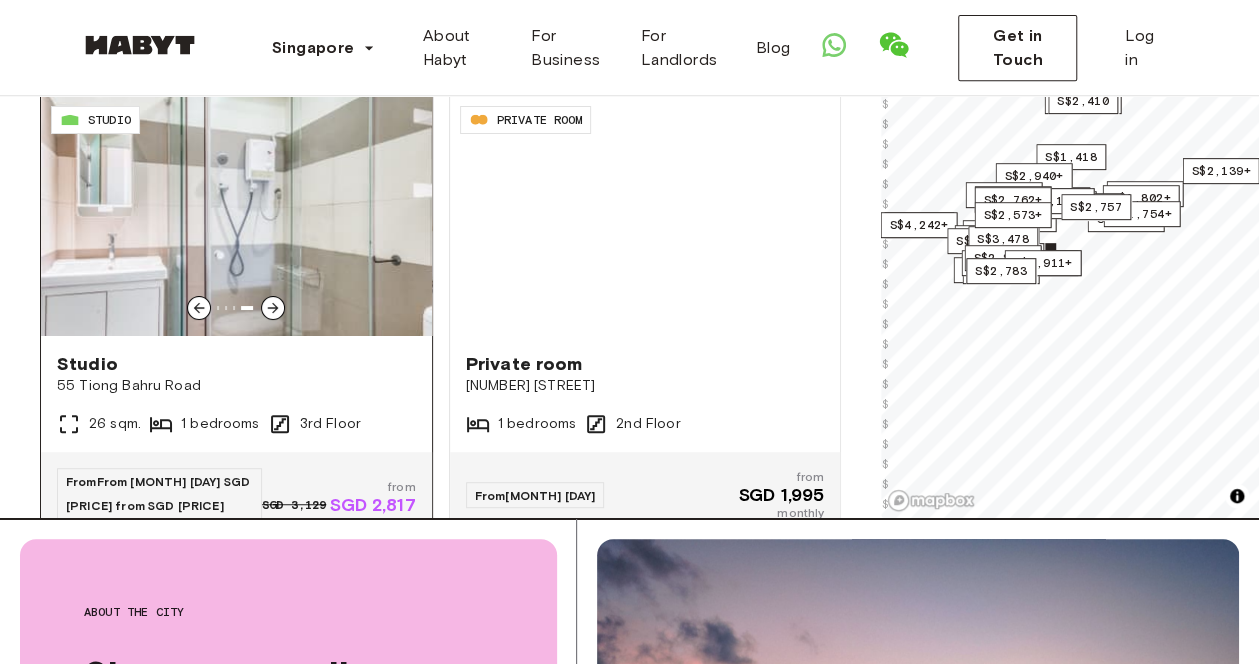 click at bounding box center [236, 216] 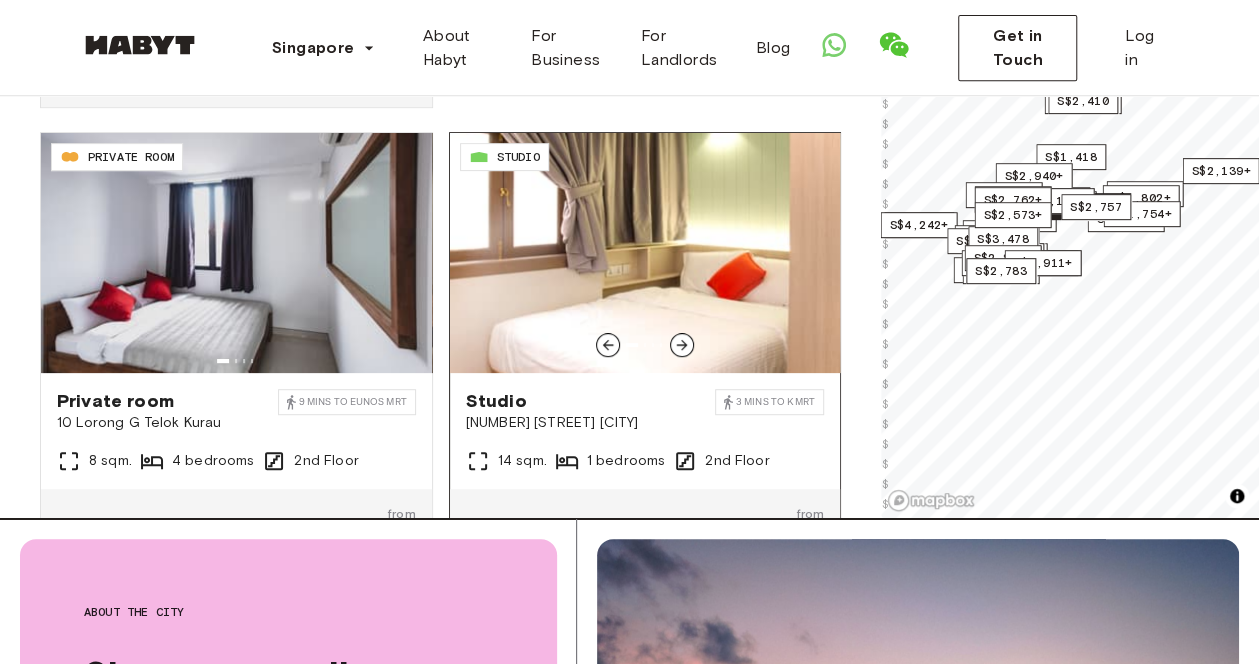 scroll, scrollTop: 7697, scrollLeft: 0, axis: vertical 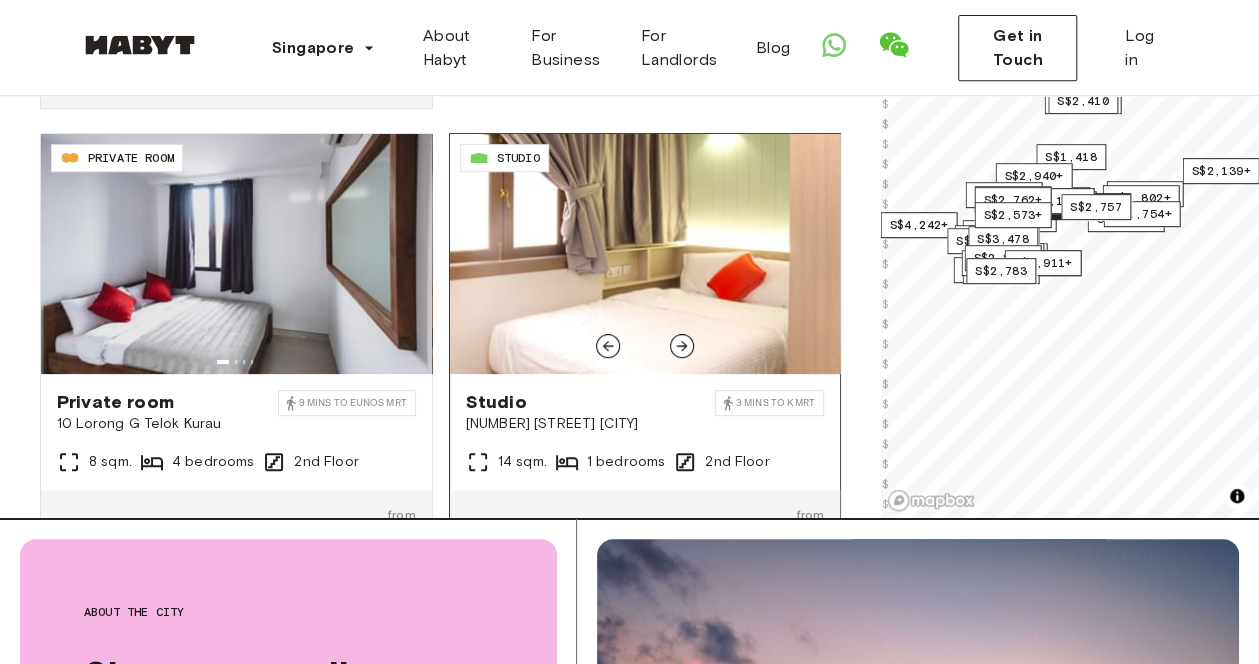 click at bounding box center (682, 346) 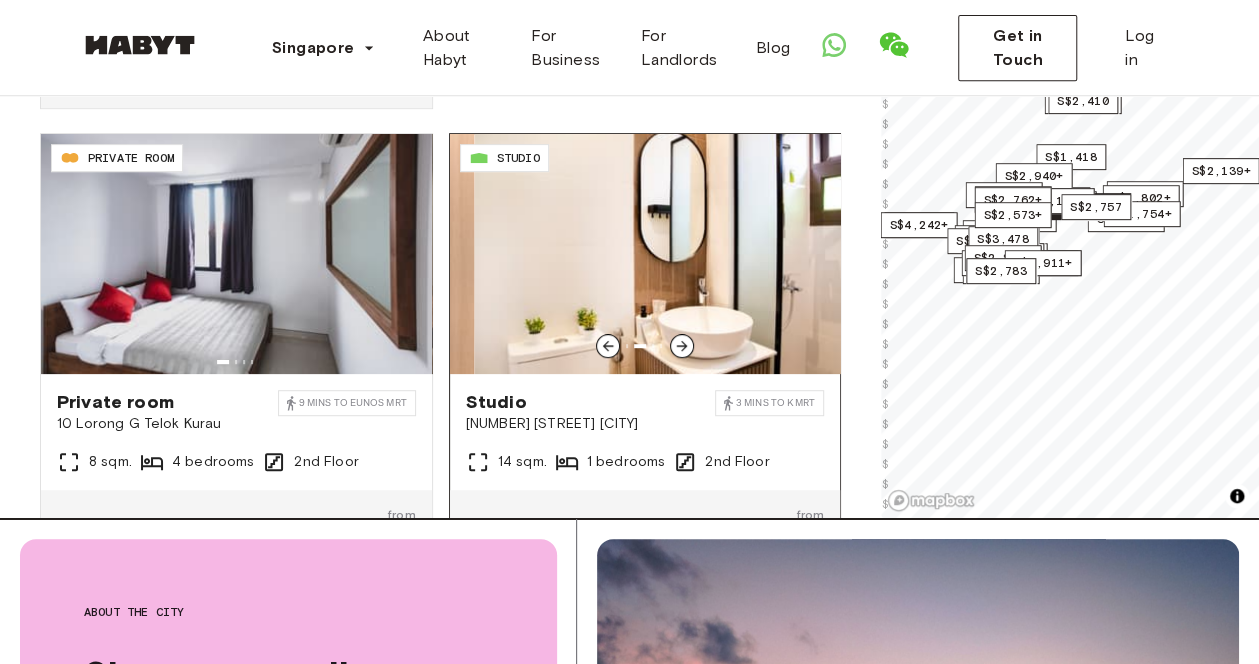 click at bounding box center [682, 346] 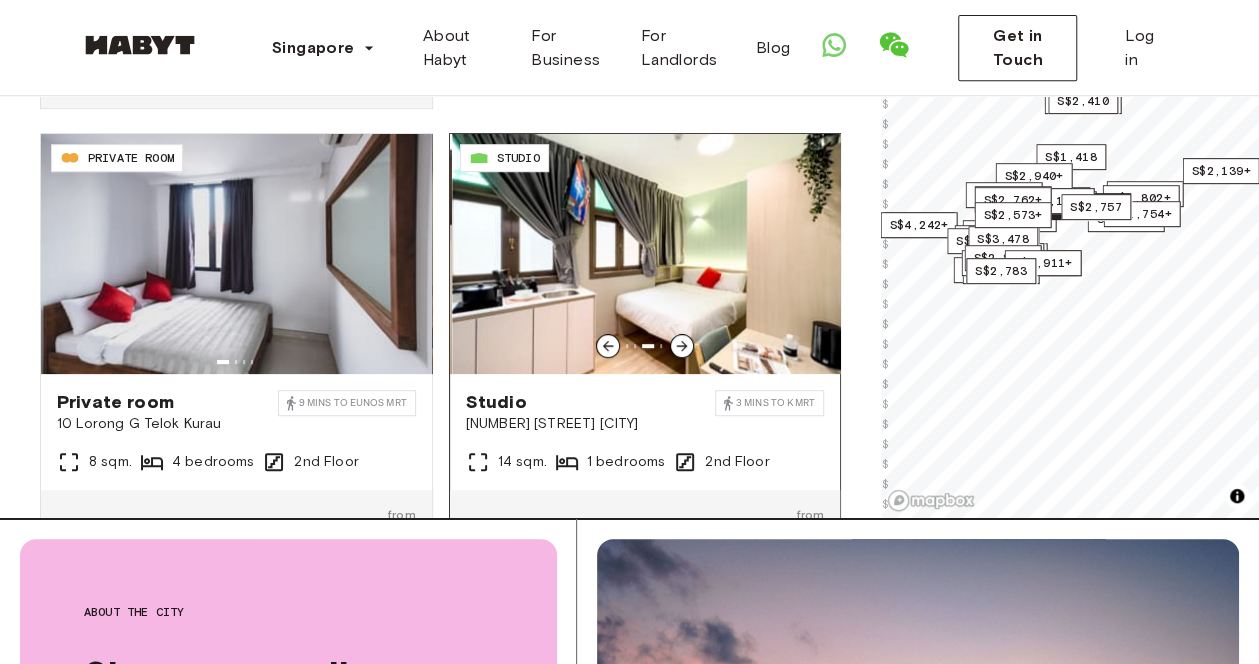 click at bounding box center (682, 346) 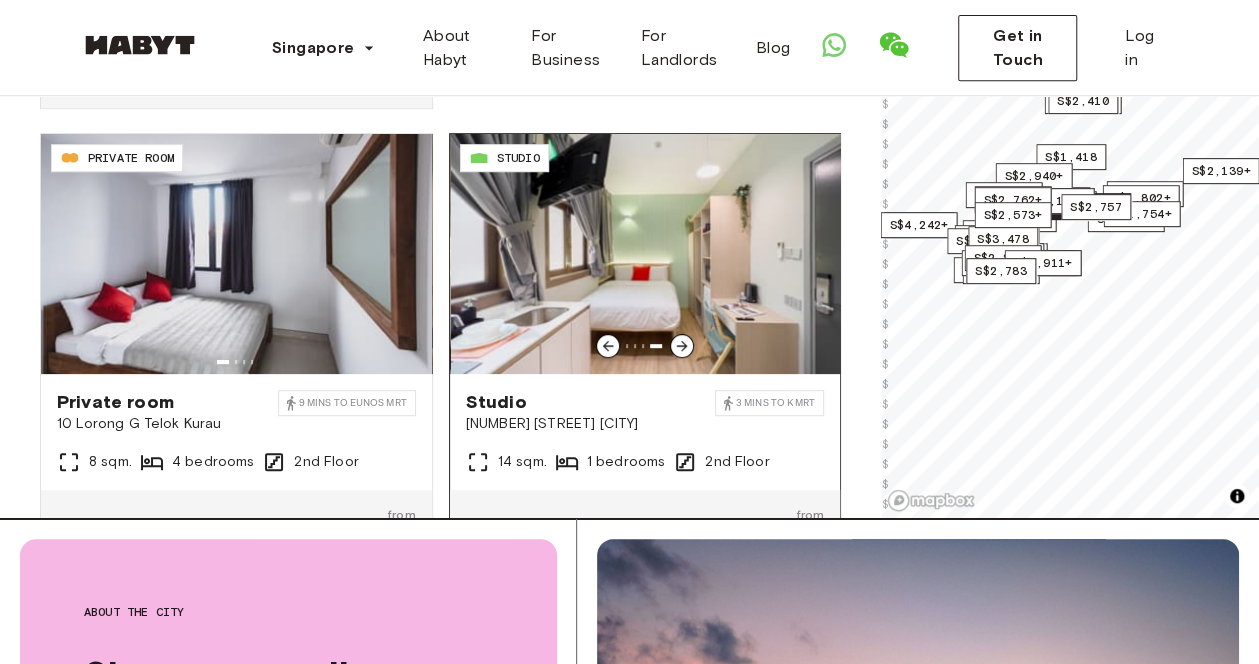 click 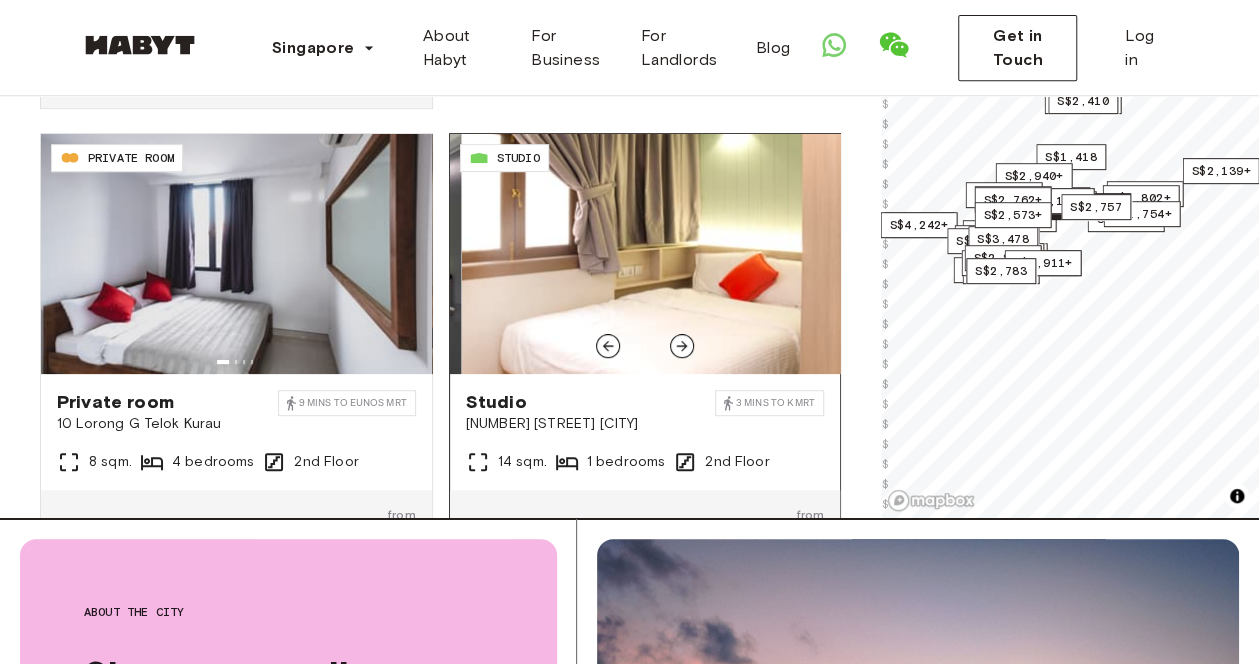click 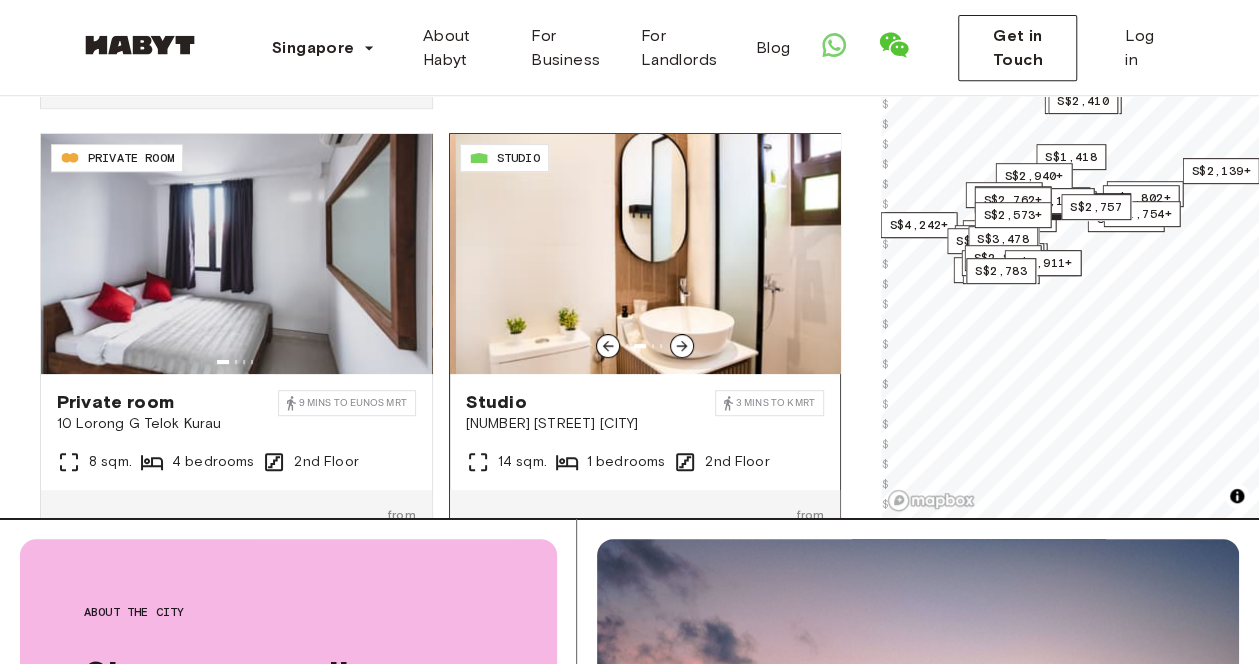 click at bounding box center (651, 254) 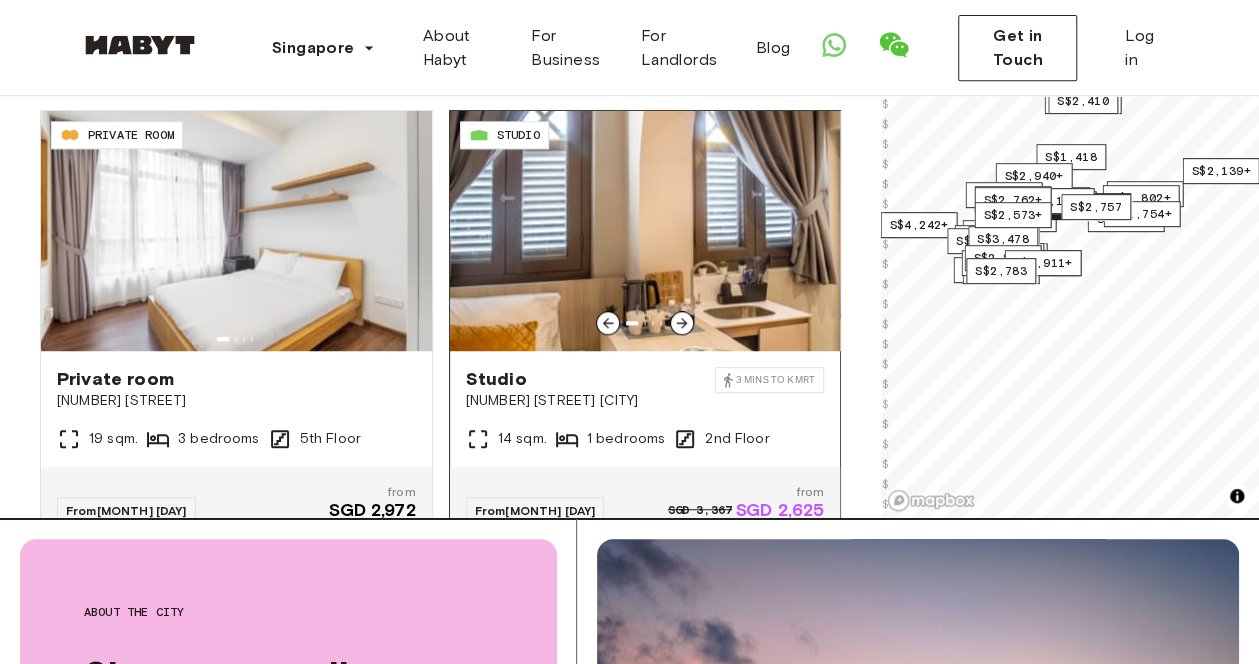 scroll, scrollTop: 8189, scrollLeft: 0, axis: vertical 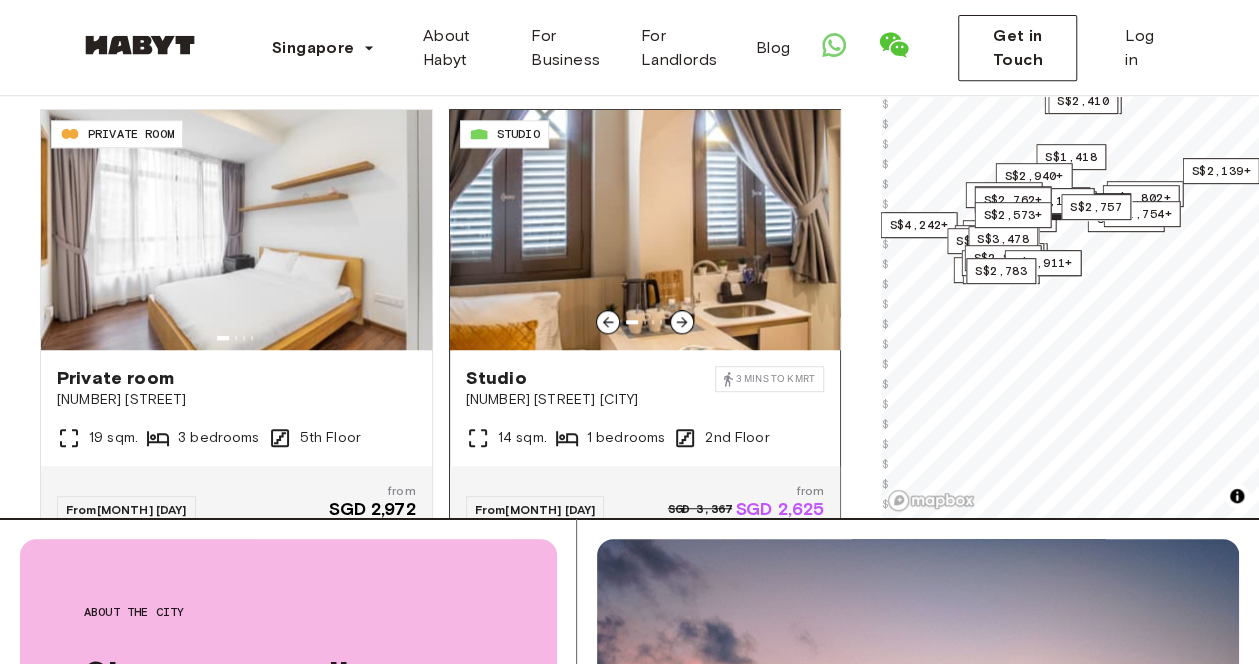 click at bounding box center [645, 230] 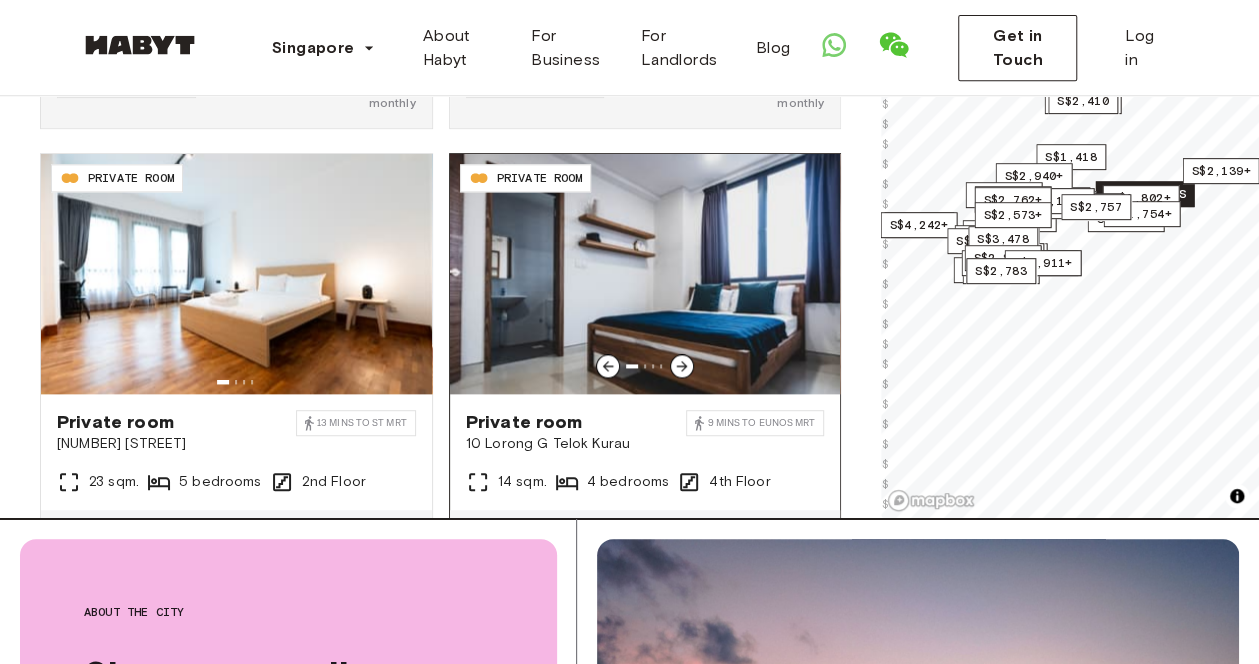 scroll, scrollTop: 8787, scrollLeft: 0, axis: vertical 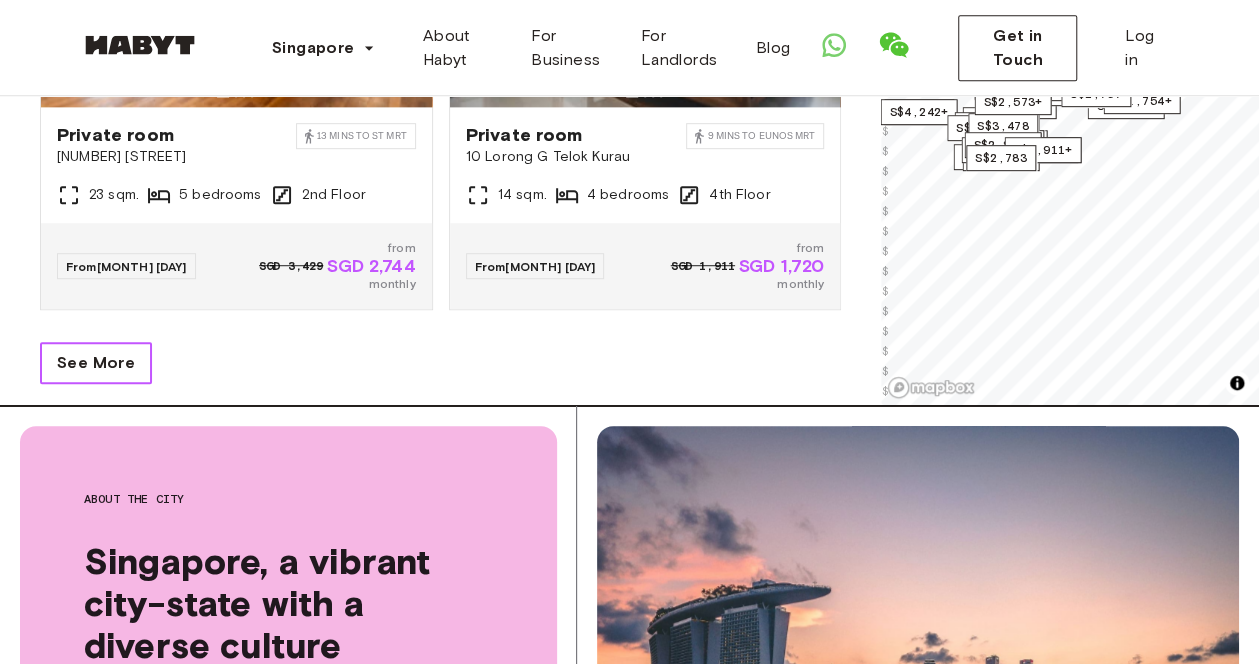 click on "See More" at bounding box center (96, 363) 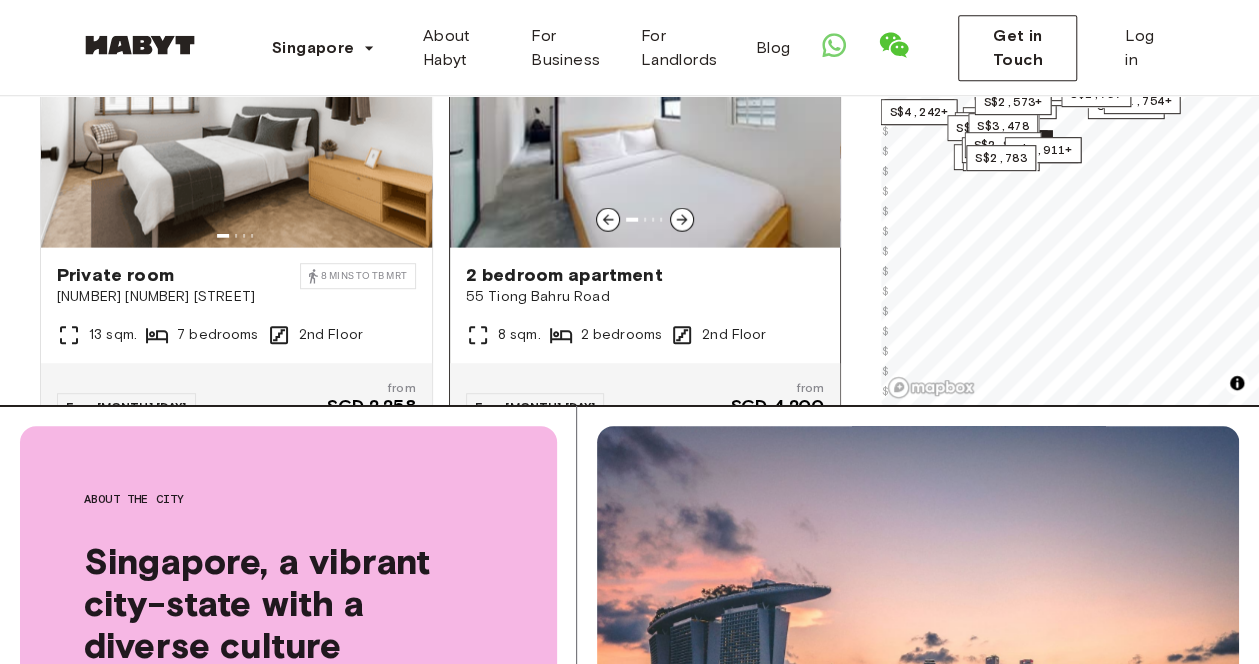 scroll, scrollTop: 13461, scrollLeft: 0, axis: vertical 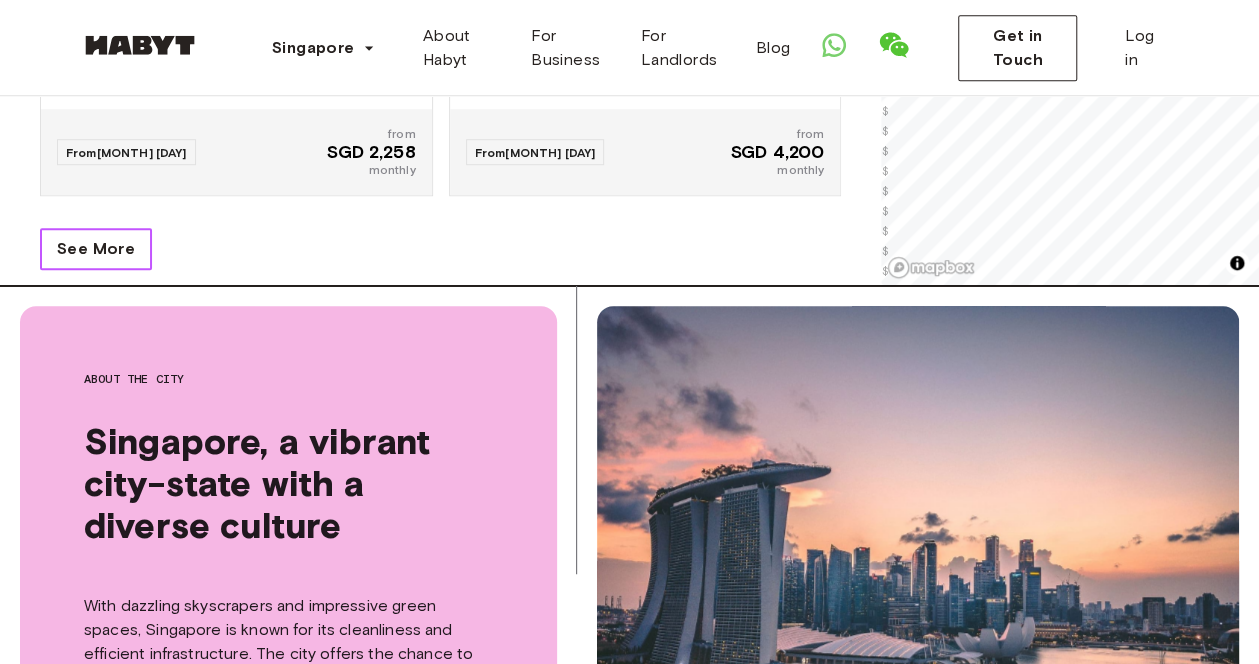 click on "See More" at bounding box center (96, 249) 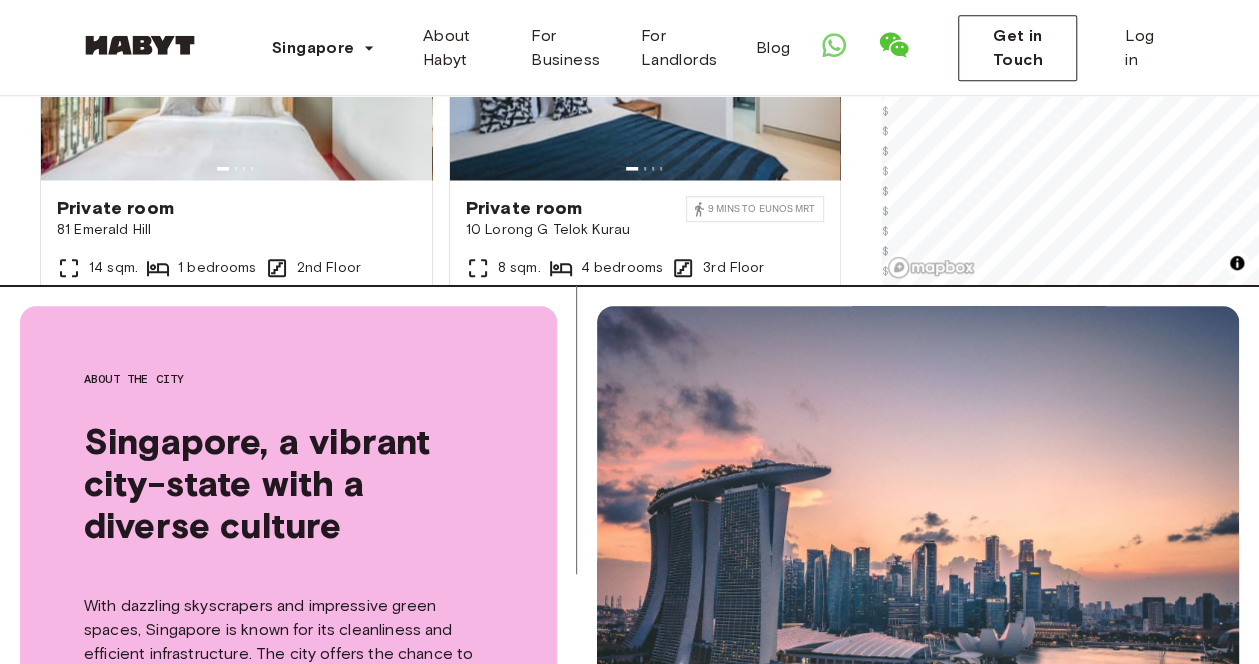 scroll, scrollTop: 8952, scrollLeft: 0, axis: vertical 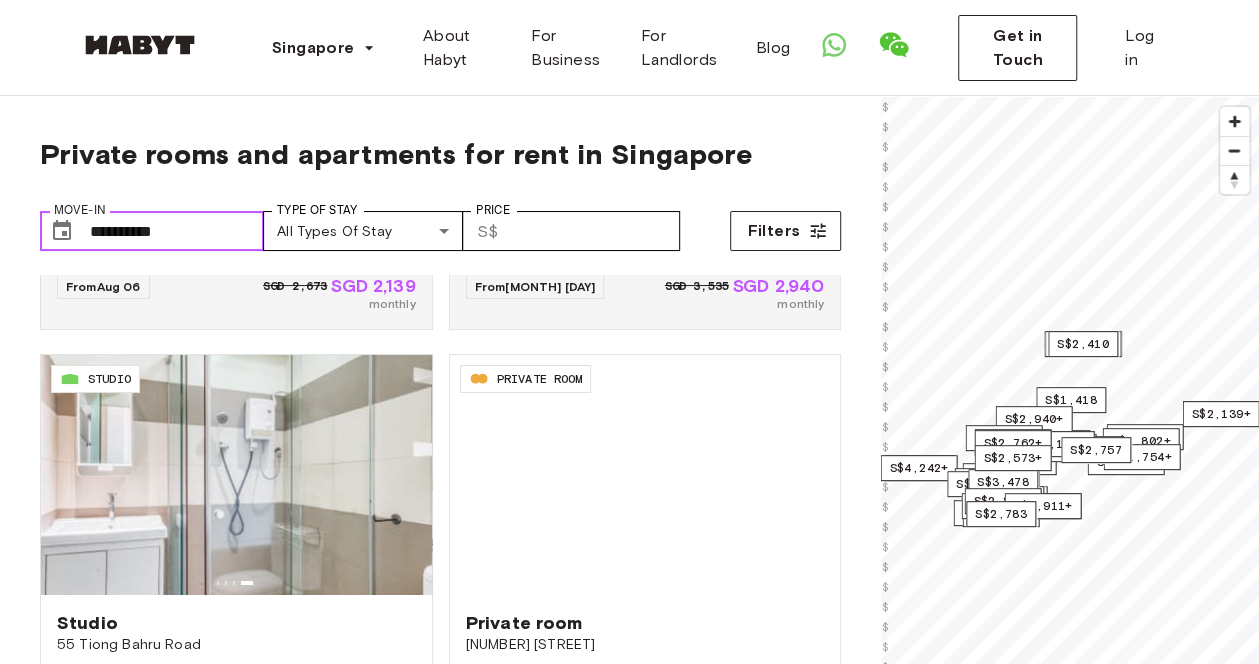 click on "**********" at bounding box center (177, 231) 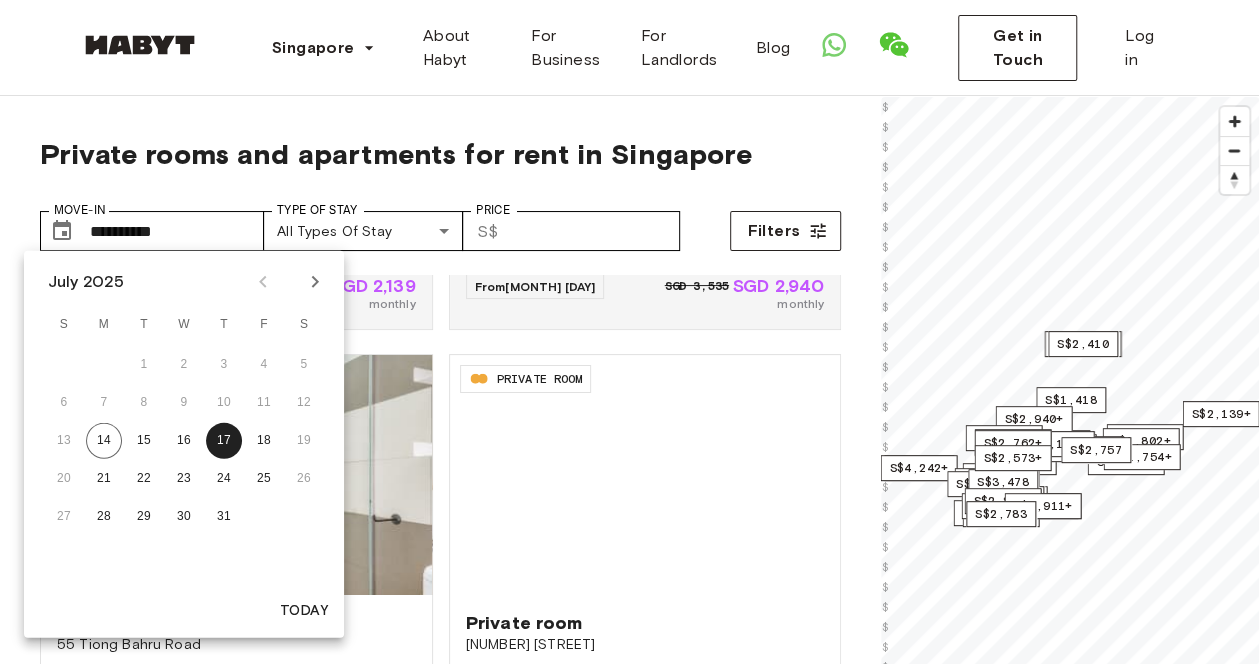 click 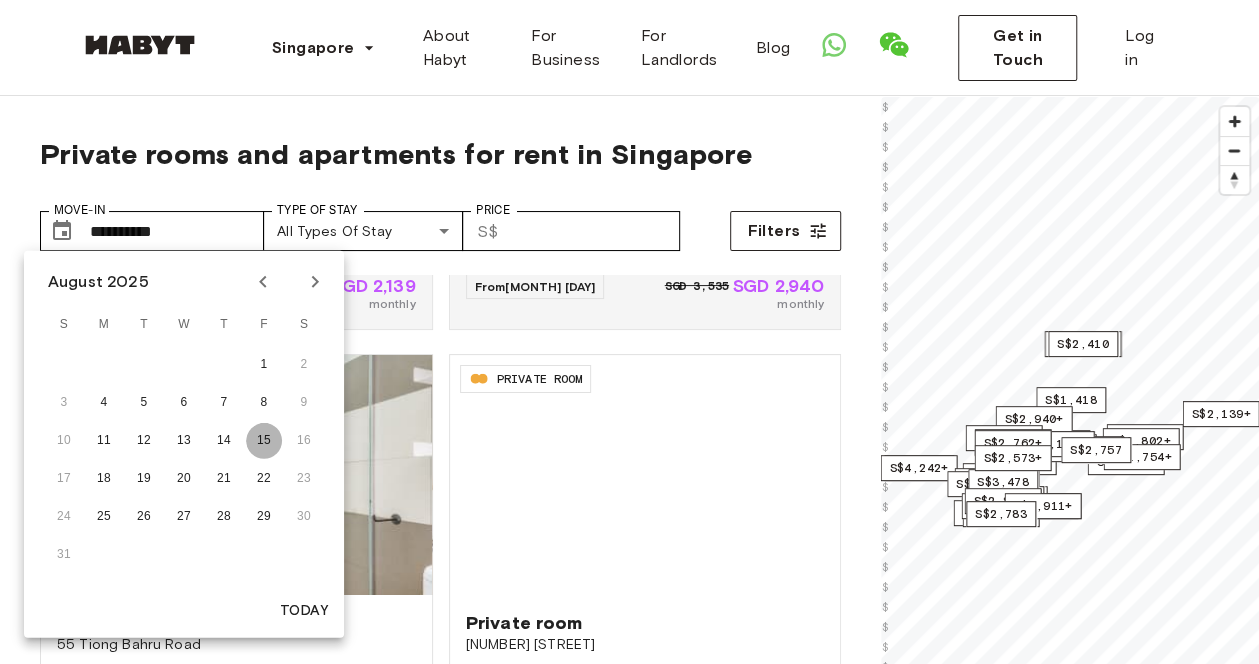 click on "15" at bounding box center (264, 441) 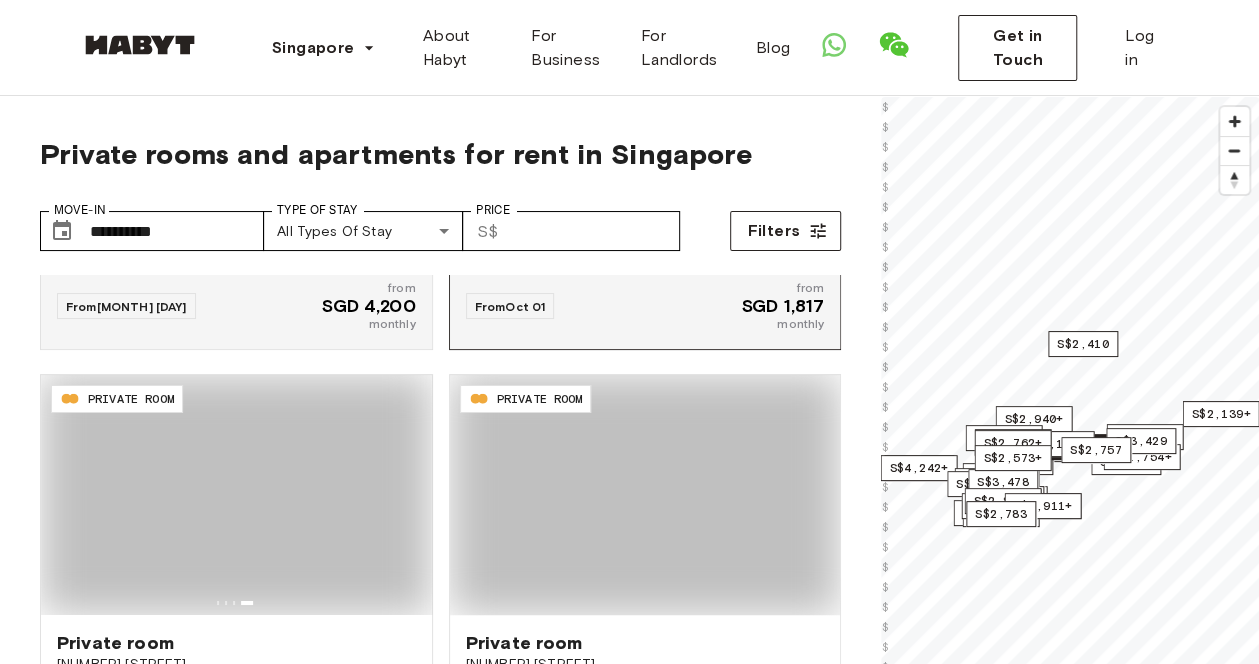 type on "**********" 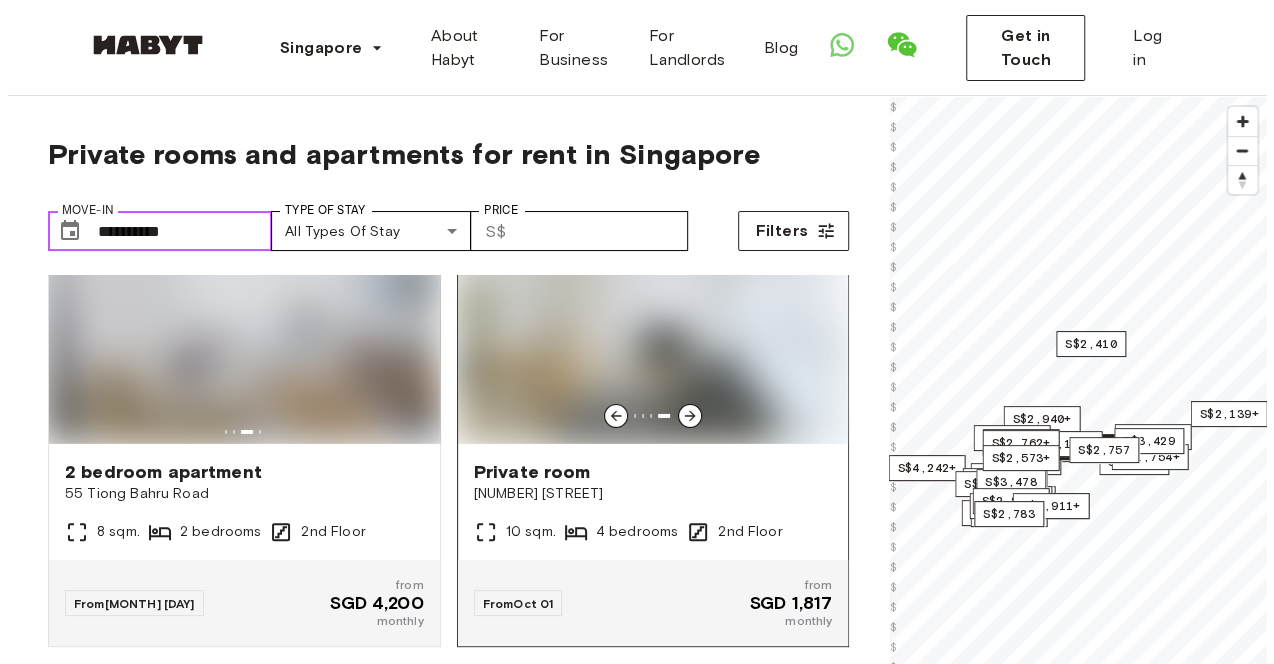 scroll, scrollTop: 7111, scrollLeft: 0, axis: vertical 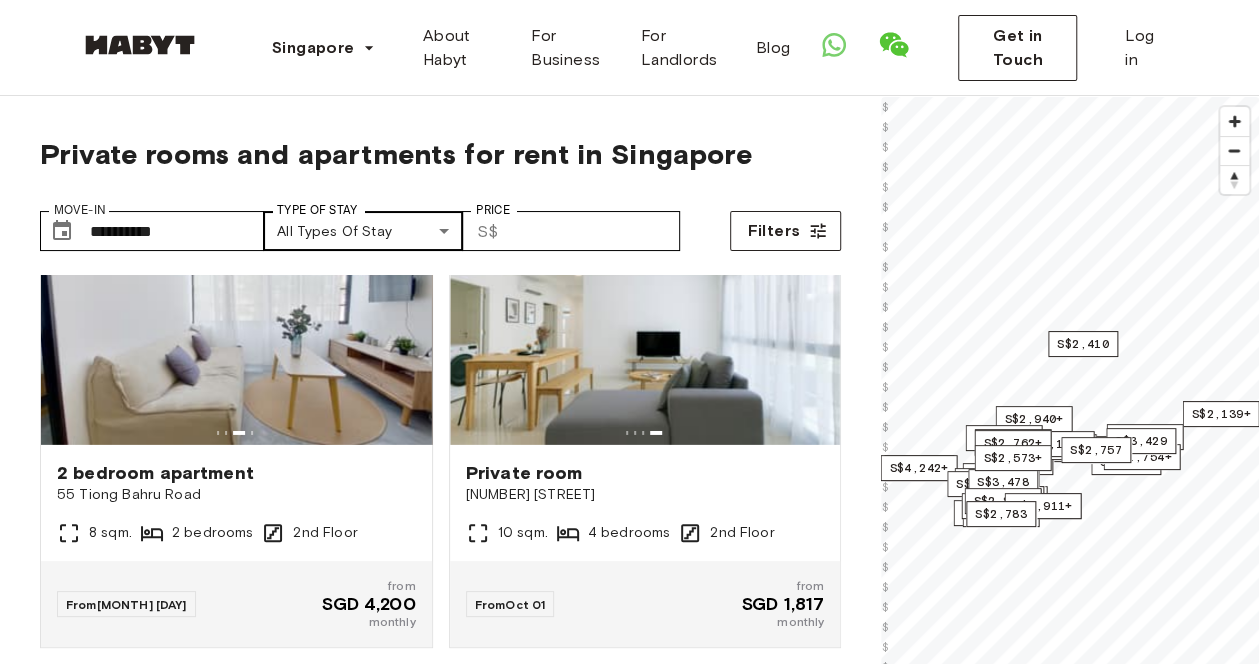 click on "**********" at bounding box center [629, 2372] 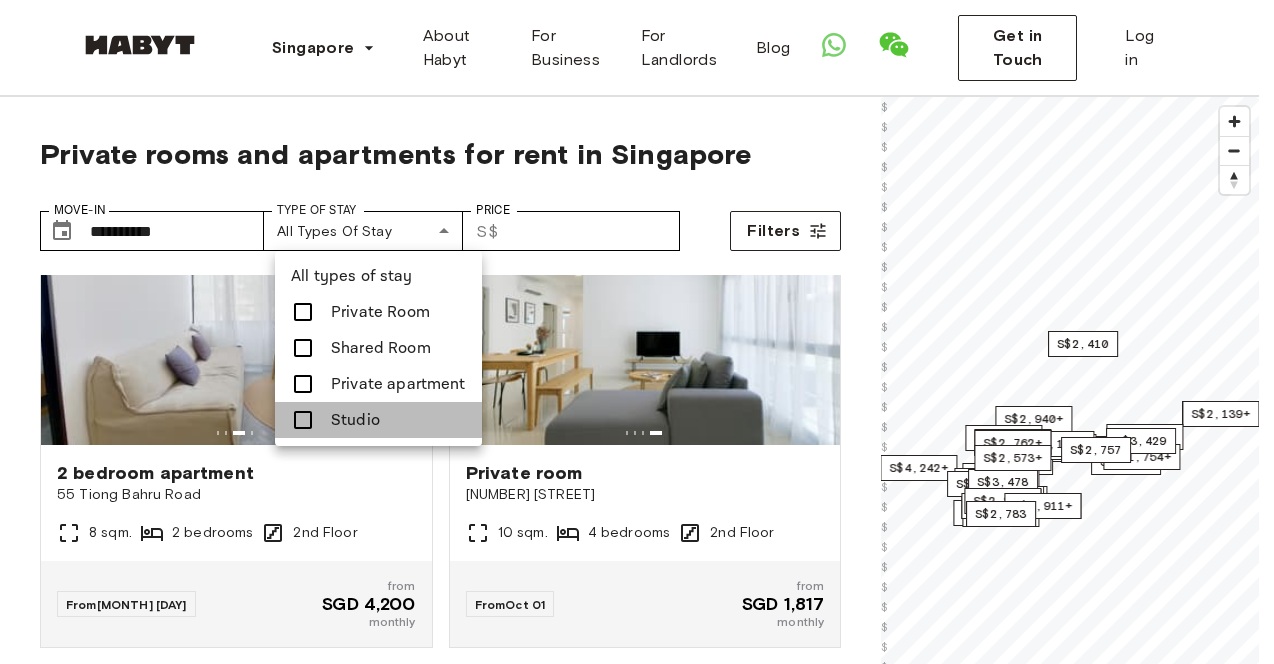 click on "Studio" at bounding box center [378, 420] 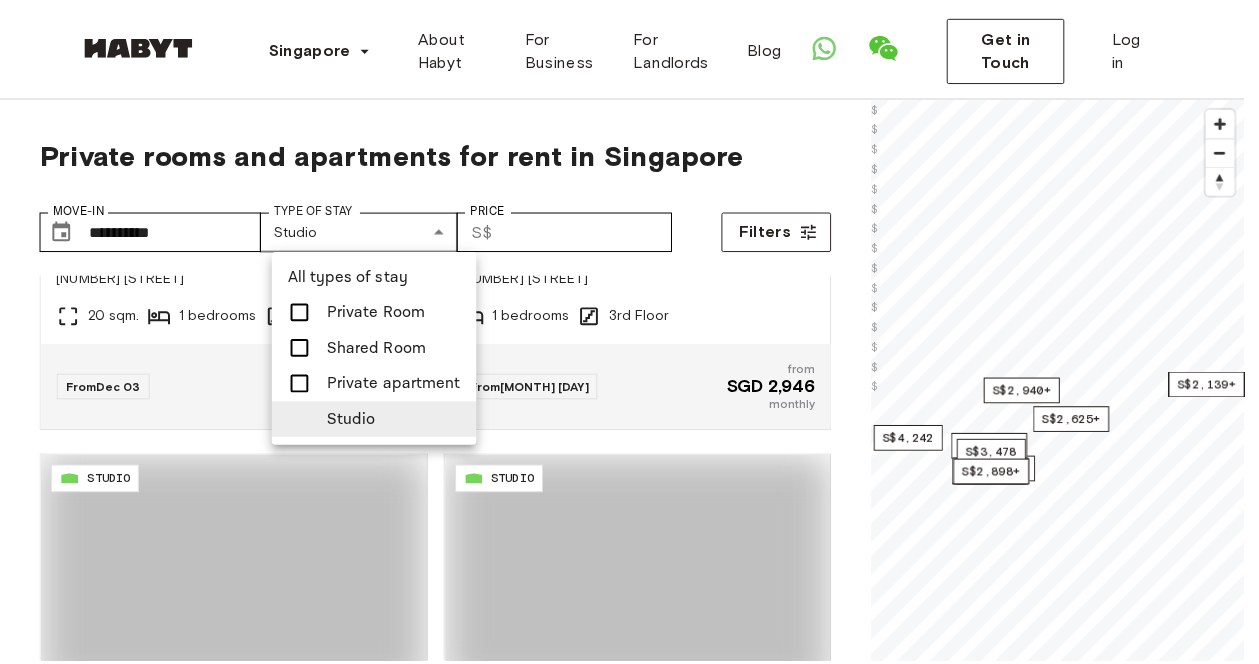 scroll, scrollTop: 5442, scrollLeft: 0, axis: vertical 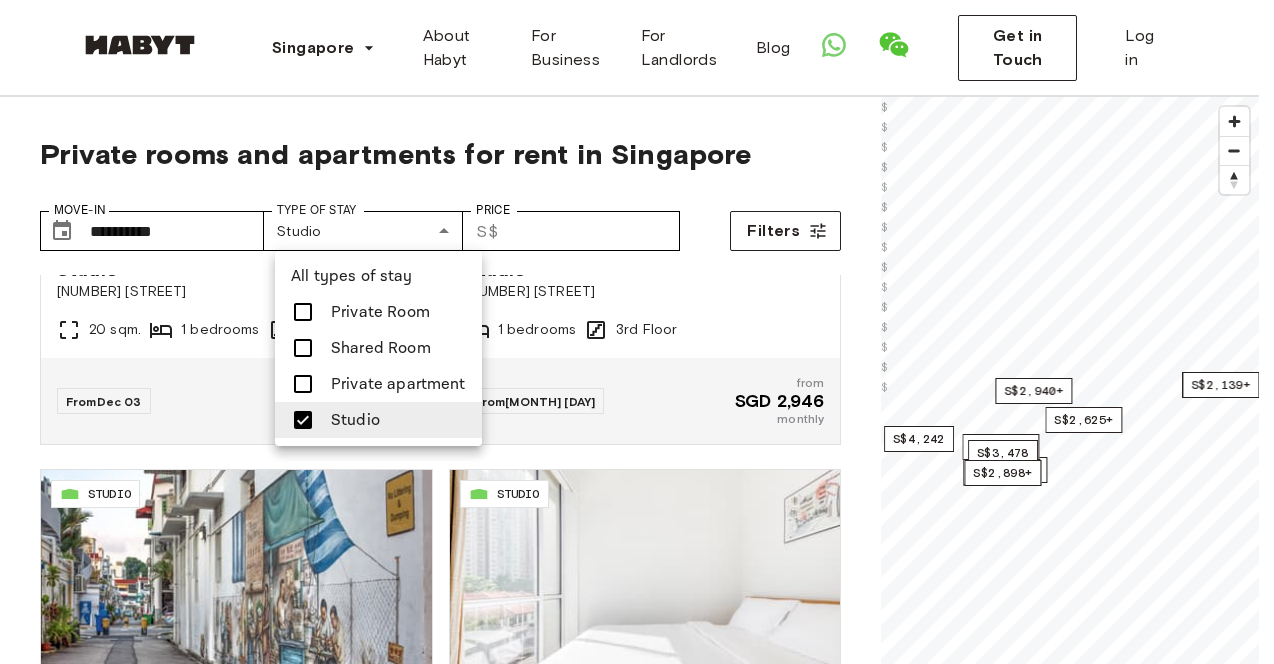 click at bounding box center (637, 332) 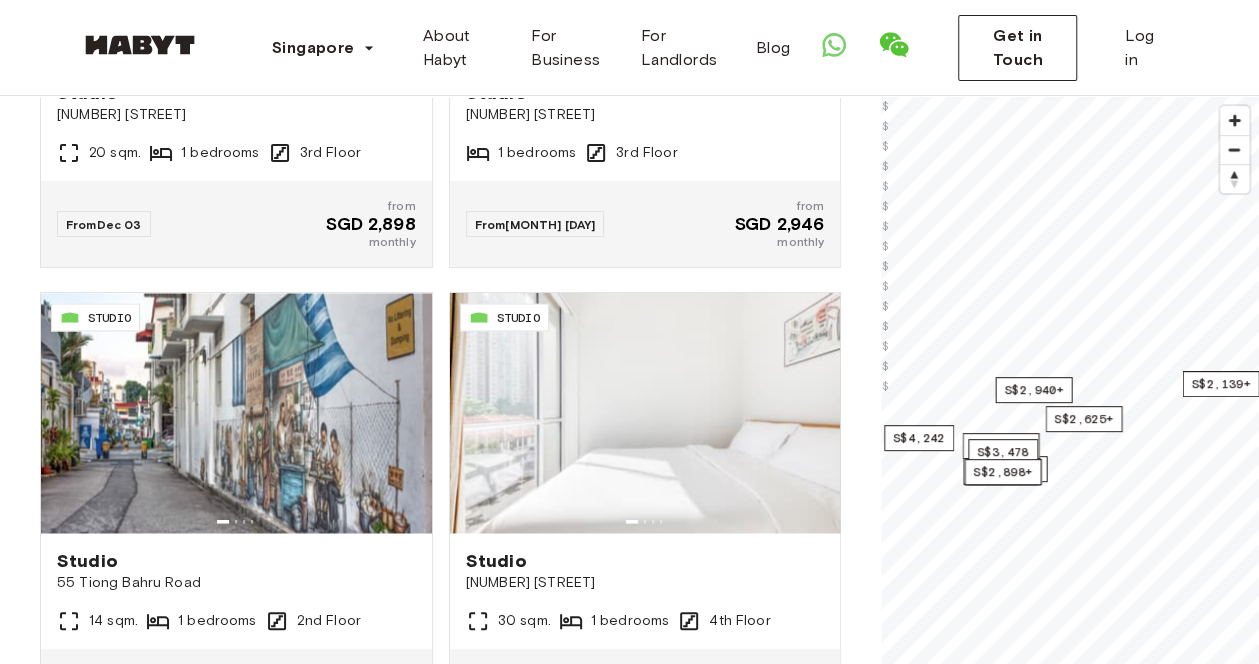scroll, scrollTop: 178, scrollLeft: 0, axis: vertical 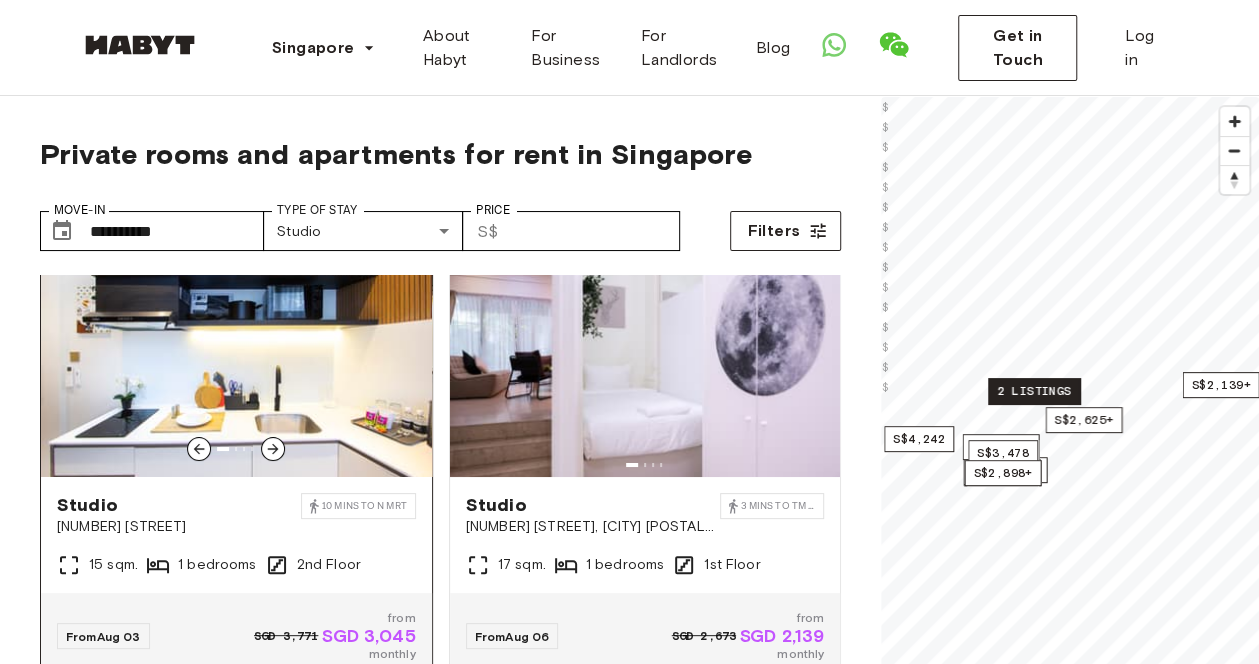 click at bounding box center [273, 449] 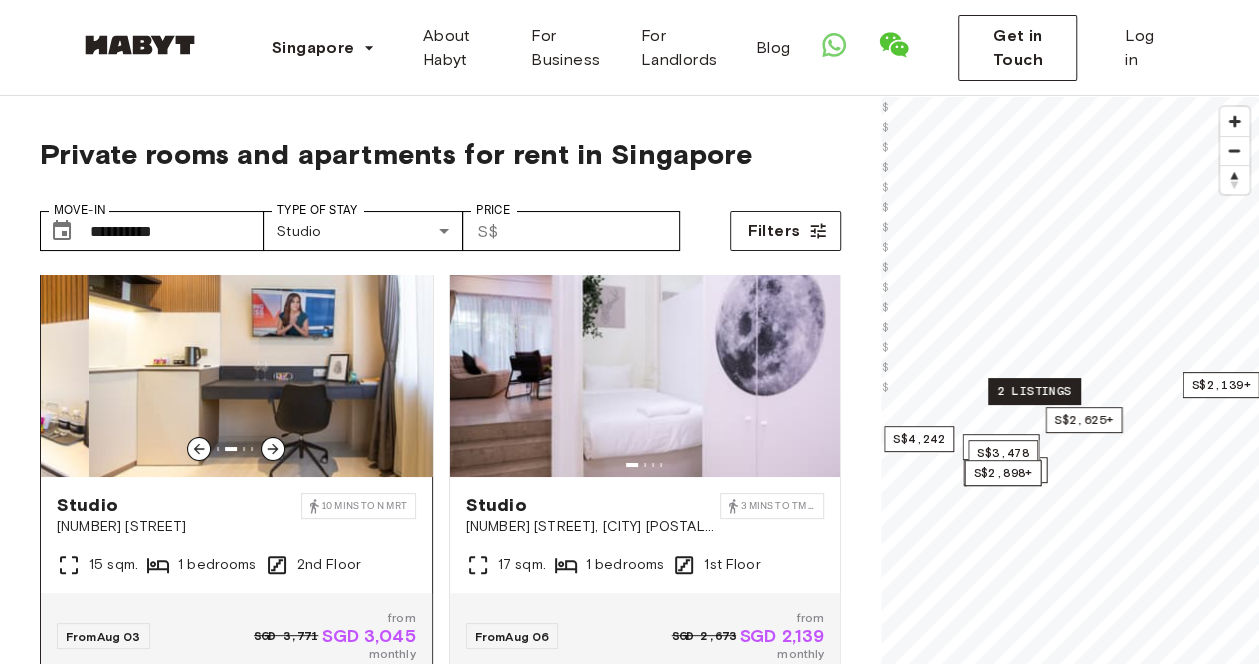 click at bounding box center [273, 449] 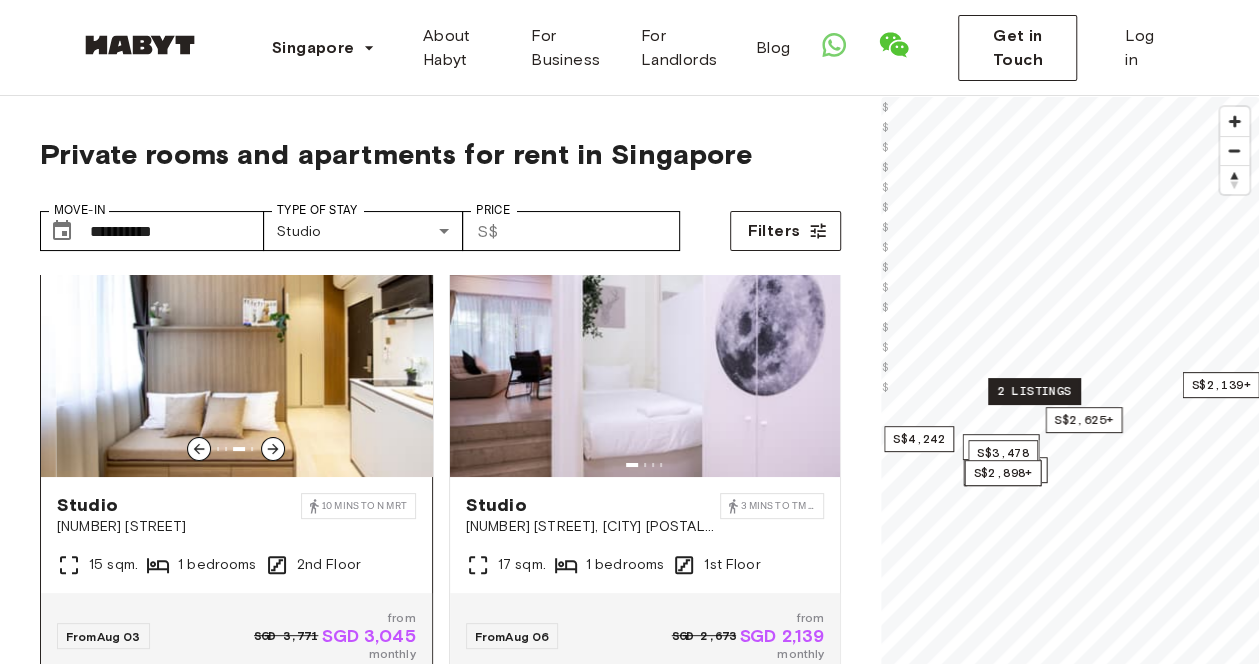 click at bounding box center [273, 449] 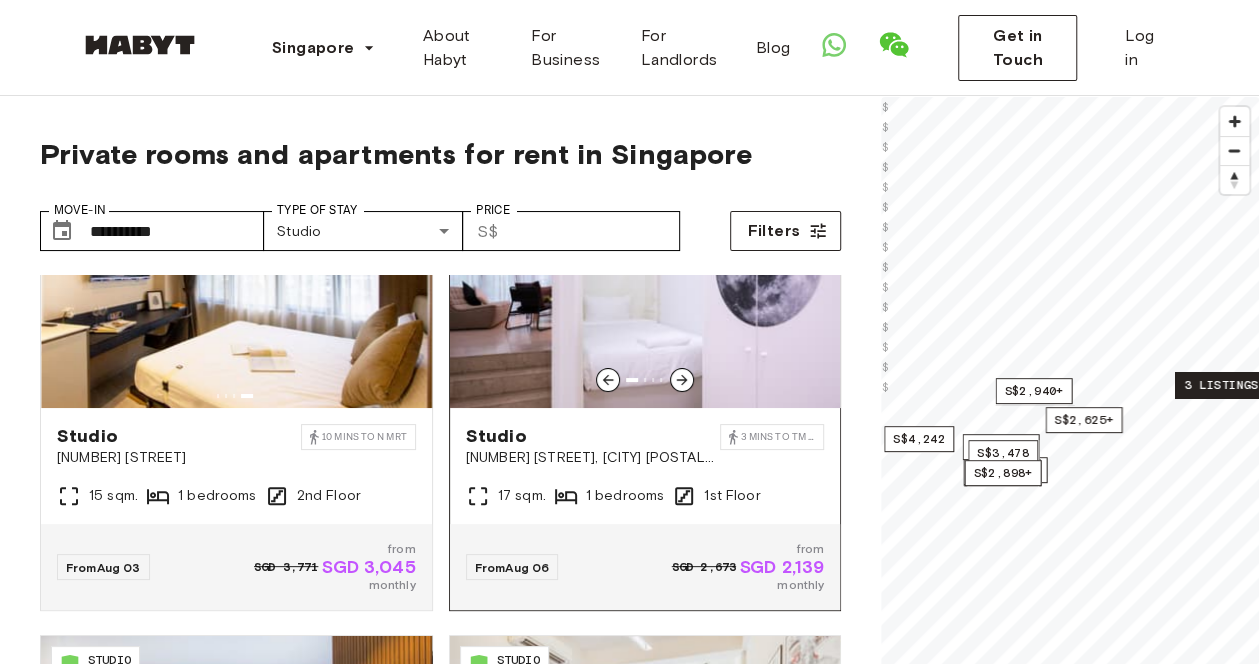 scroll, scrollTop: 0, scrollLeft: 0, axis: both 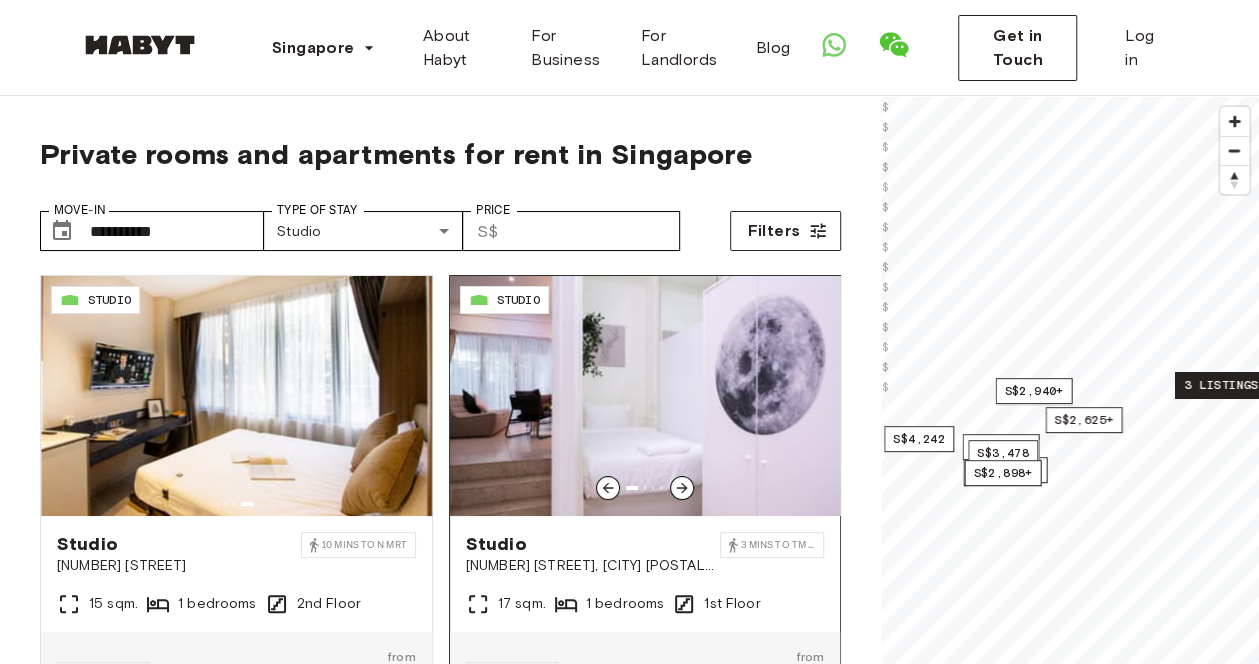 click at bounding box center (682, 488) 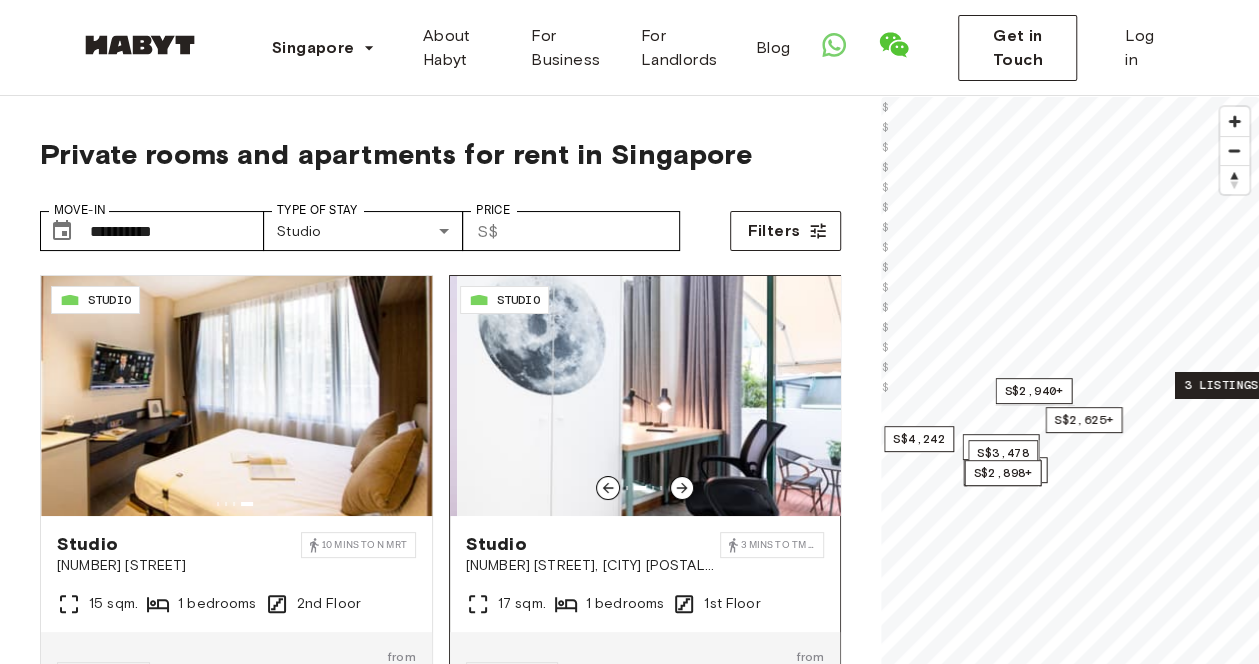 click at bounding box center [682, 488] 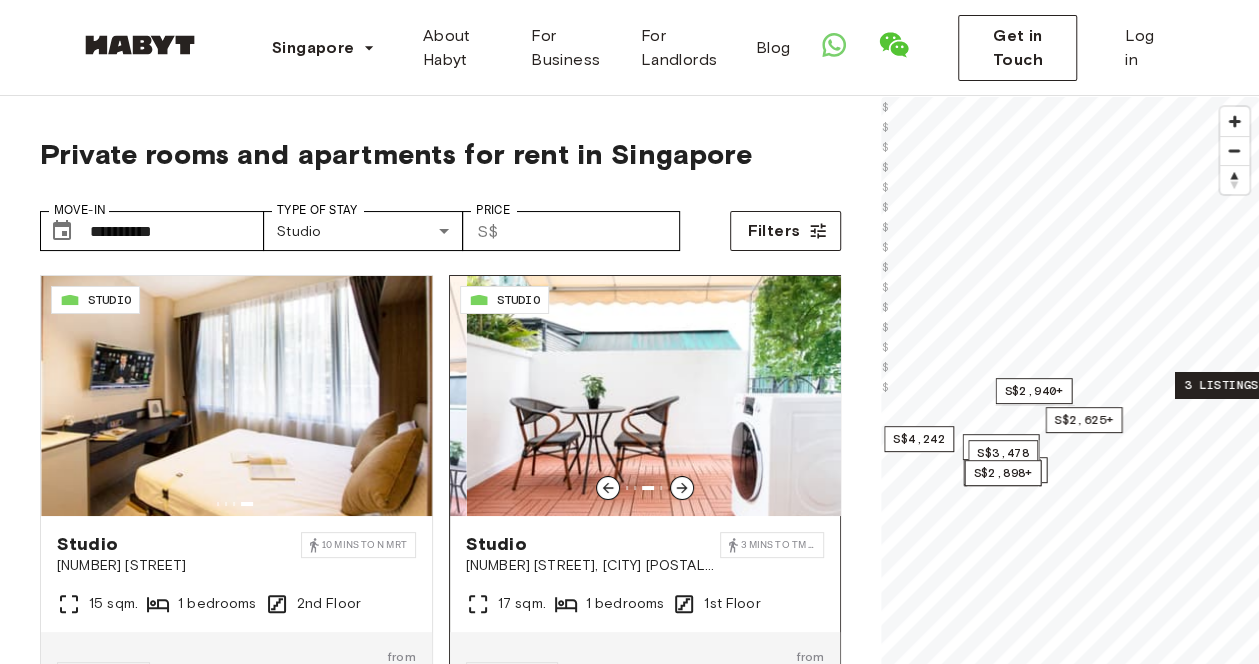 click at bounding box center (682, 488) 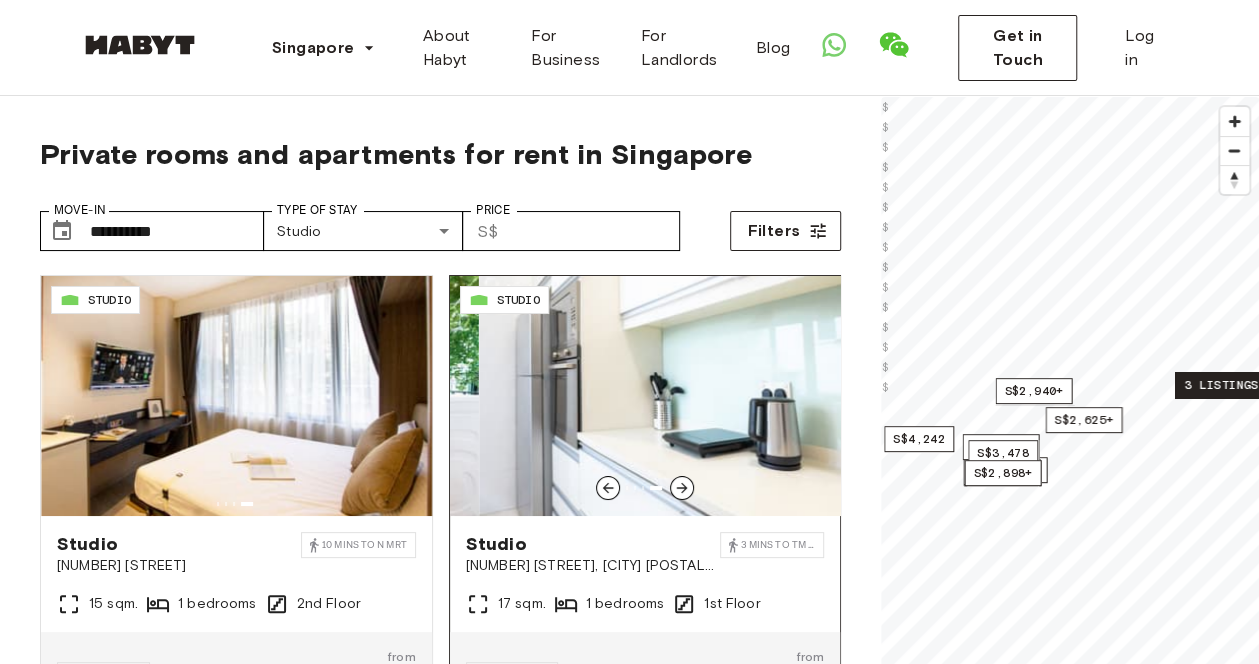 click at bounding box center (682, 488) 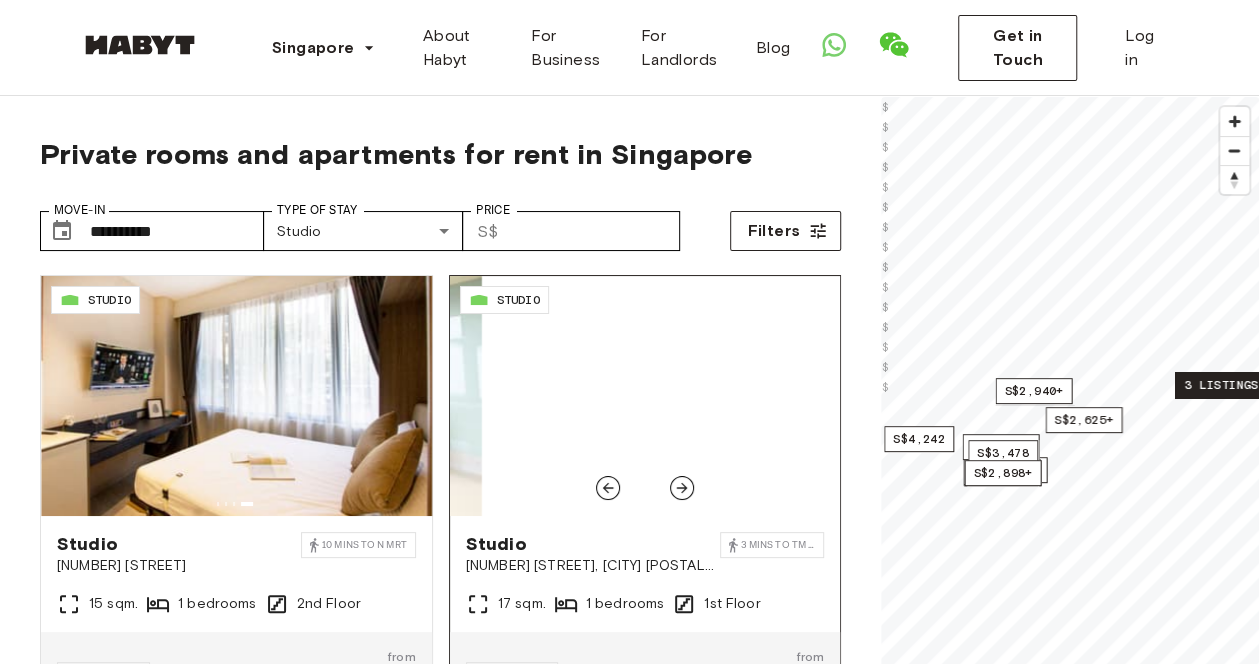 click at bounding box center [682, 488] 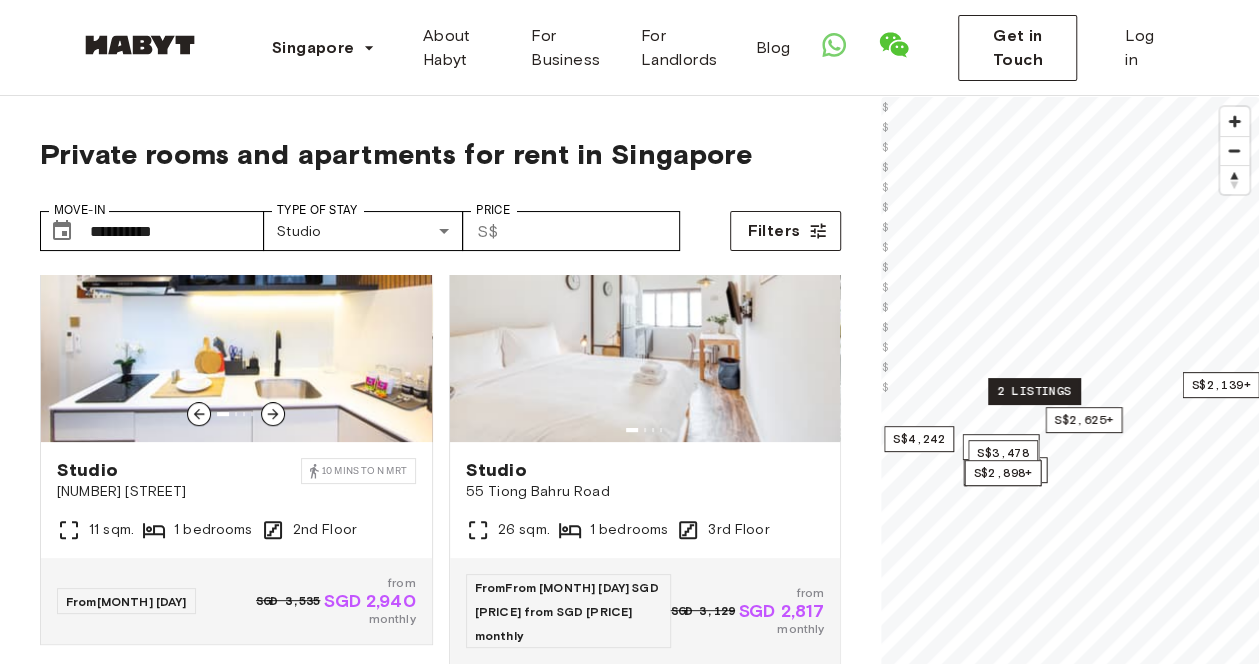 scroll, scrollTop: 545, scrollLeft: 0, axis: vertical 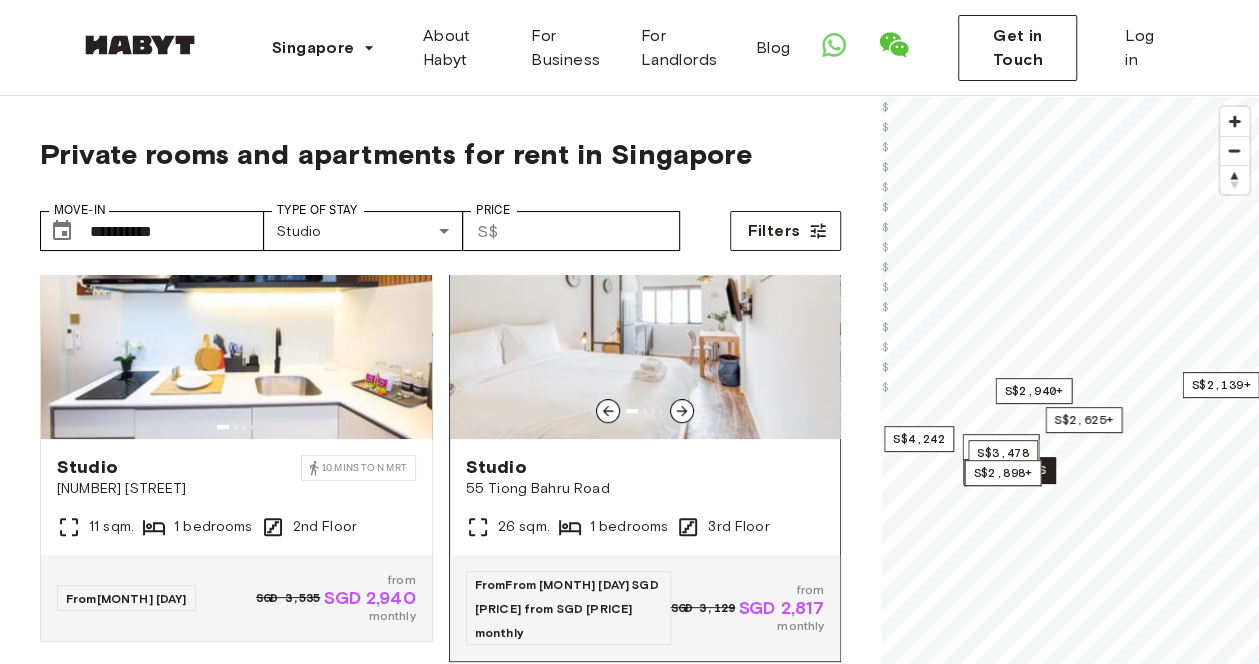 click 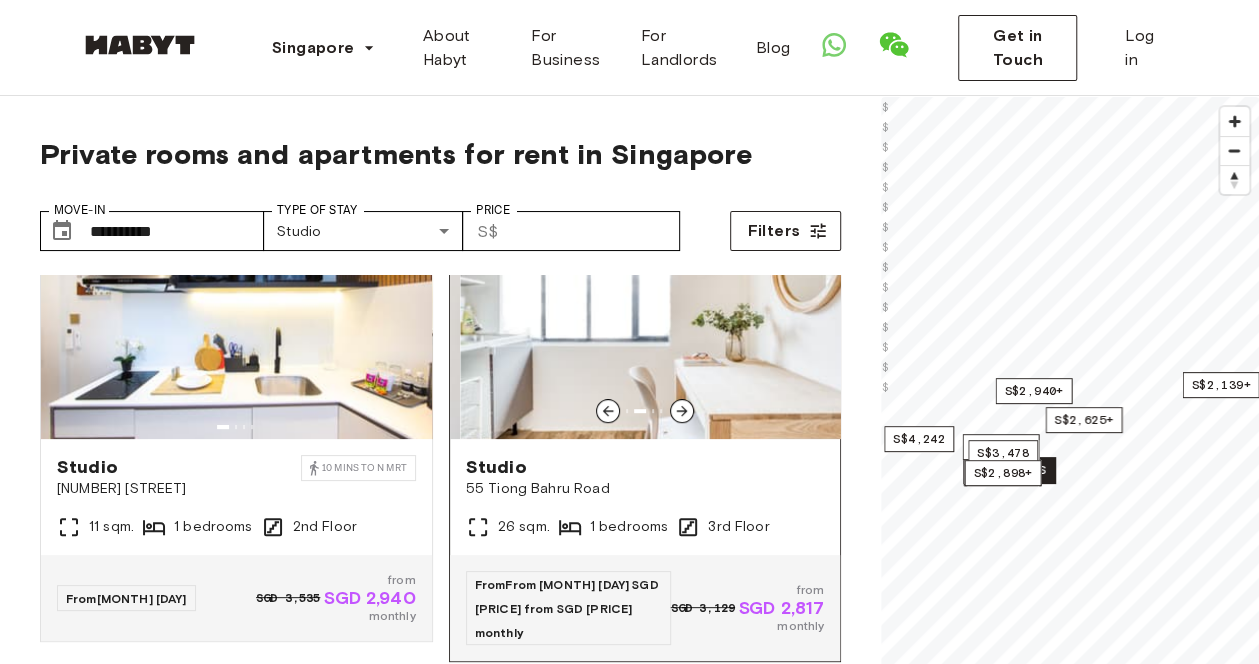 click 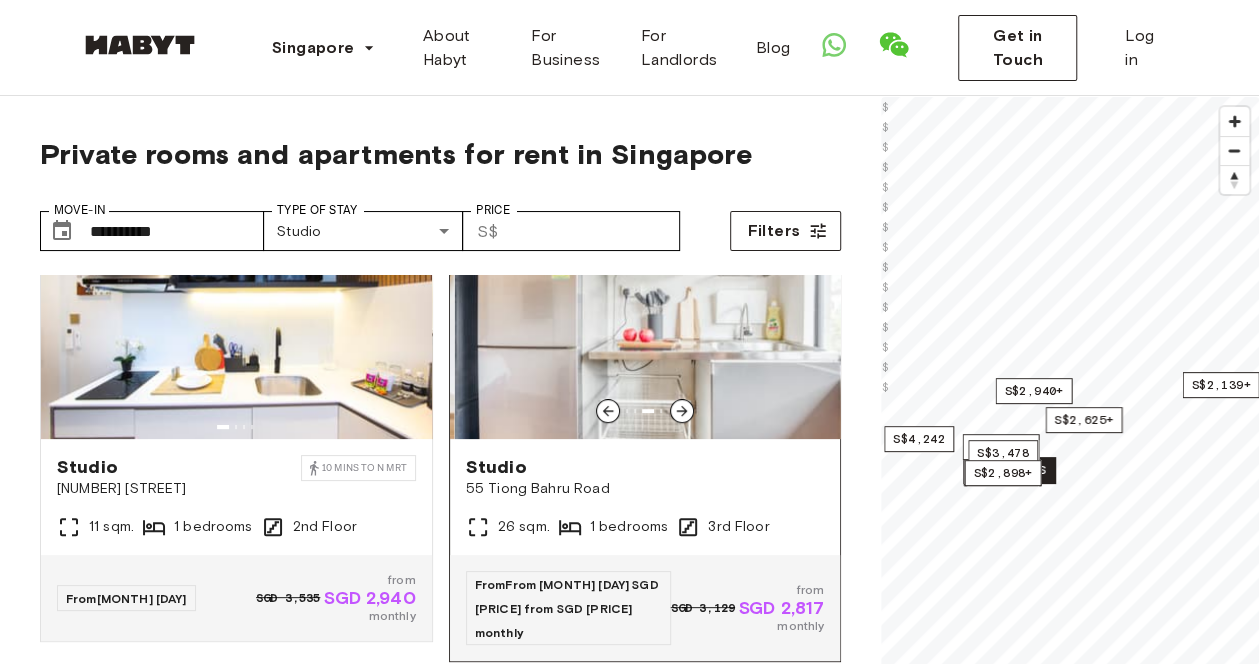 click 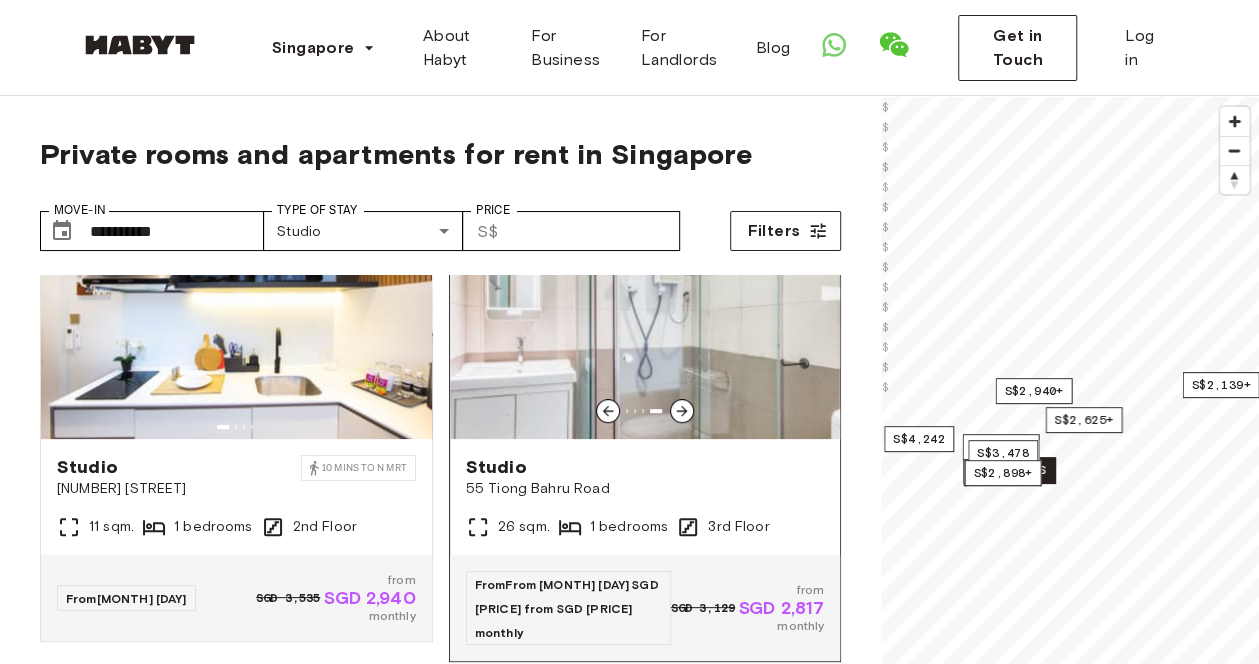 click 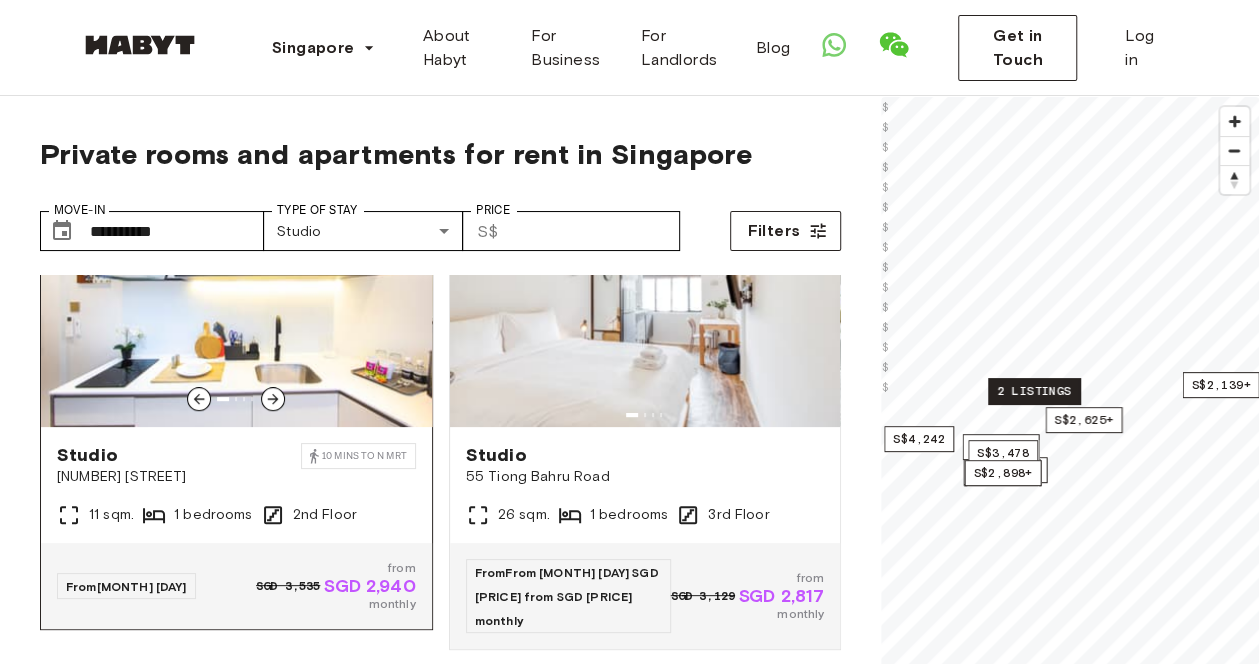 scroll, scrollTop: 546, scrollLeft: 0, axis: vertical 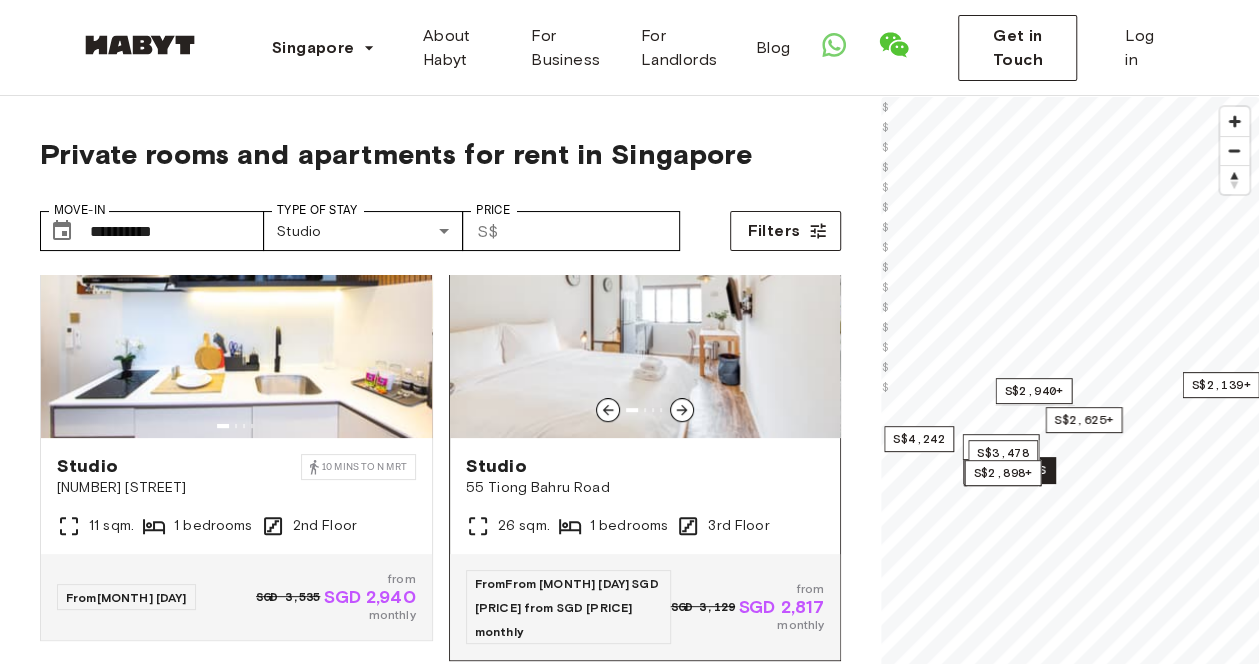 click 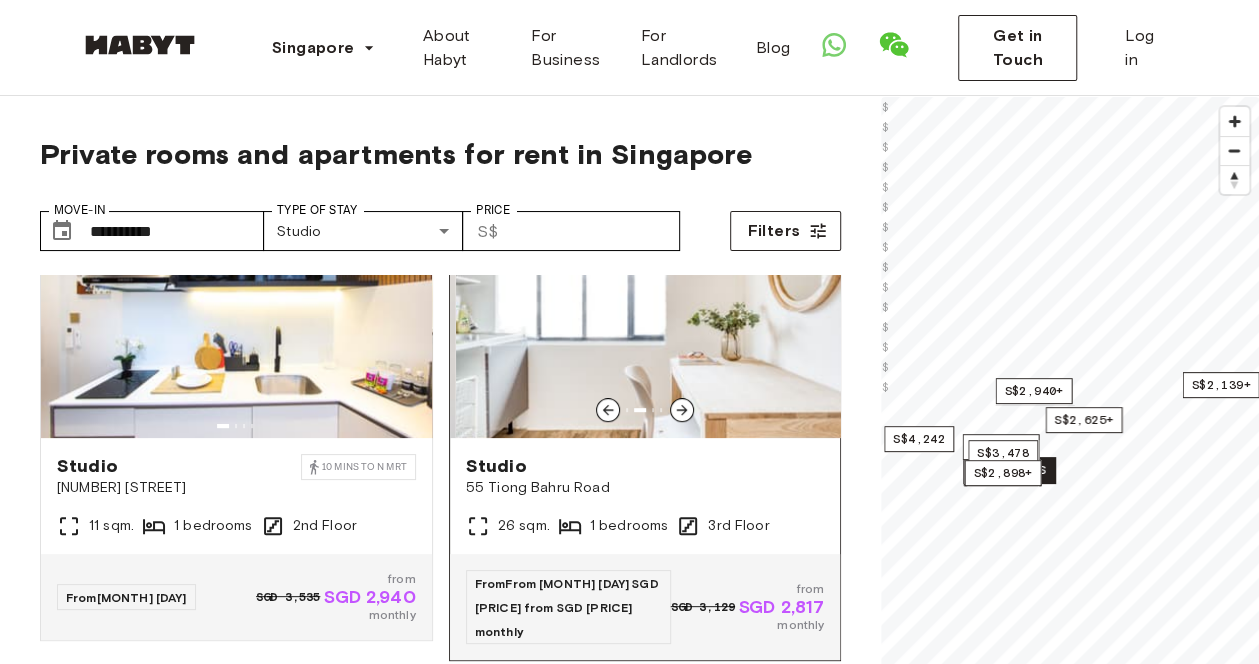 click 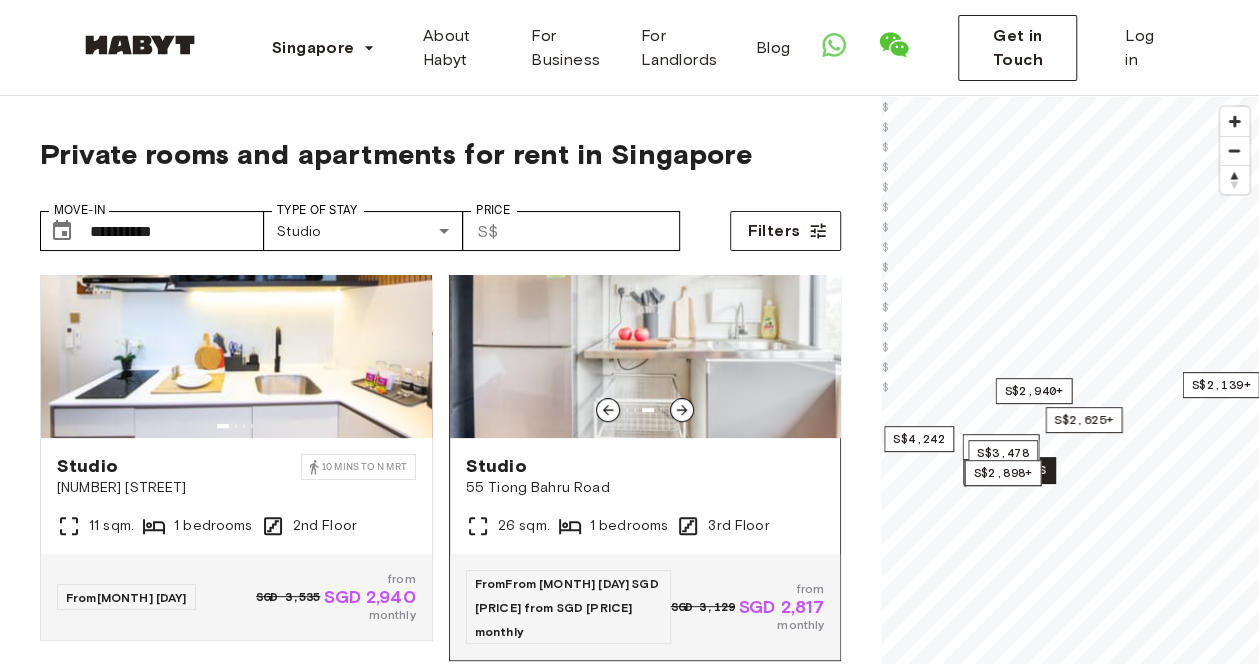 click 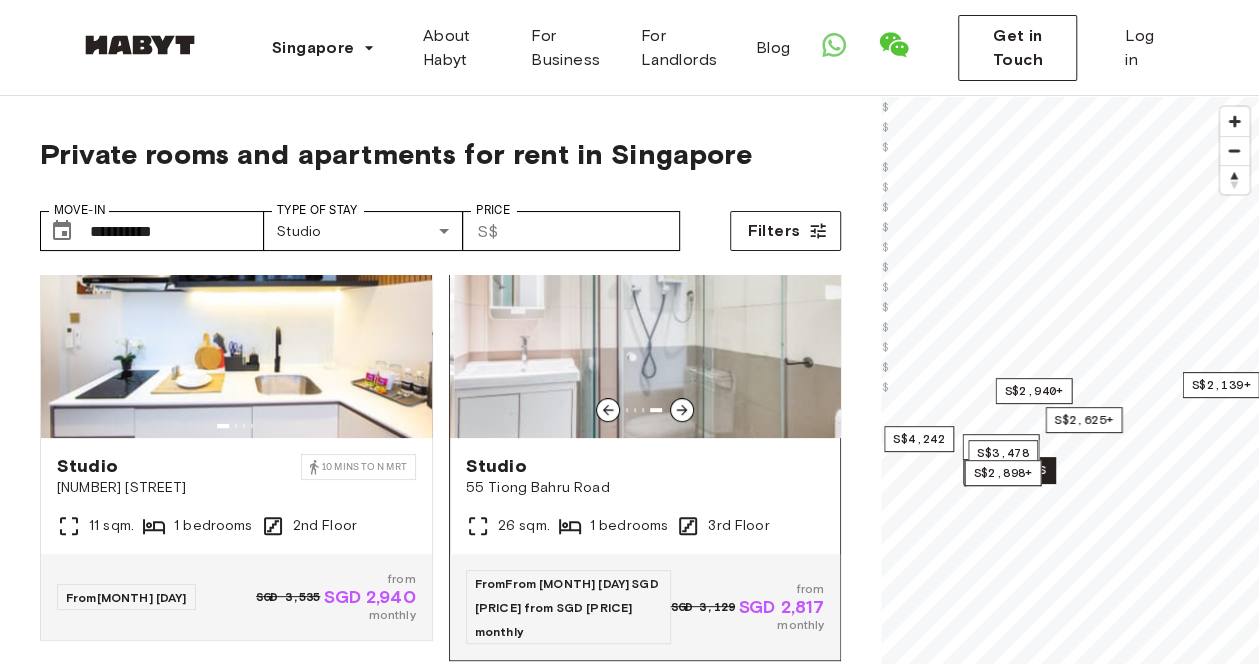 click 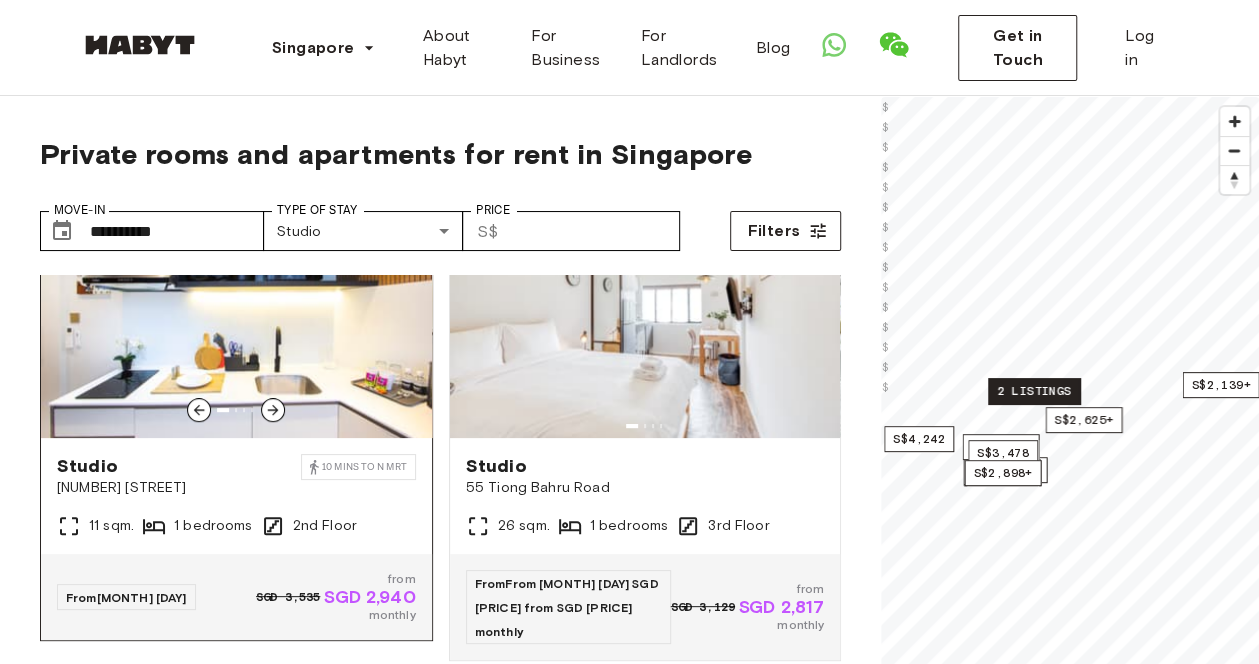 click at bounding box center (236, 318) 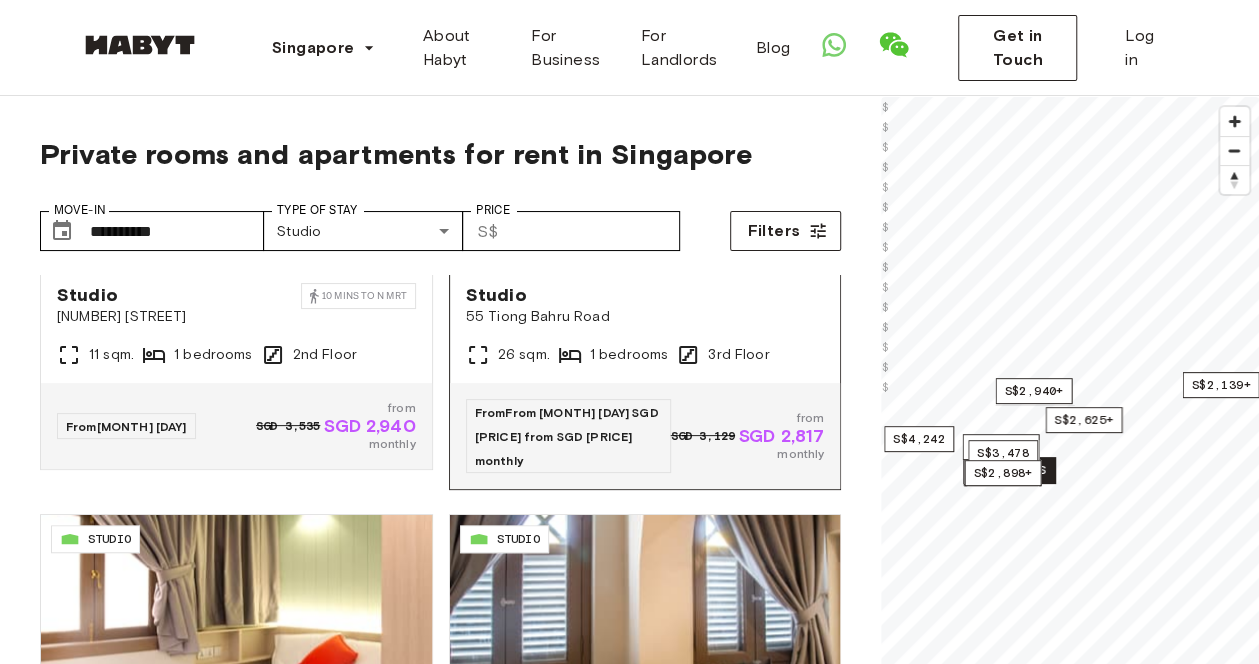 scroll, scrollTop: 723, scrollLeft: 0, axis: vertical 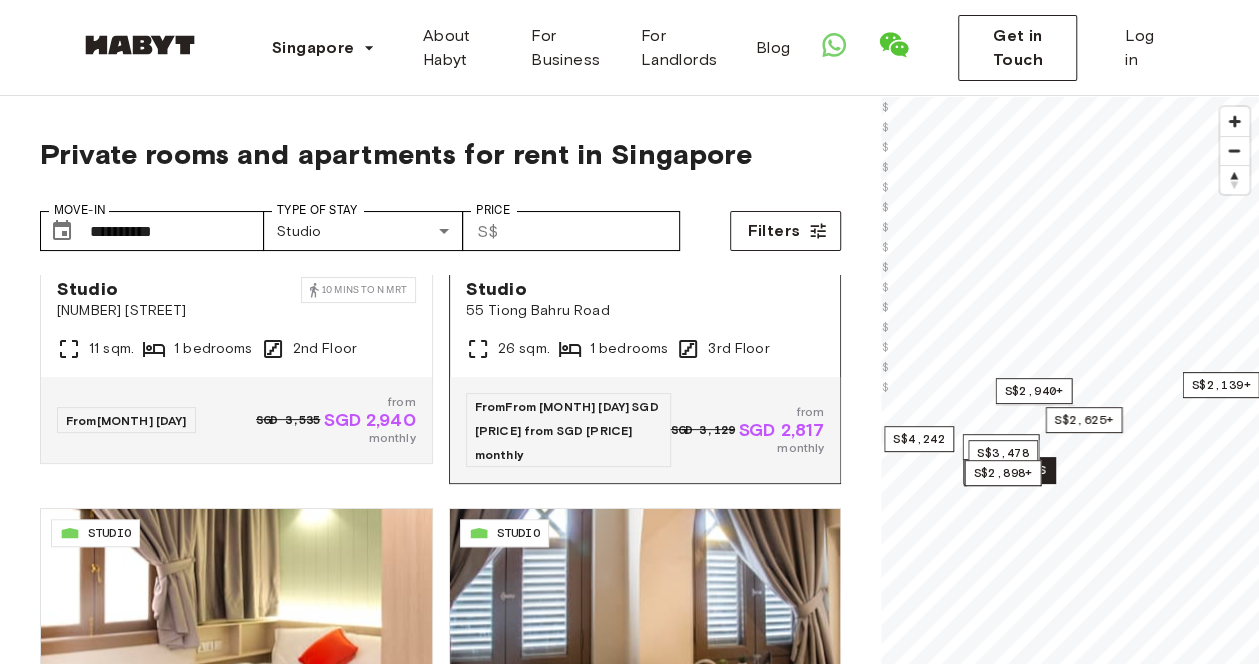 click on "From  Aug 13 SGD 3,129 from SGD 2,817 monthly" at bounding box center (645, 430) 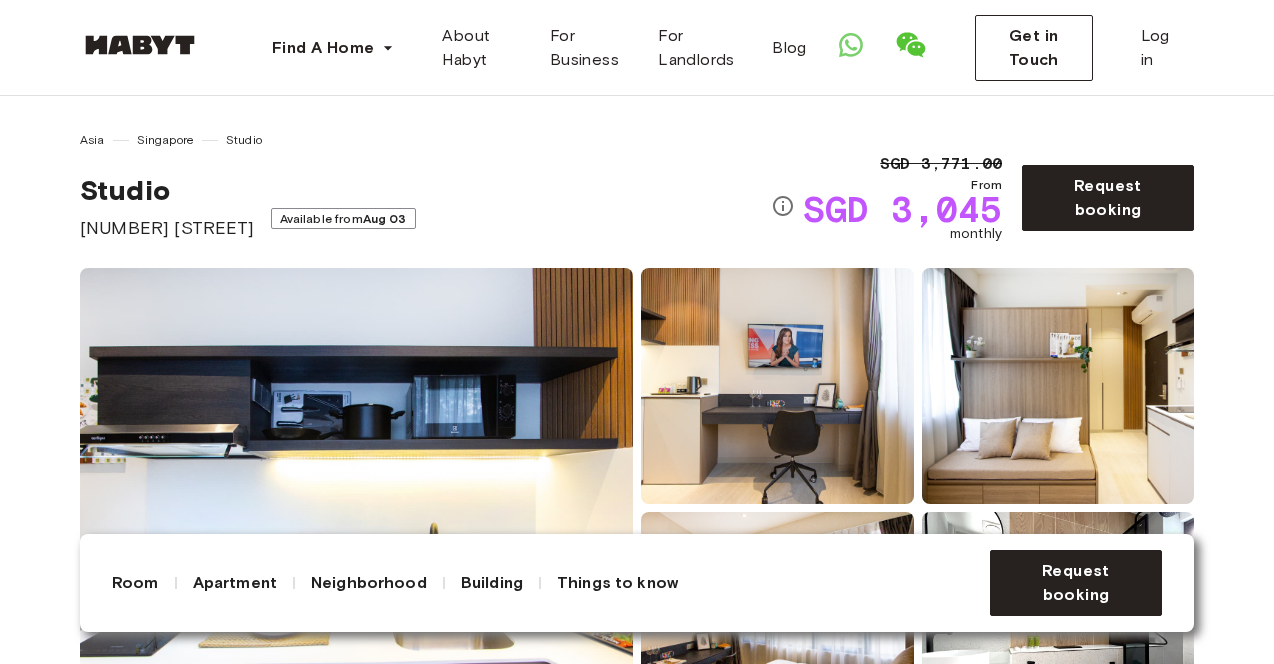 scroll, scrollTop: 0, scrollLeft: 0, axis: both 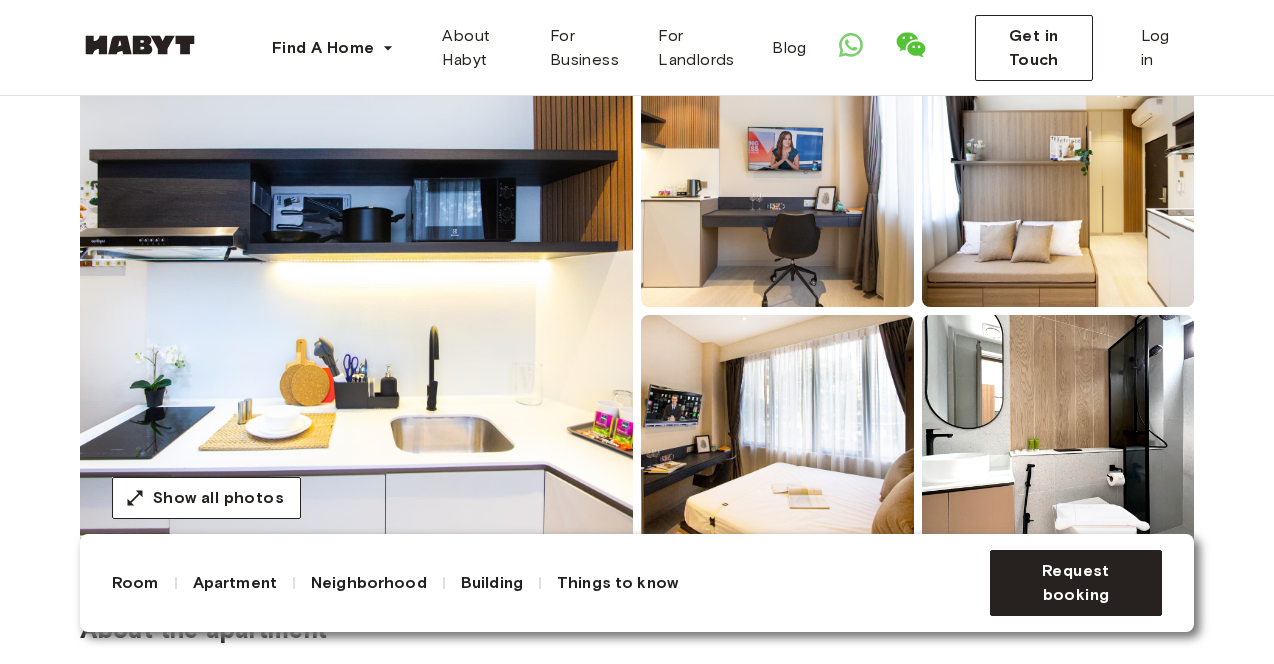 click at bounding box center (356, 311) 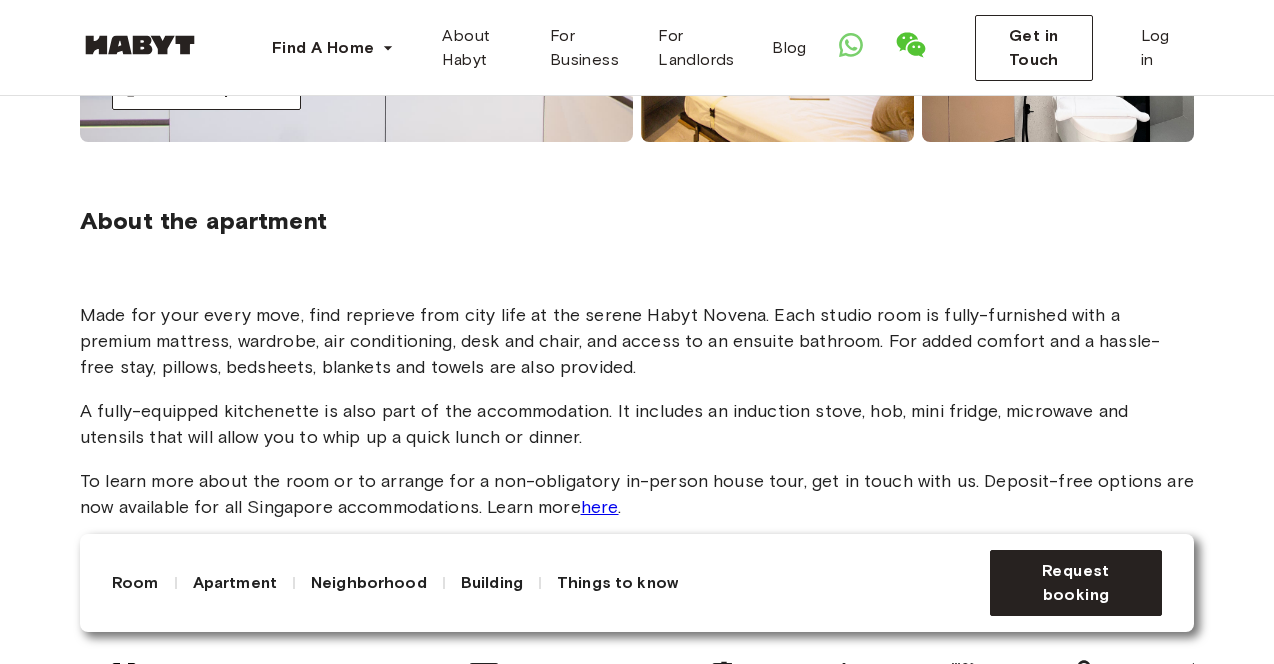 scroll, scrollTop: 607, scrollLeft: 0, axis: vertical 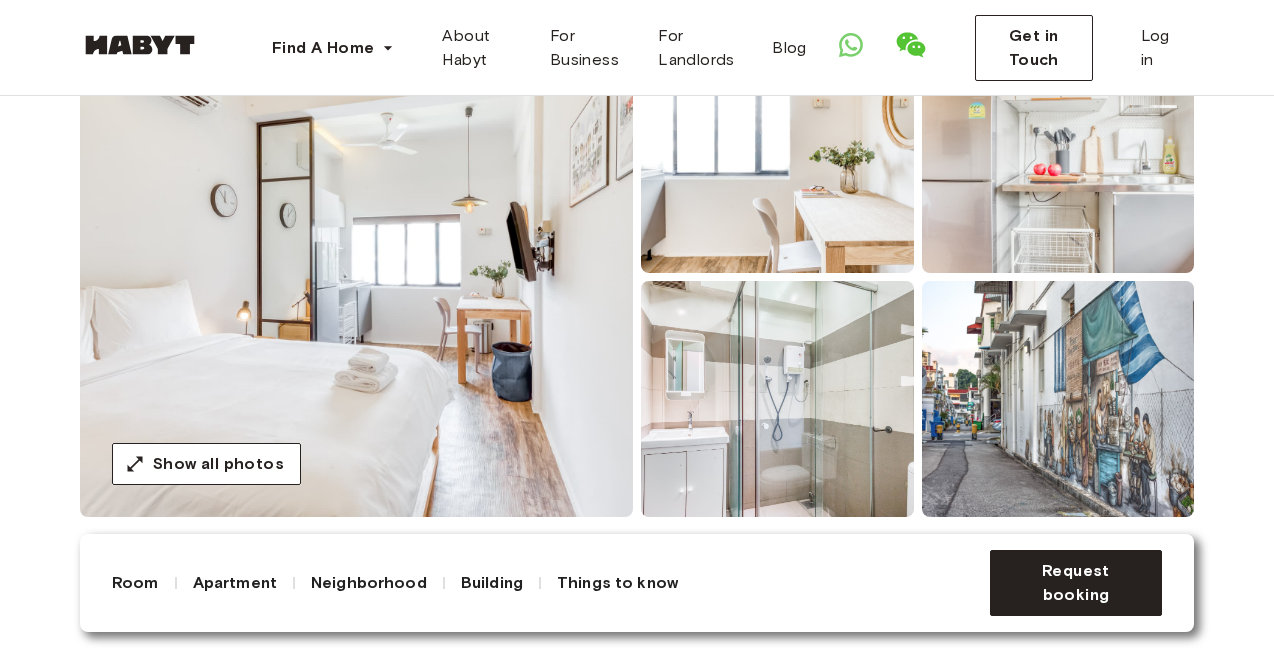 click at bounding box center (356, 277) 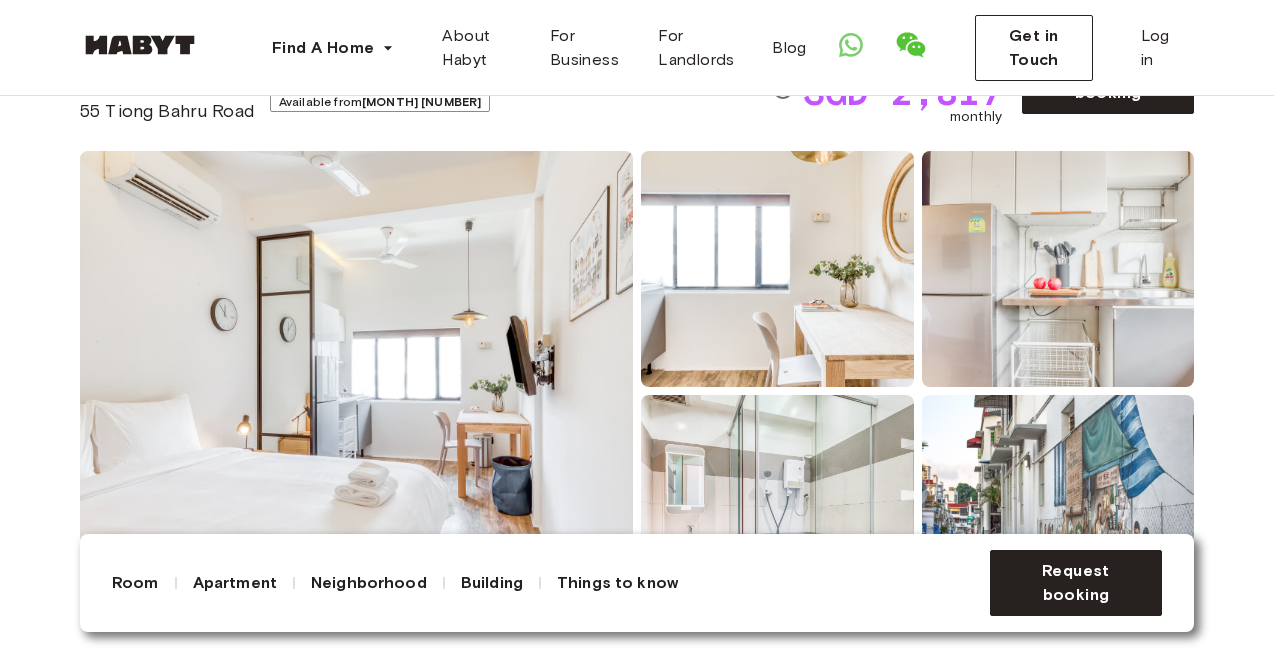 scroll, scrollTop: 119, scrollLeft: 0, axis: vertical 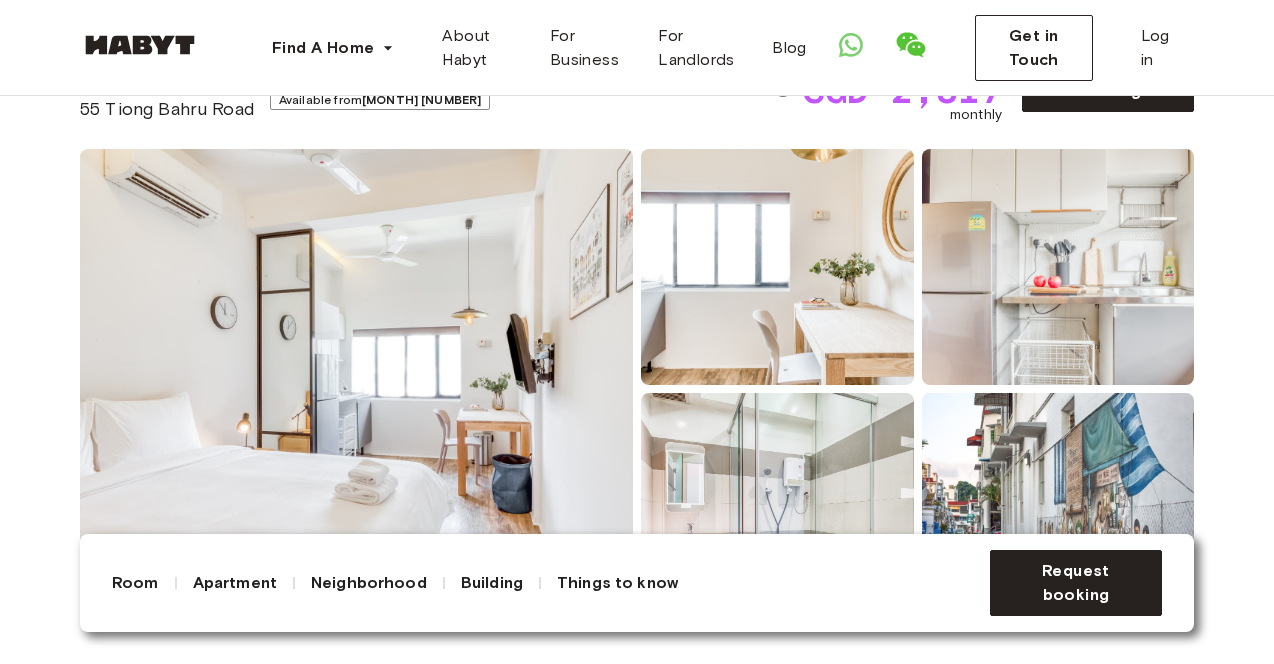 click at bounding box center [356, 389] 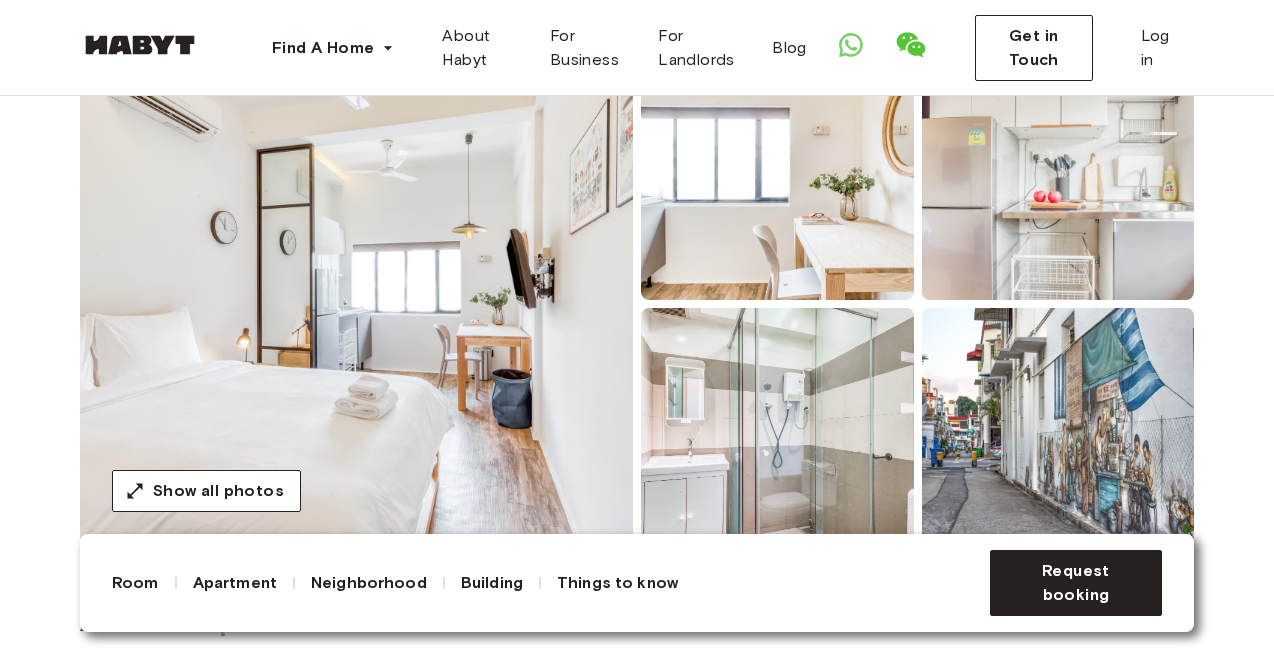 scroll, scrollTop: 0, scrollLeft: 0, axis: both 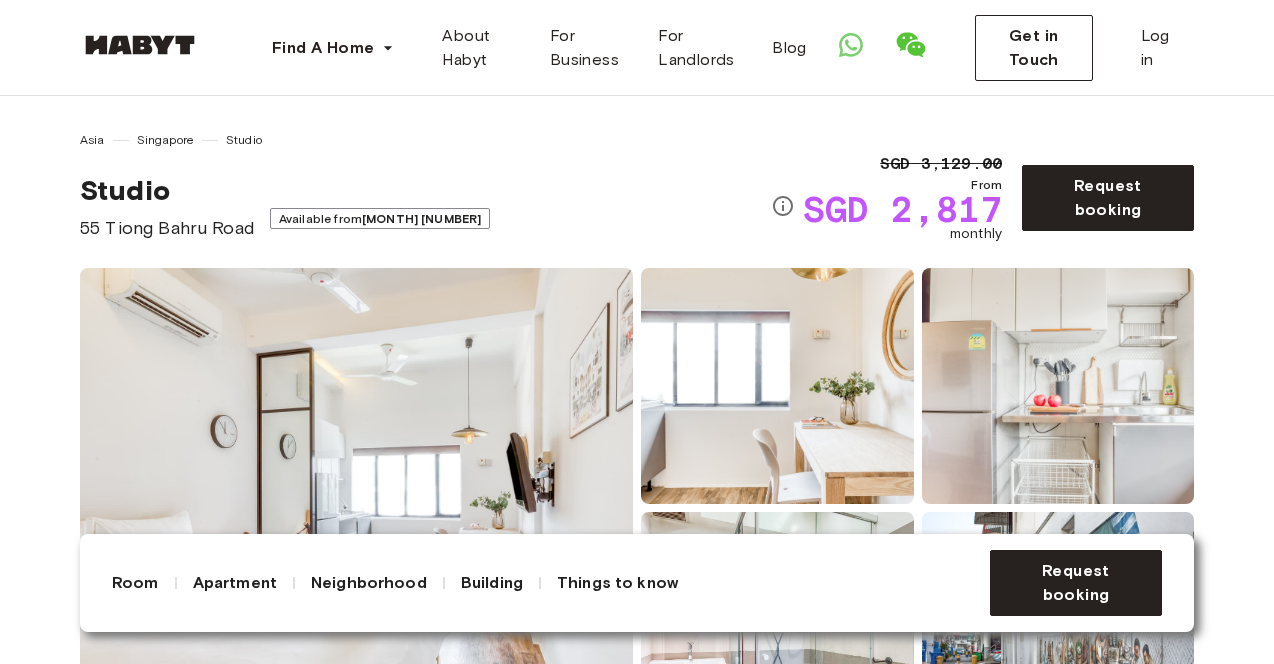 click on "Aug 13" at bounding box center (421, 218) 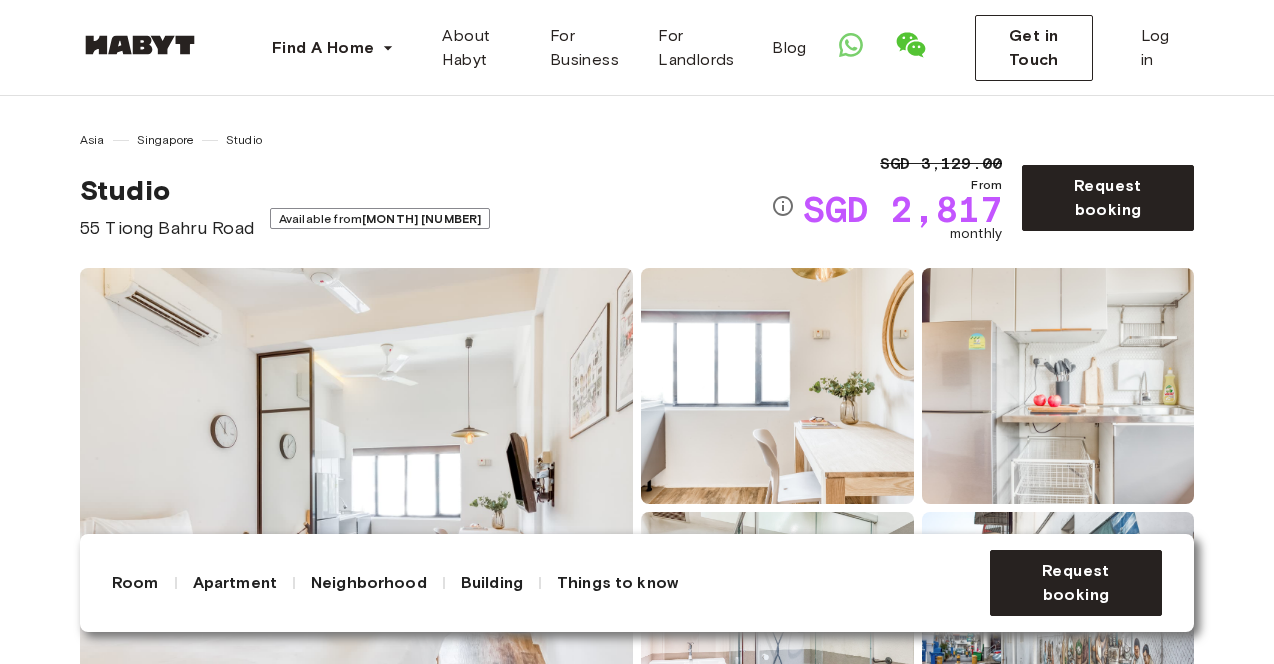 click at bounding box center (1058, 386) 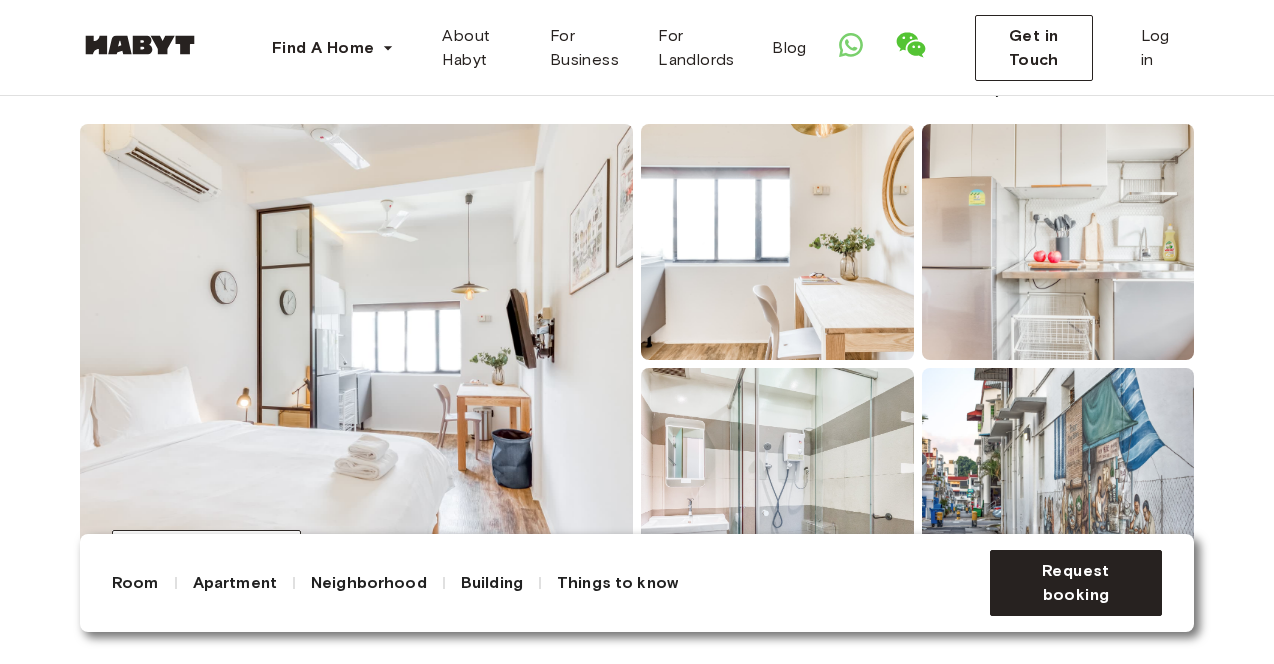scroll, scrollTop: 146, scrollLeft: 0, axis: vertical 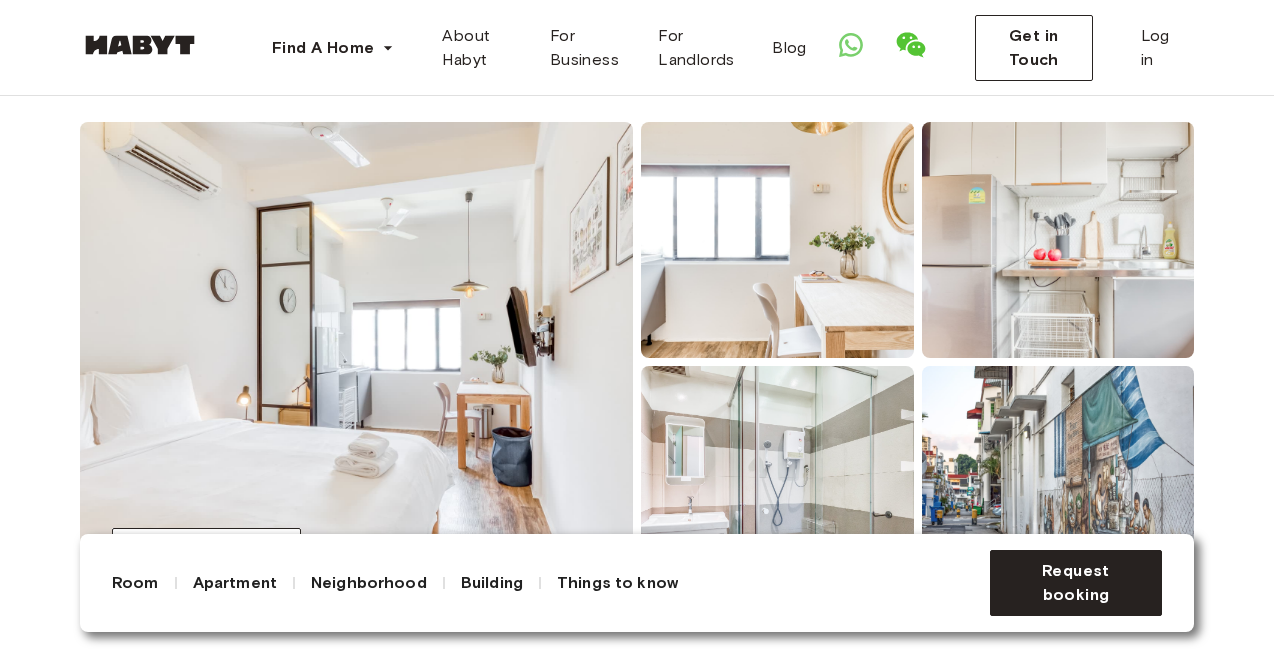 click at bounding box center (1058, 484) 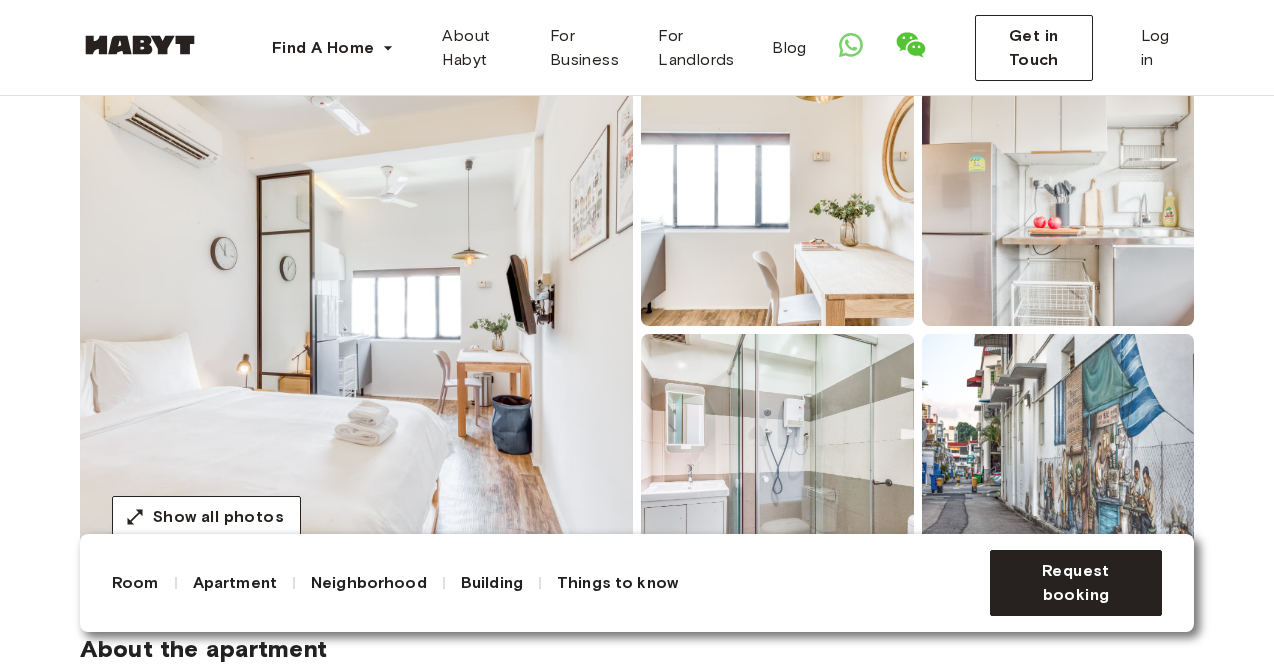 scroll, scrollTop: 182, scrollLeft: 0, axis: vertical 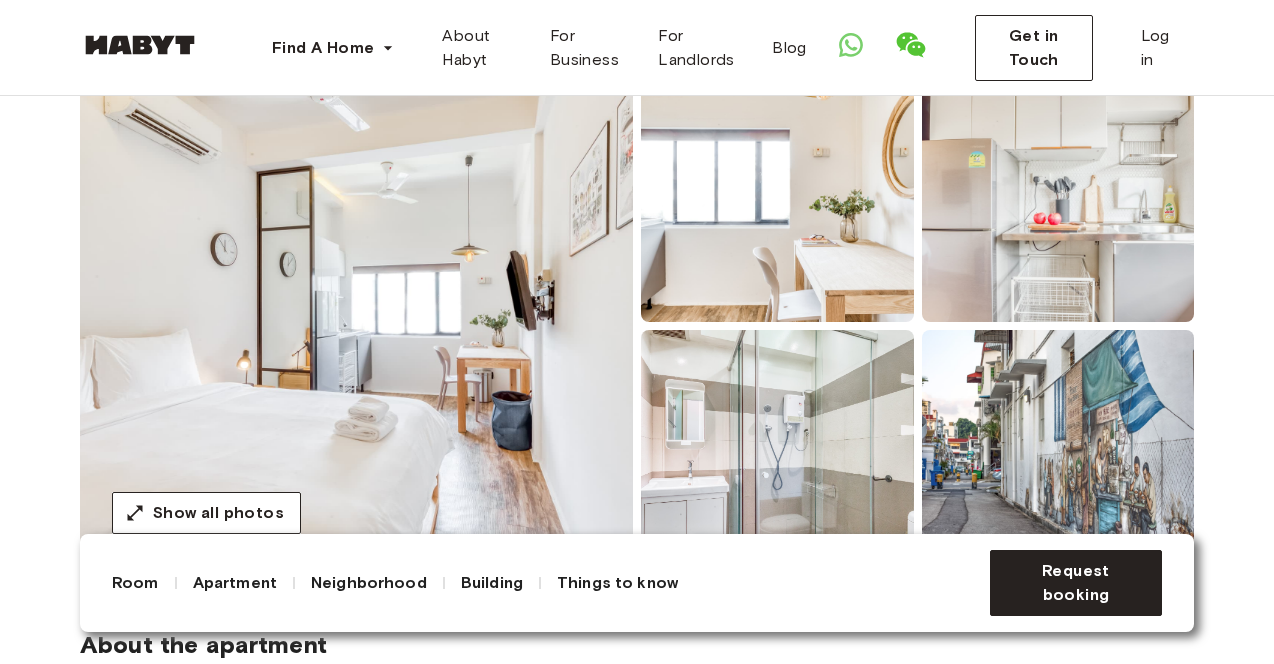 click at bounding box center [356, 326] 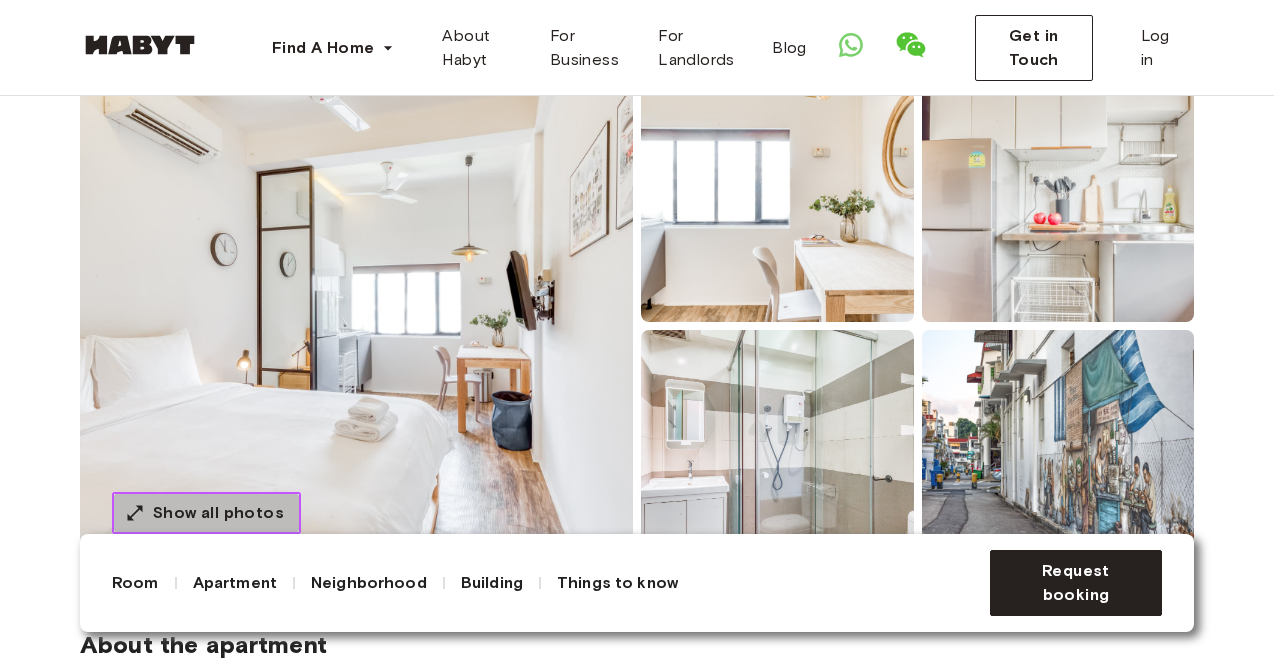click on "Show all photos" at bounding box center (218, 513) 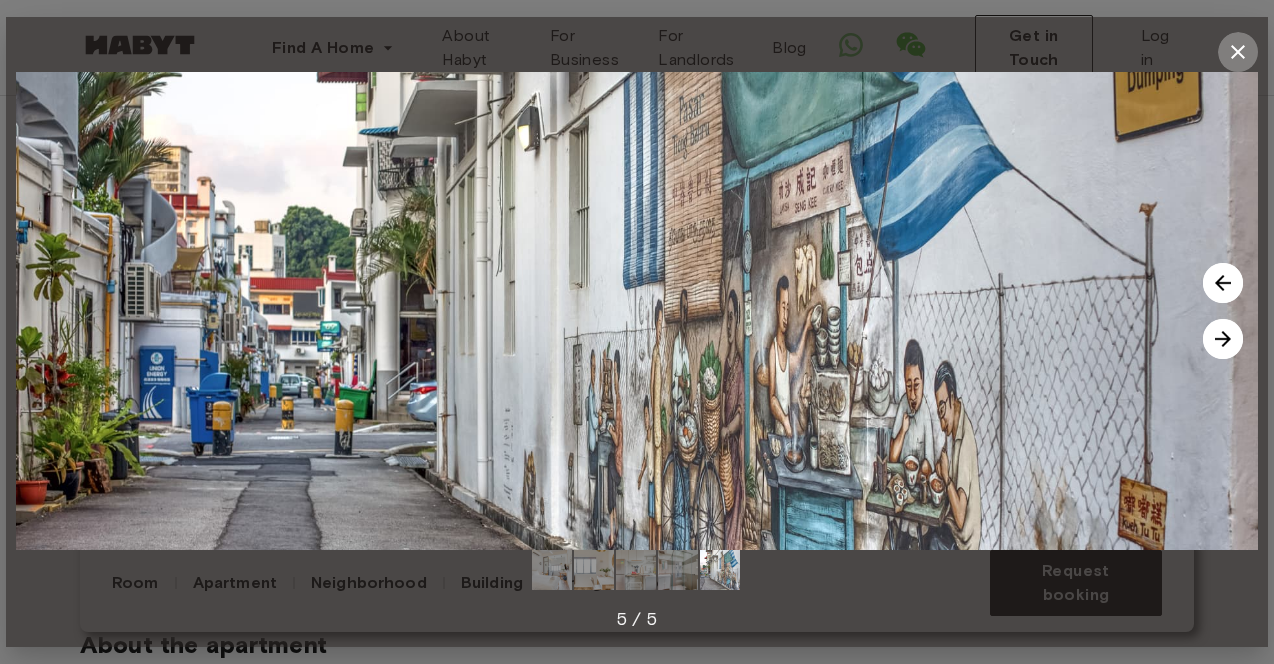 click 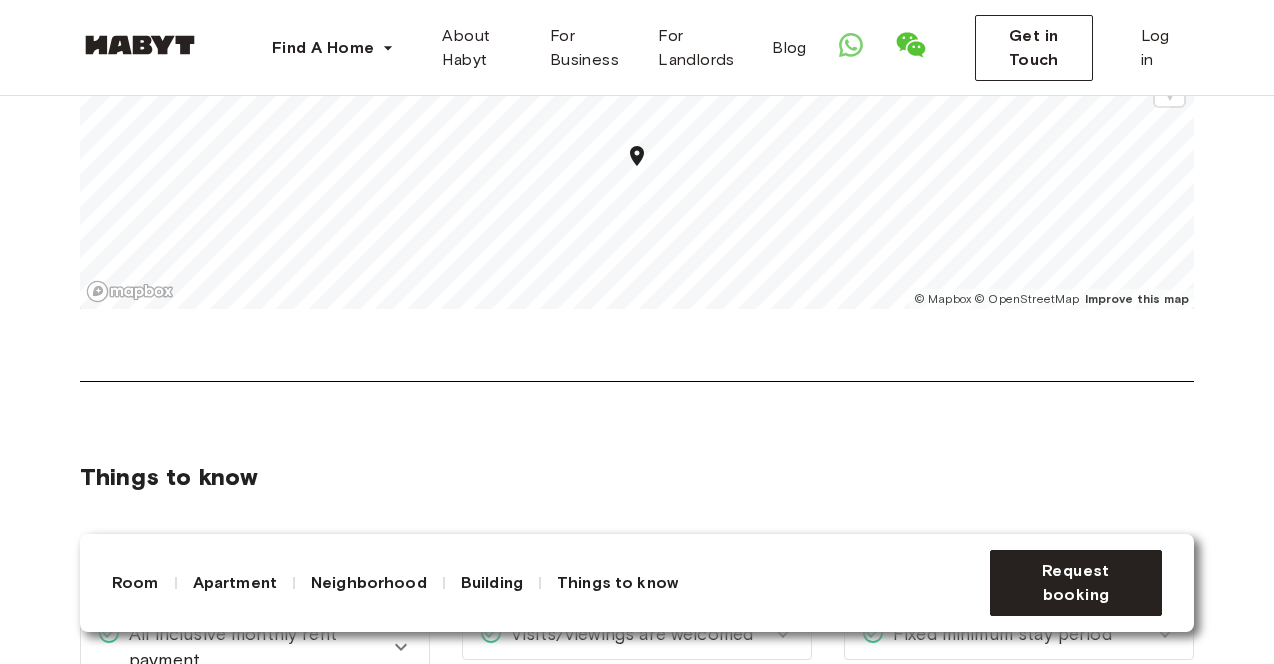 scroll, scrollTop: 1850, scrollLeft: 0, axis: vertical 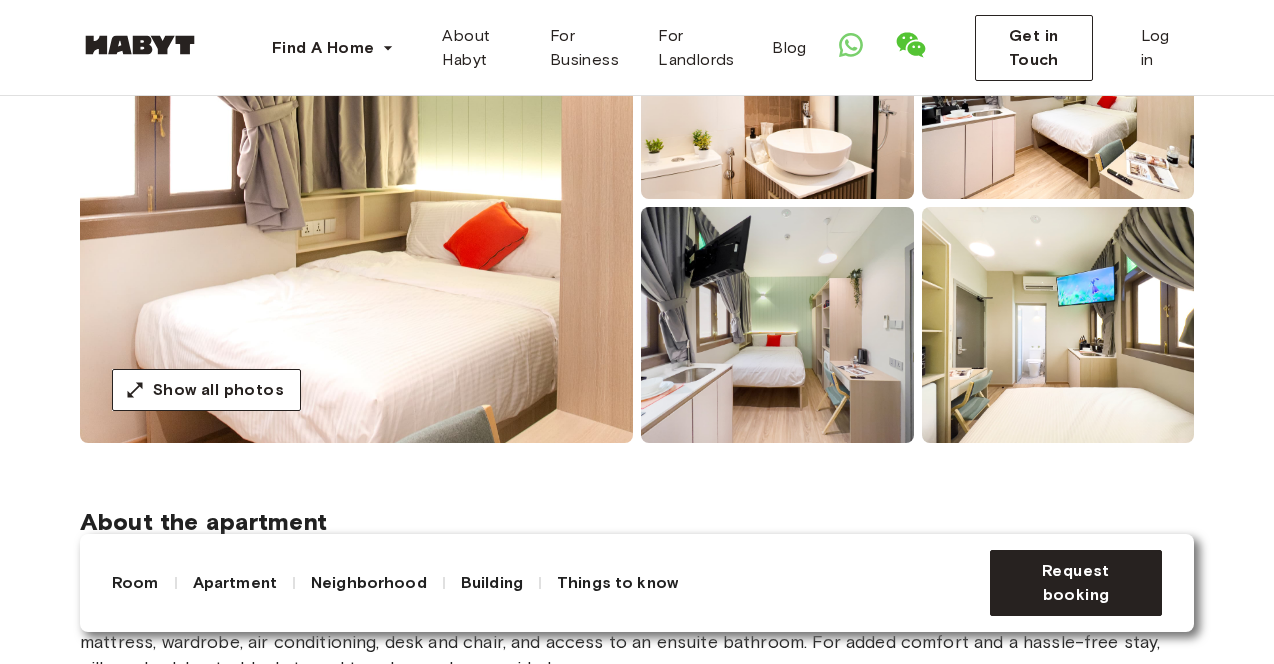 click at bounding box center (356, 203) 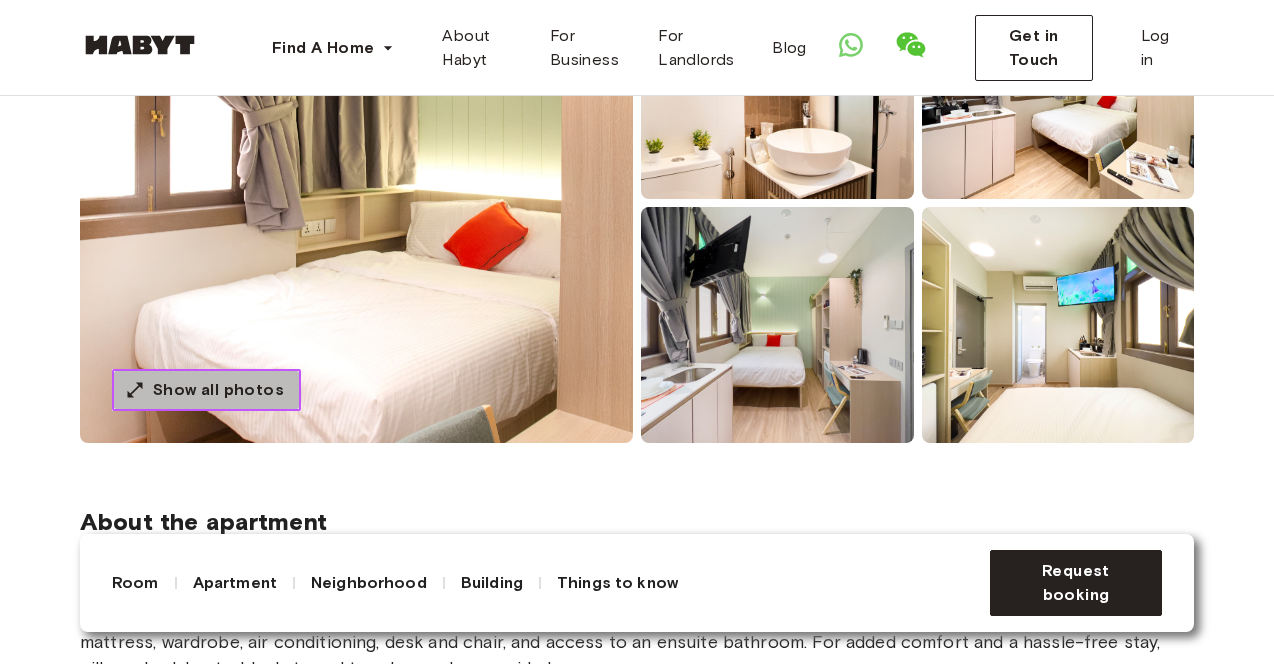 click on "Show all photos" at bounding box center [218, 390] 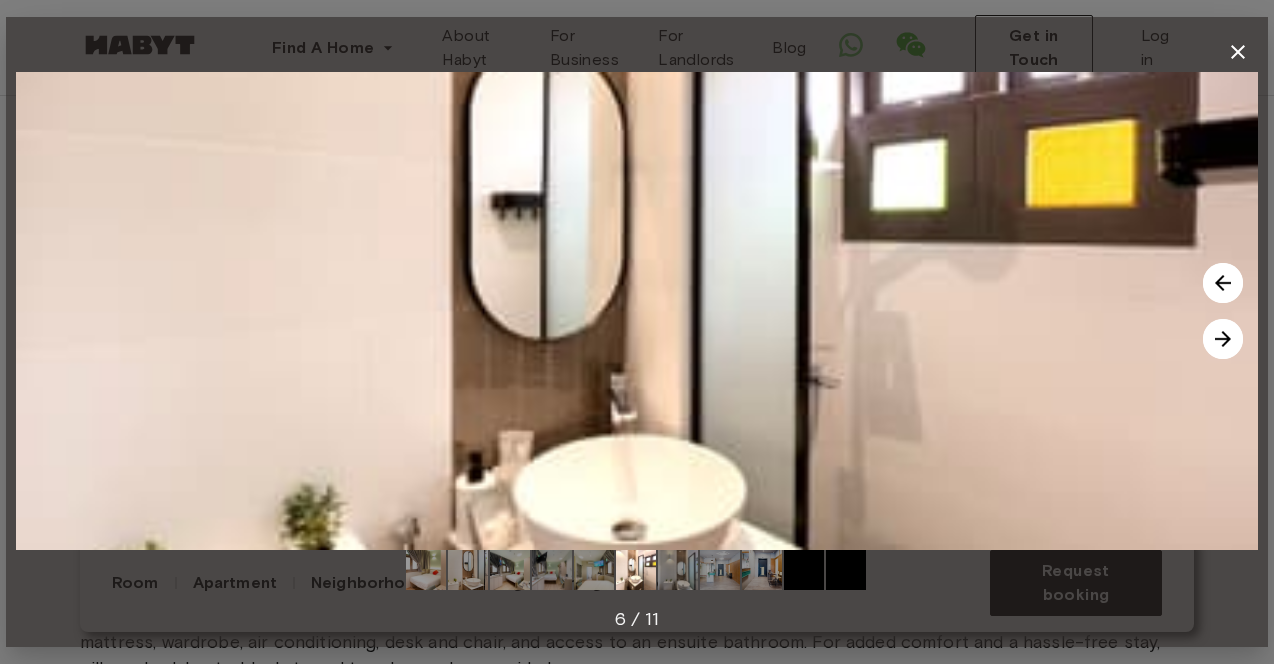 click 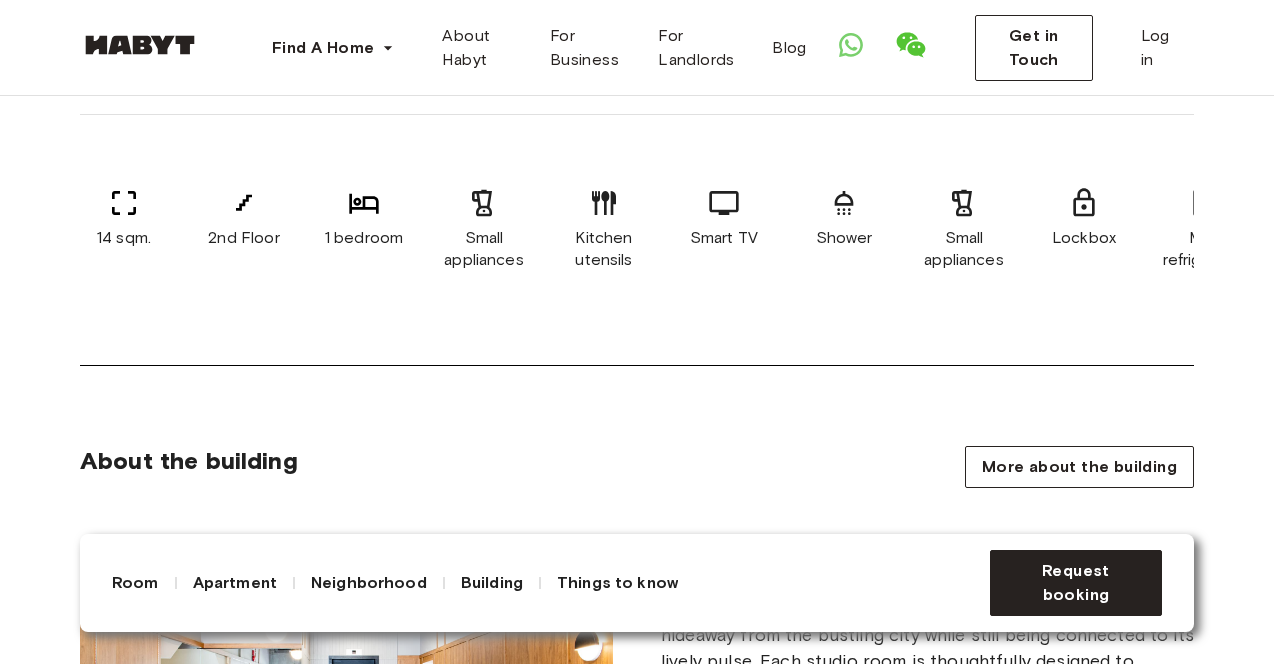 scroll, scrollTop: 1064, scrollLeft: 0, axis: vertical 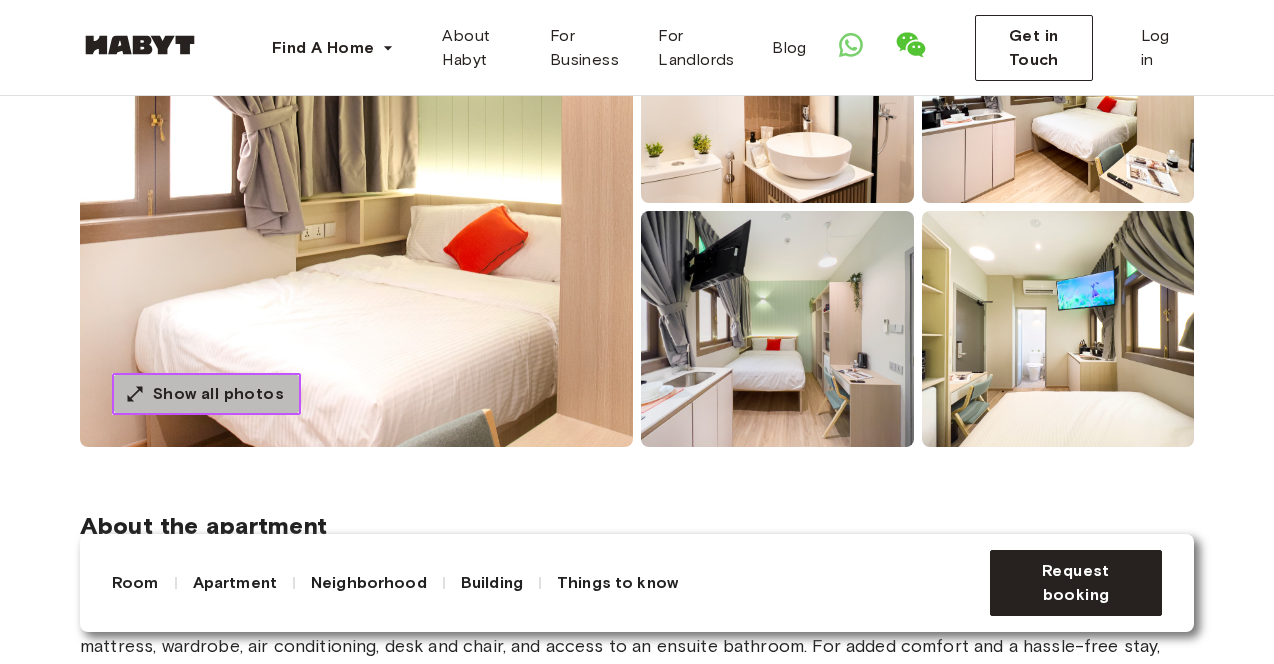click on "Show all photos" at bounding box center (218, 394) 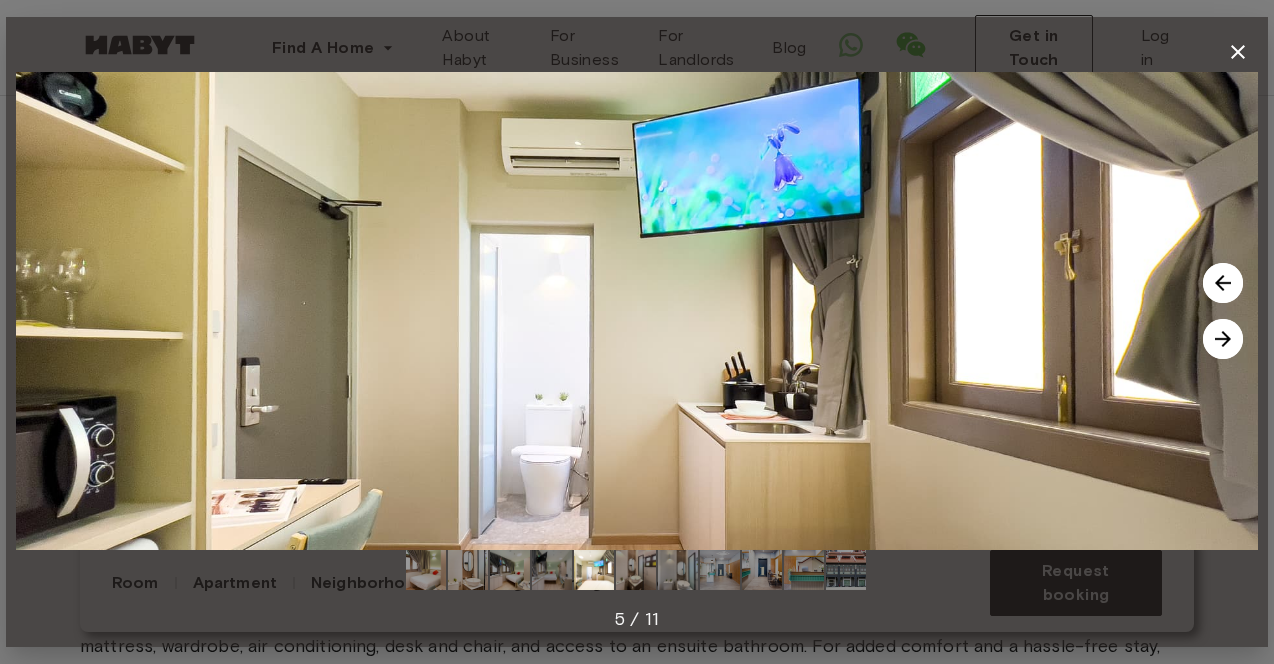 click at bounding box center (1238, 52) 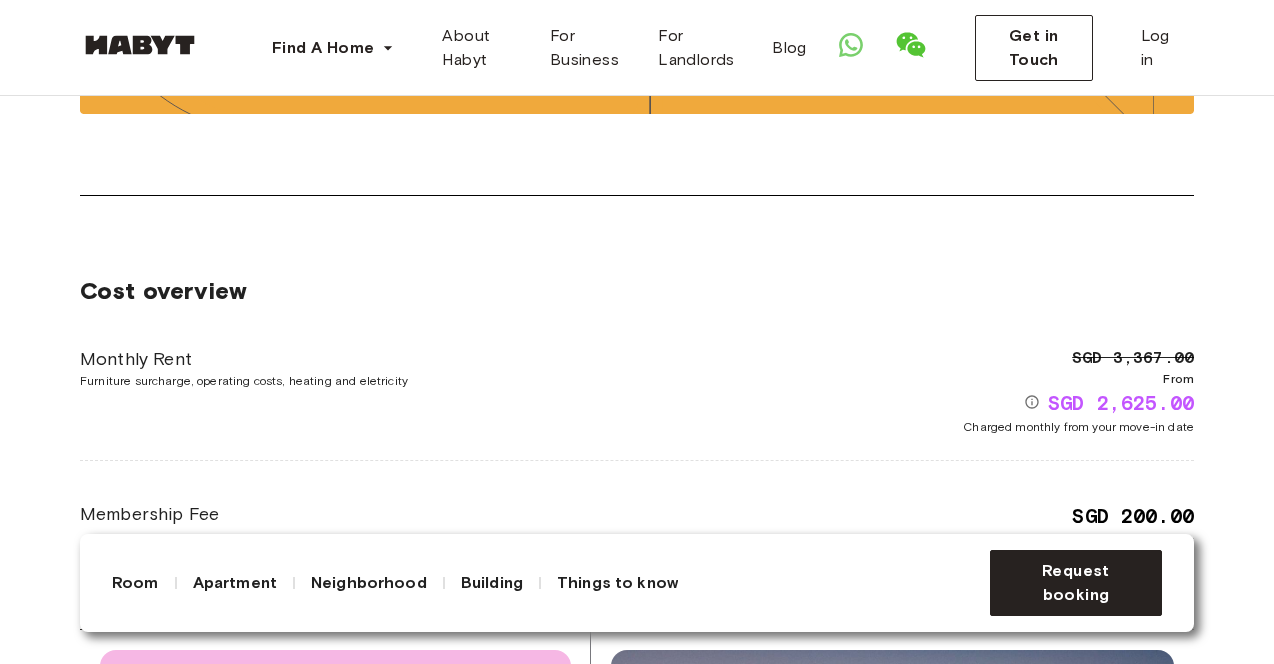 scroll, scrollTop: 2985, scrollLeft: 0, axis: vertical 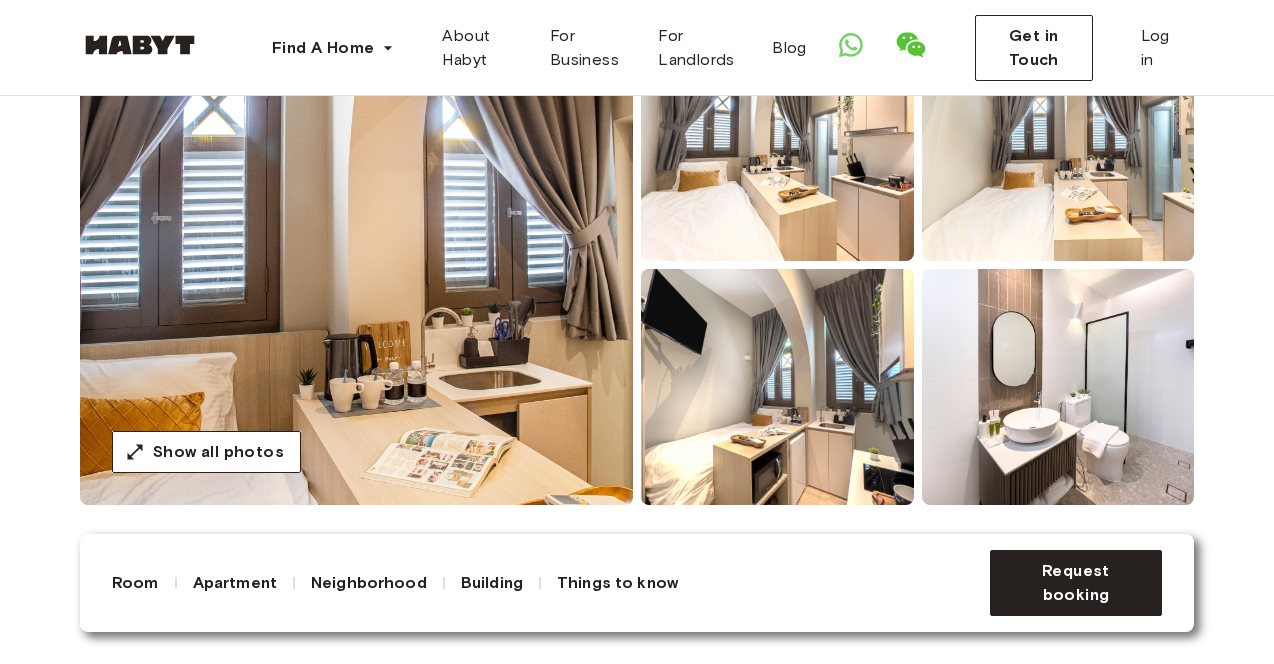 click at bounding box center [356, 265] 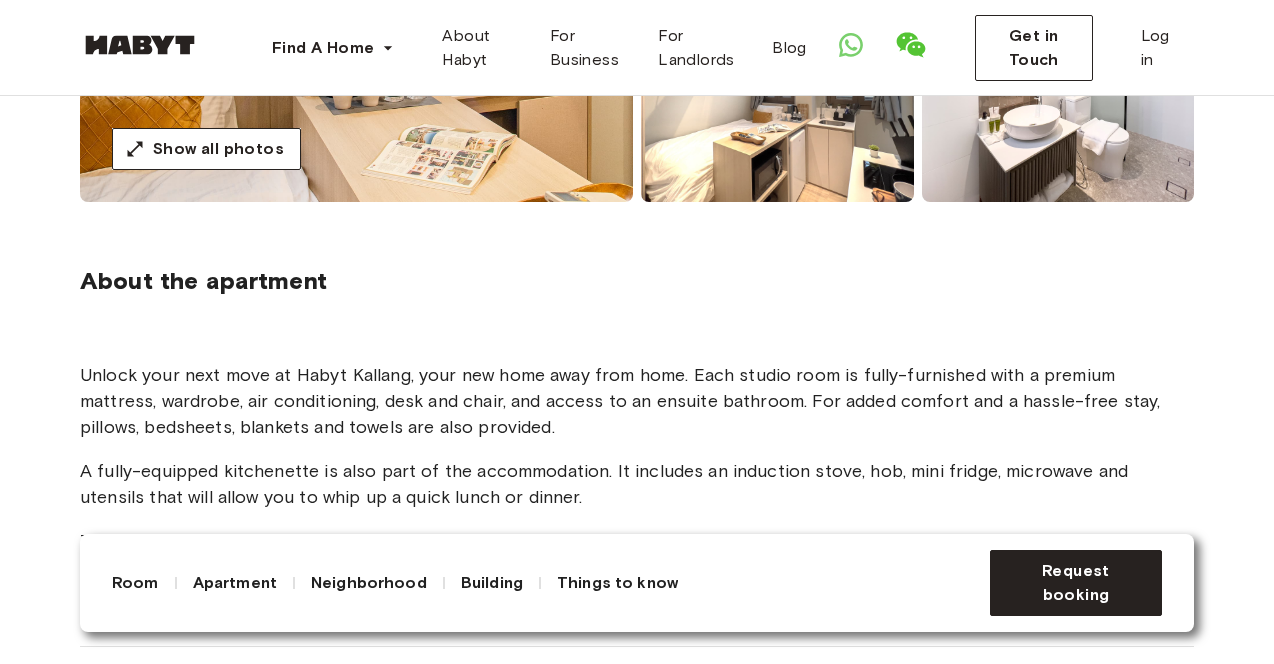 scroll, scrollTop: 471, scrollLeft: 0, axis: vertical 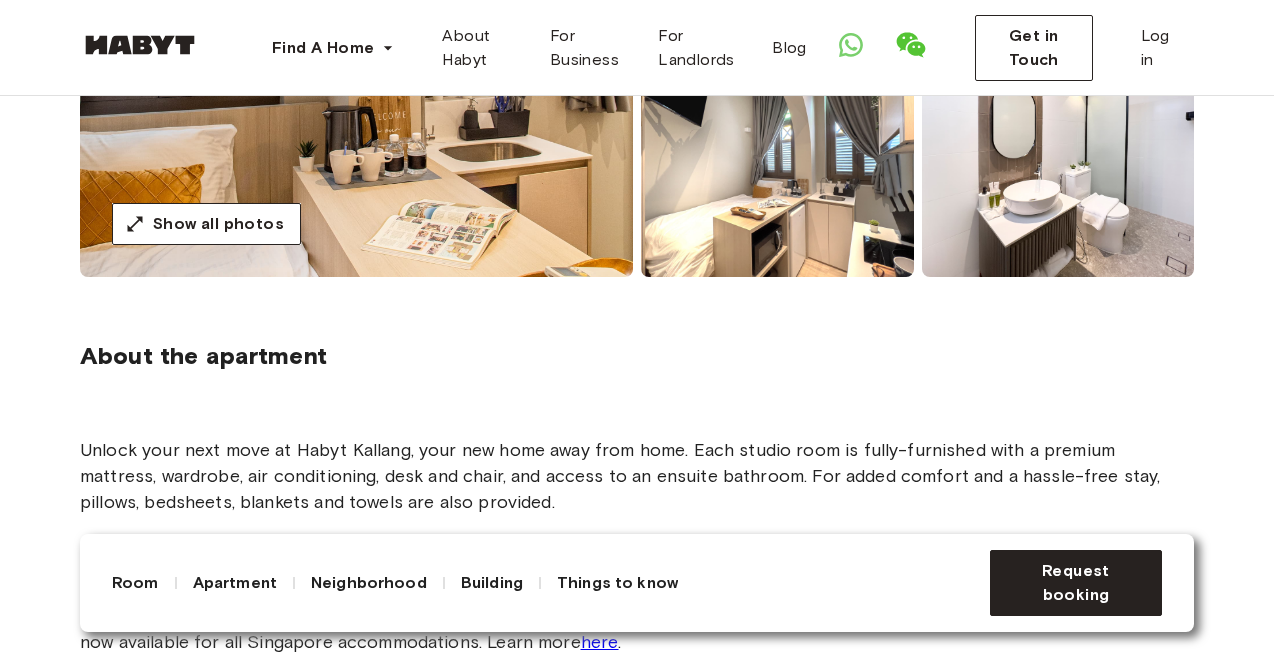 click at bounding box center (356, 37) 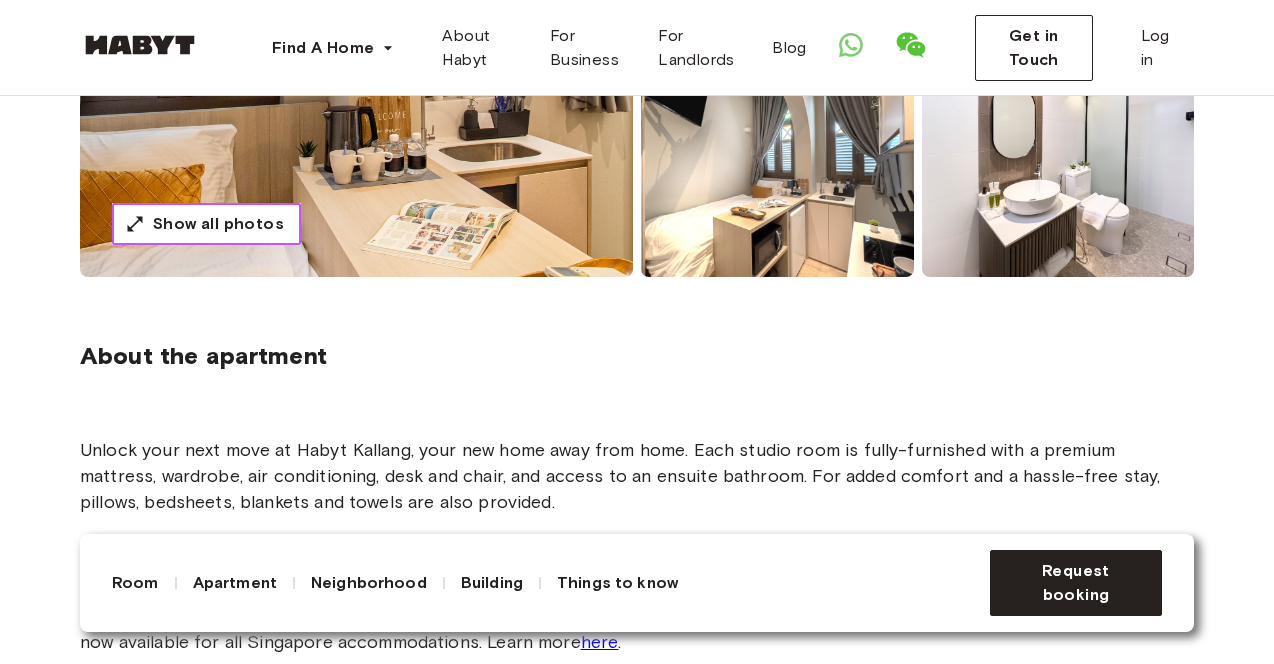 click on "Show all photos" at bounding box center [206, 224] 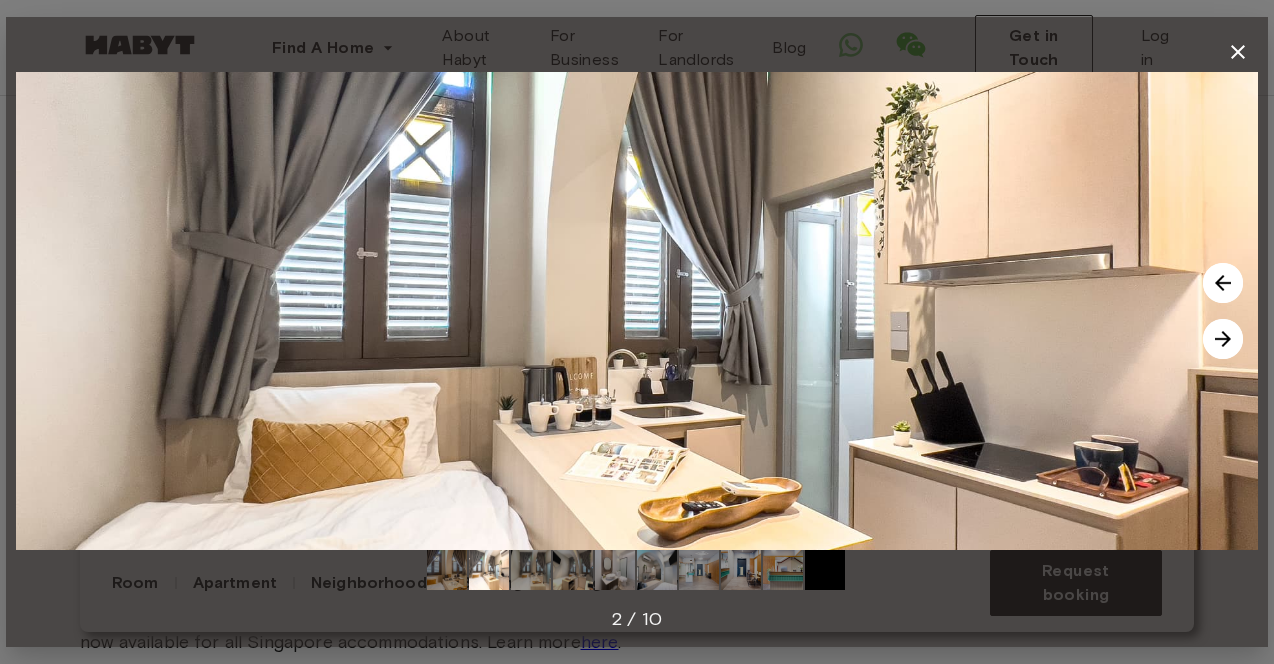 click at bounding box center [637, 311] 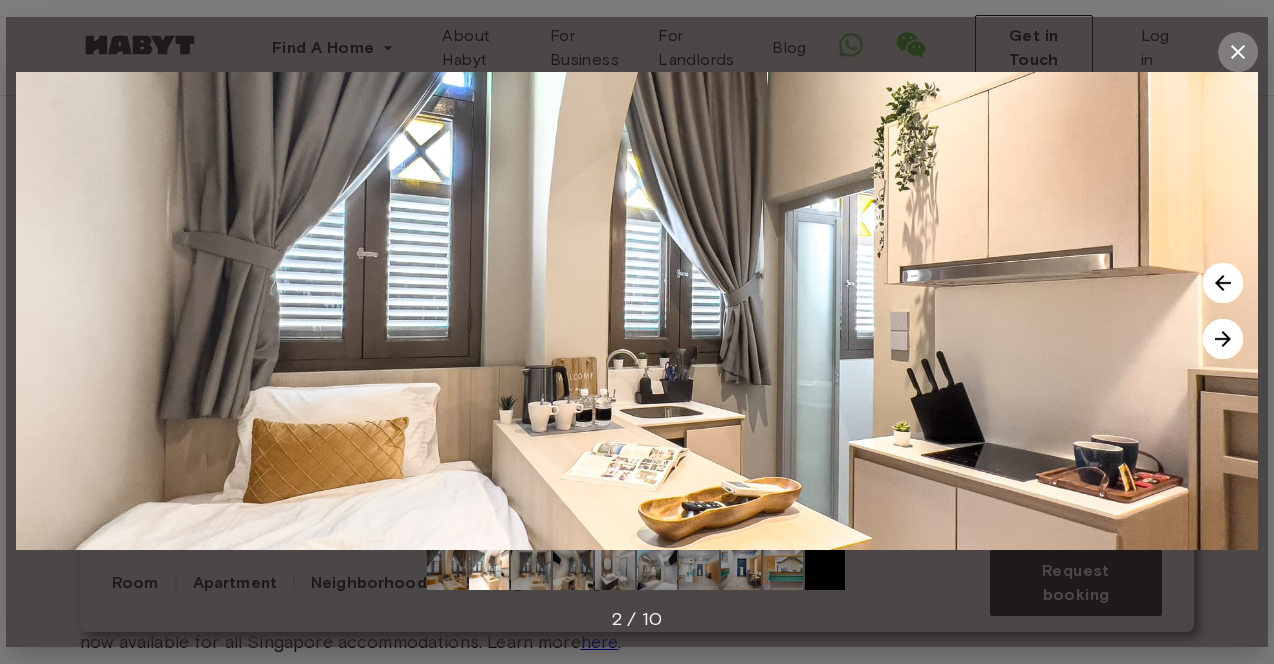 click 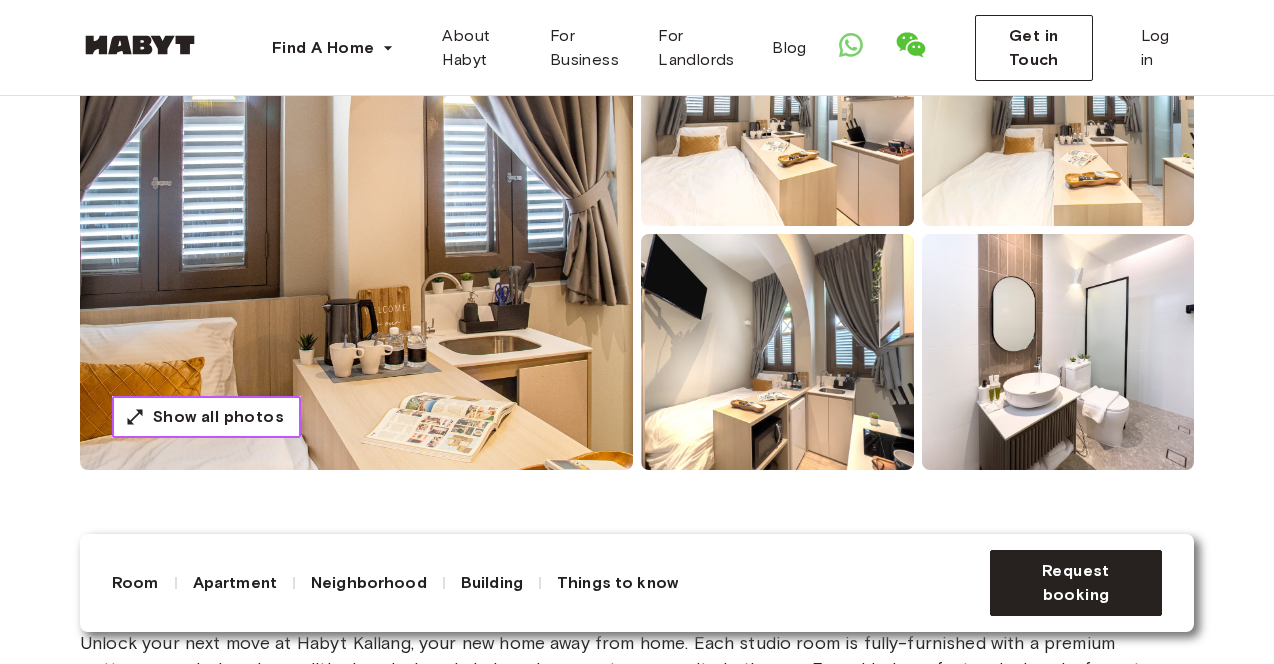 scroll, scrollTop: 277, scrollLeft: 0, axis: vertical 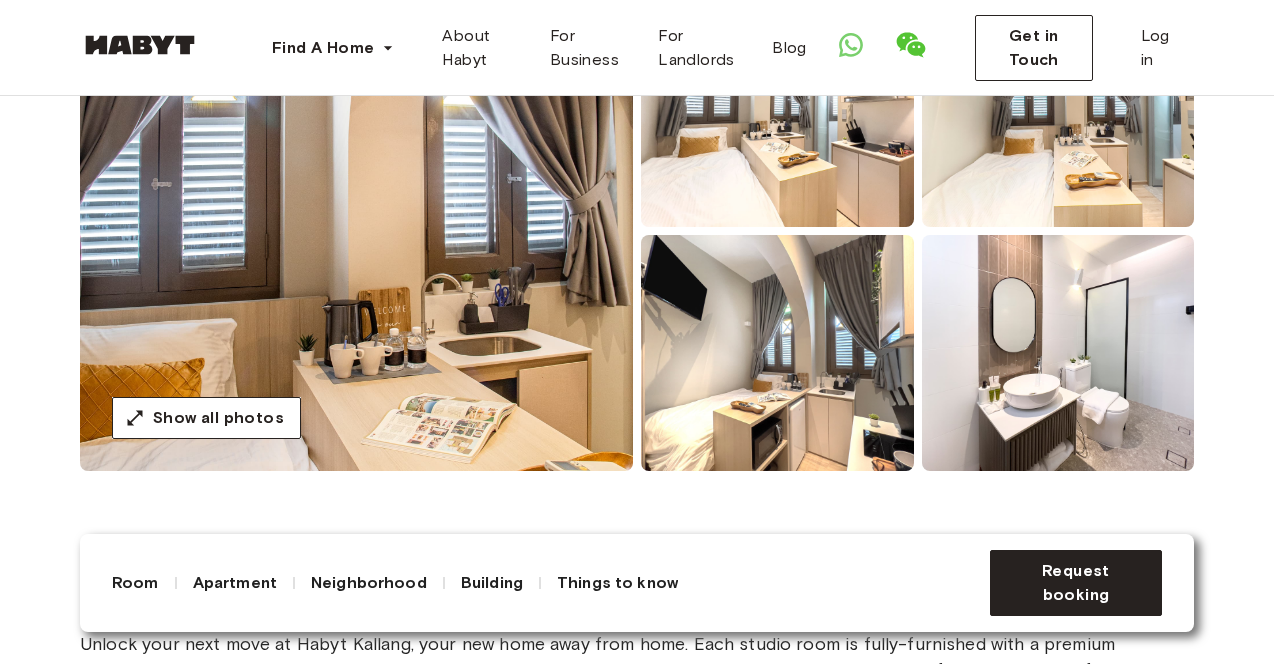 click at bounding box center [777, 353] 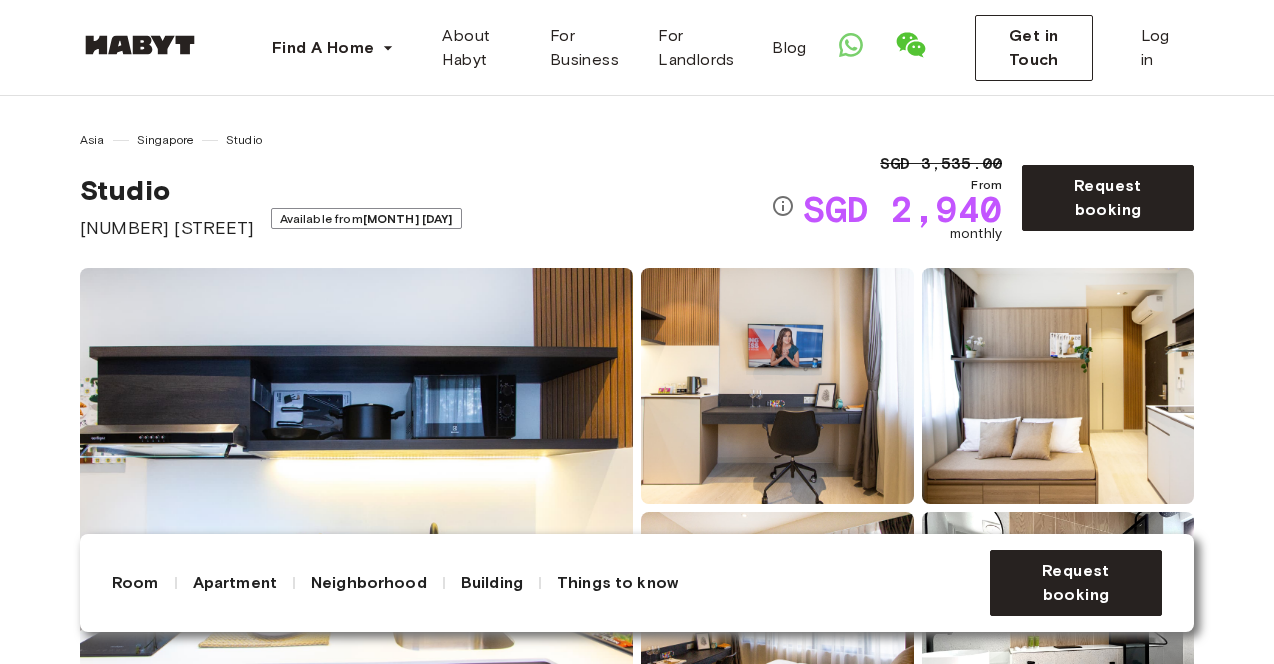 scroll, scrollTop: 276, scrollLeft: 0, axis: vertical 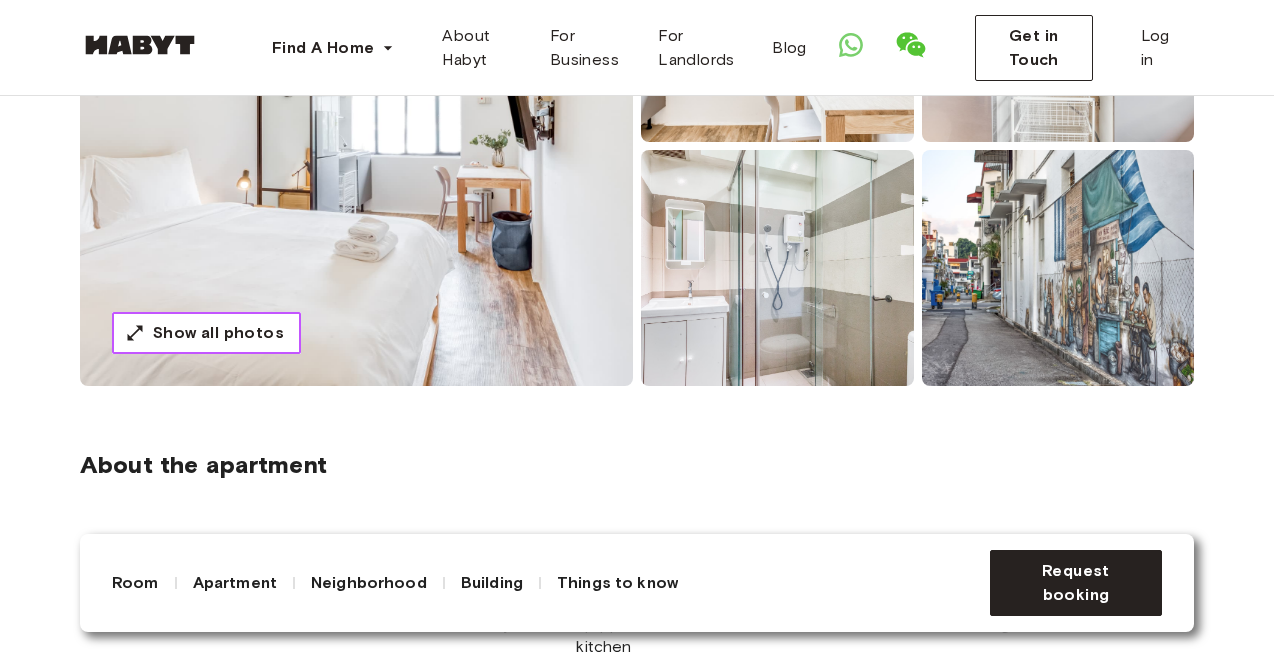click on "Show all photos" at bounding box center [218, 333] 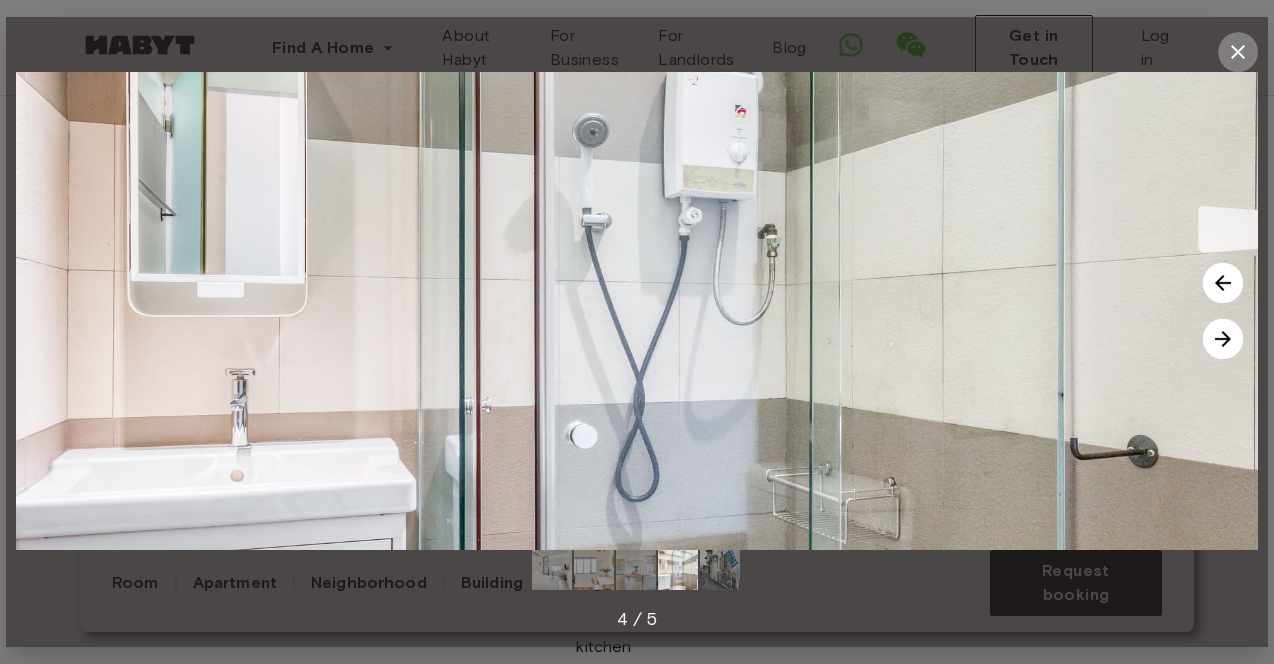 click 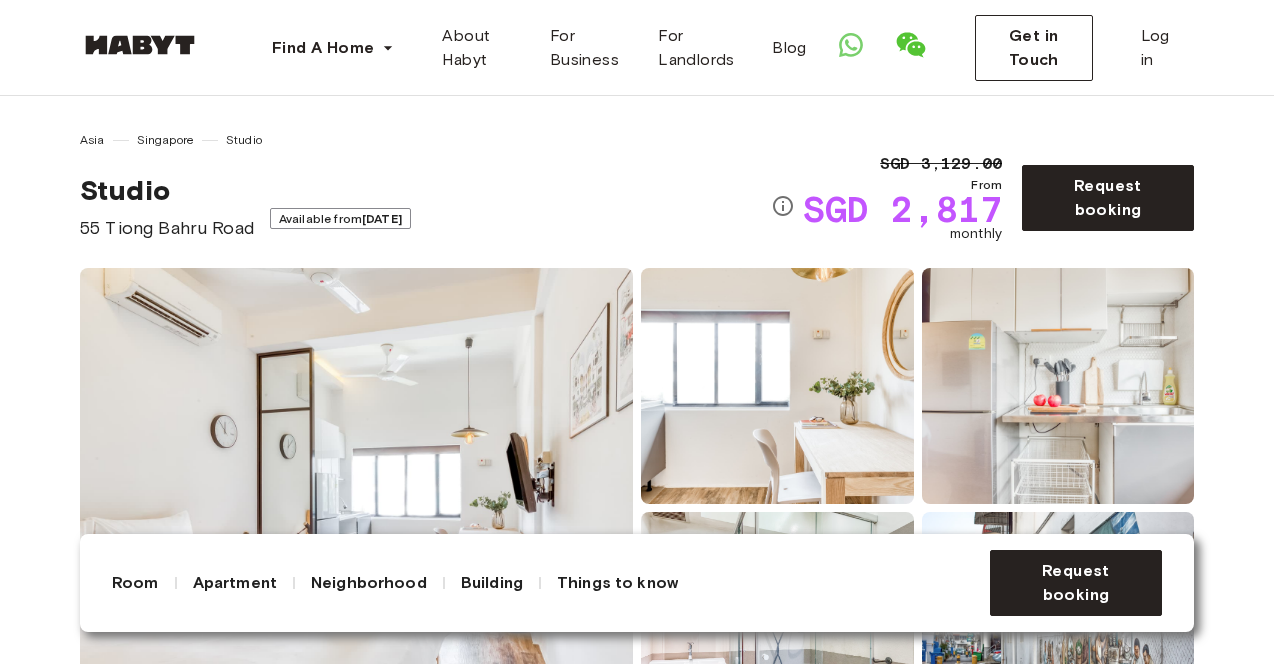 scroll, scrollTop: 589, scrollLeft: 0, axis: vertical 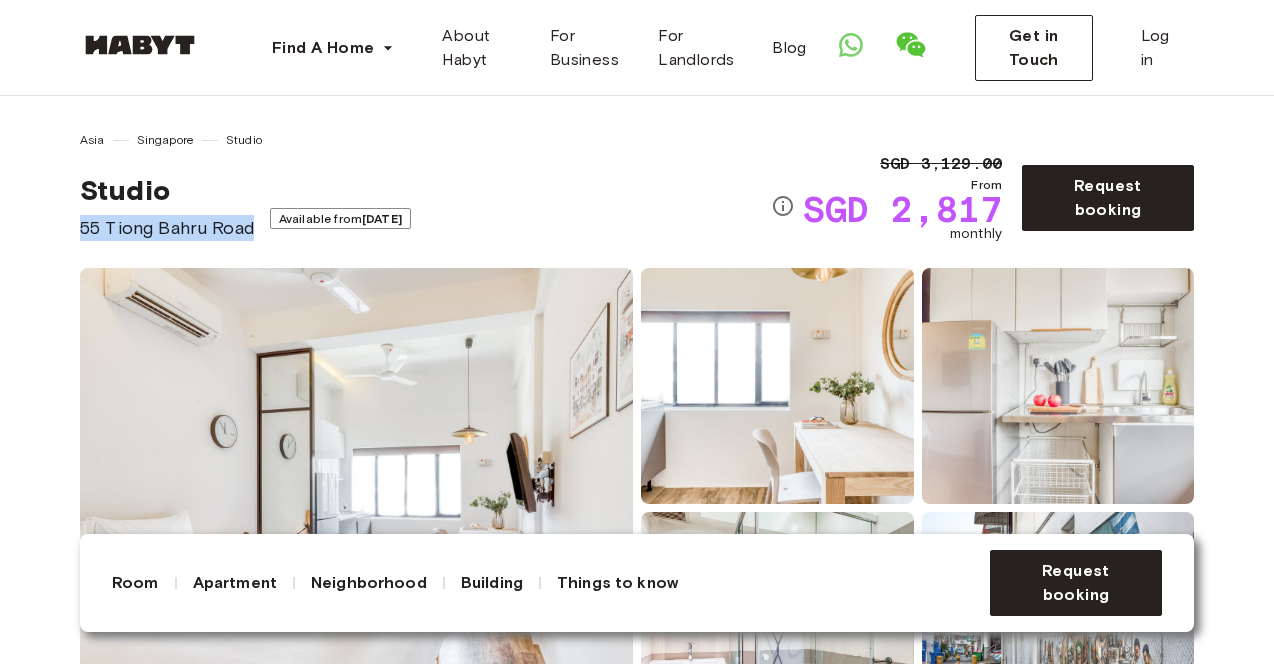 drag, startPoint x: 257, startPoint y: 229, endPoint x: 74, endPoint y: 235, distance: 183.09833 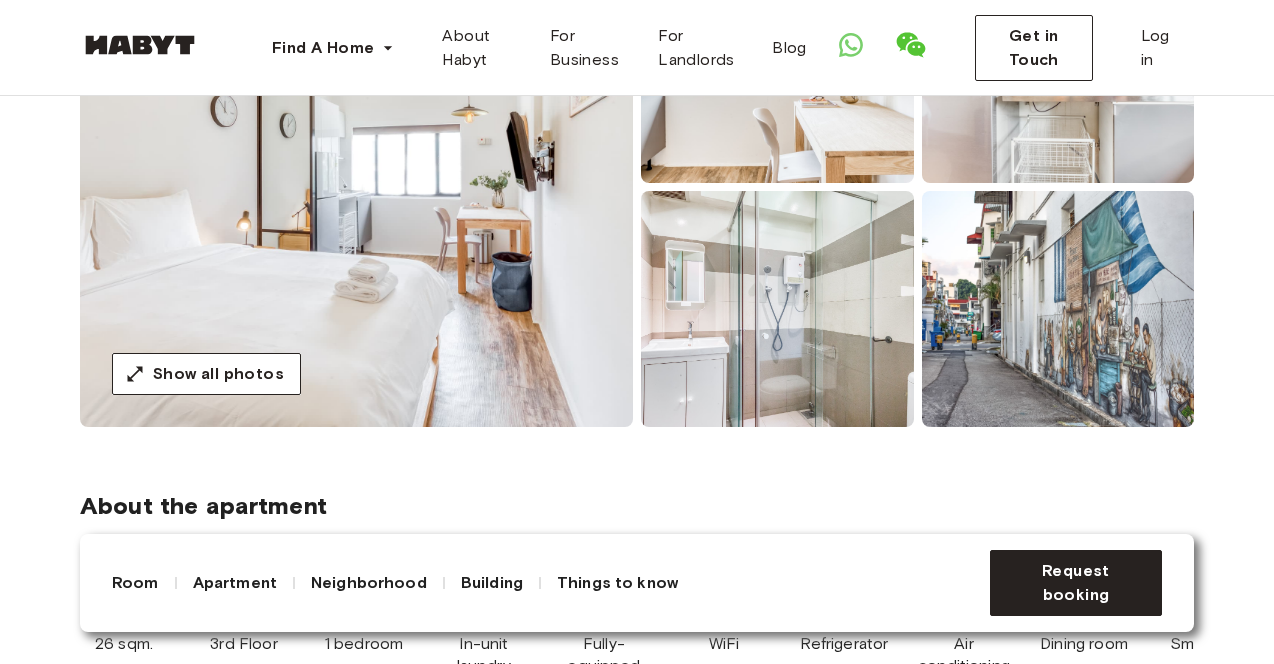 scroll, scrollTop: 322, scrollLeft: 0, axis: vertical 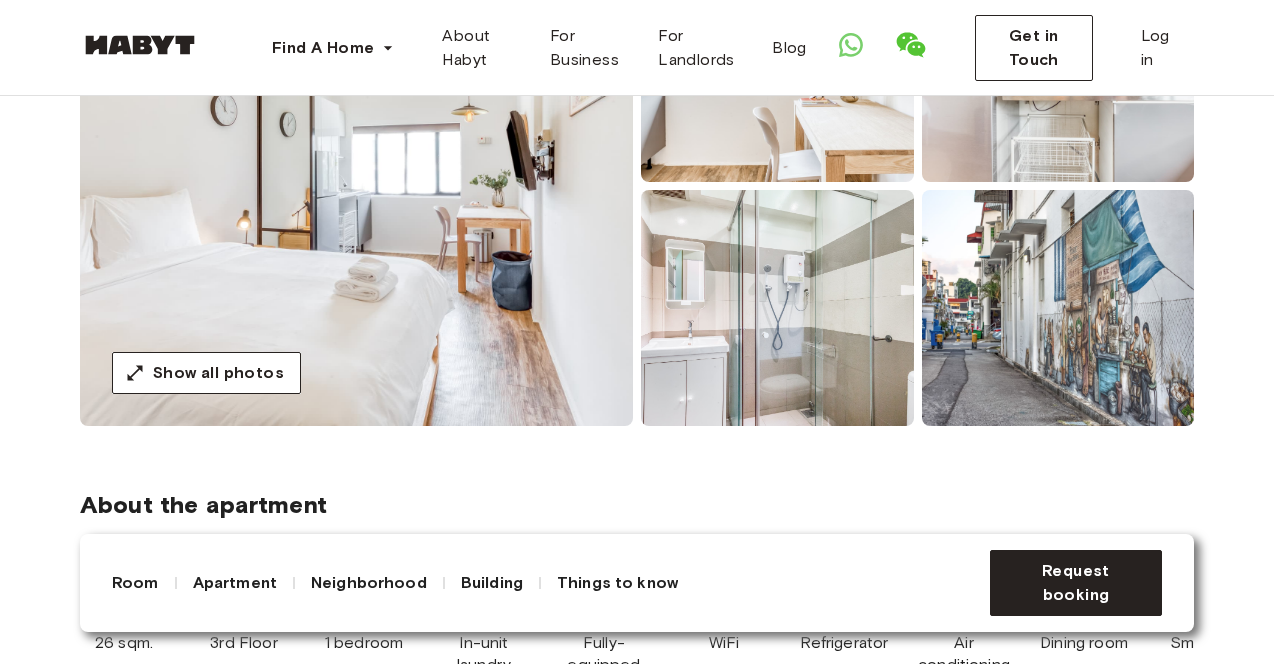click at bounding box center (356, 186) 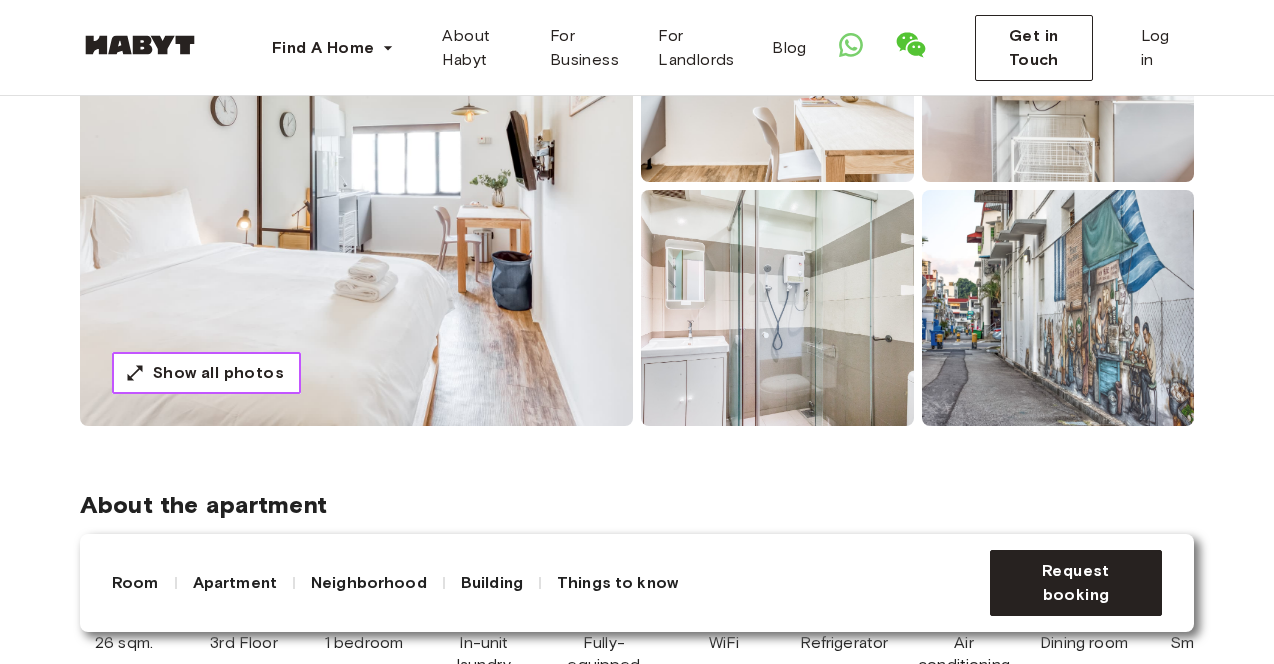 click on "Show all photos" at bounding box center [206, 373] 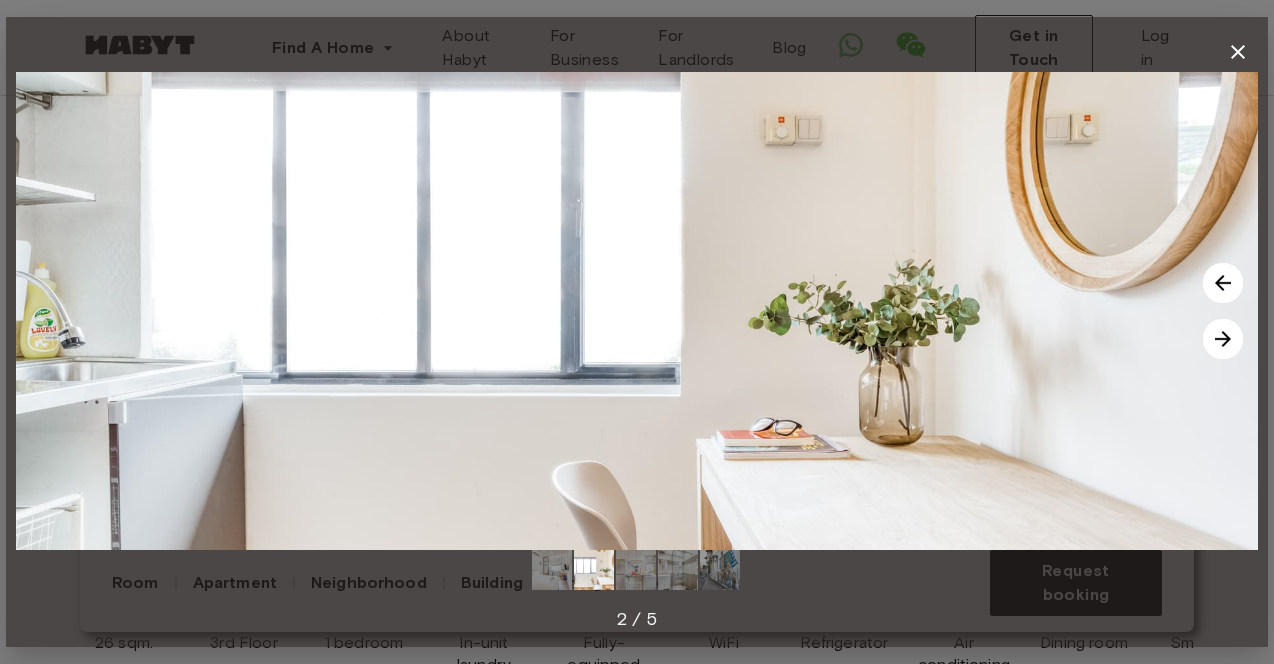 click 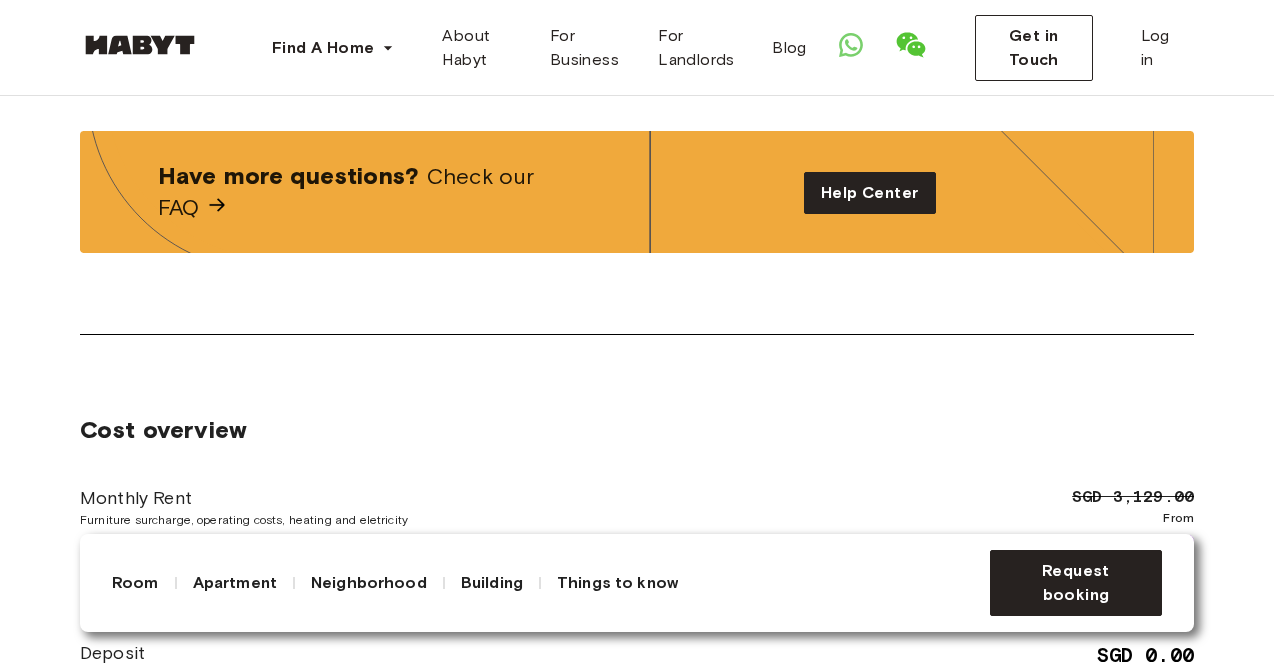 scroll, scrollTop: 2176, scrollLeft: 0, axis: vertical 